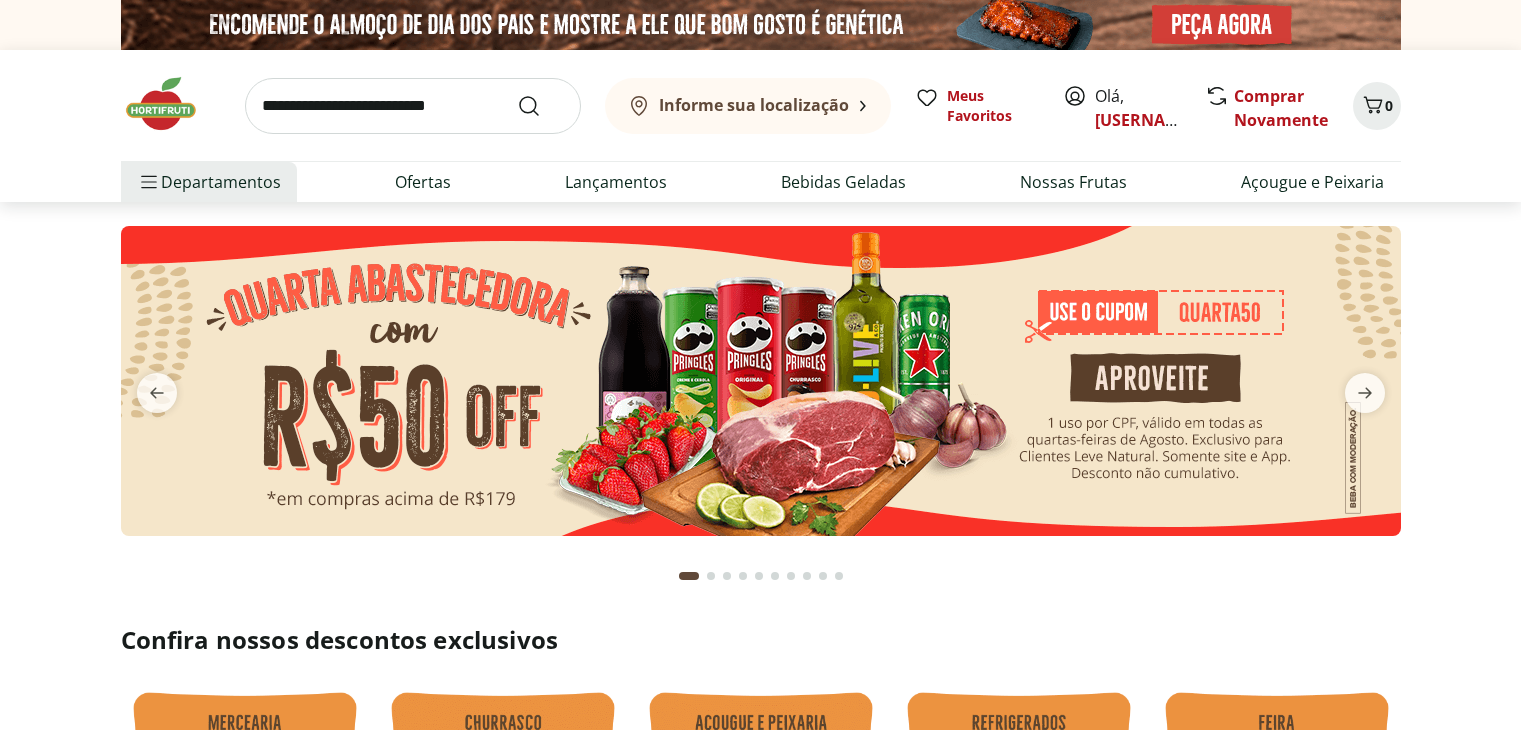 scroll, scrollTop: 0, scrollLeft: 0, axis: both 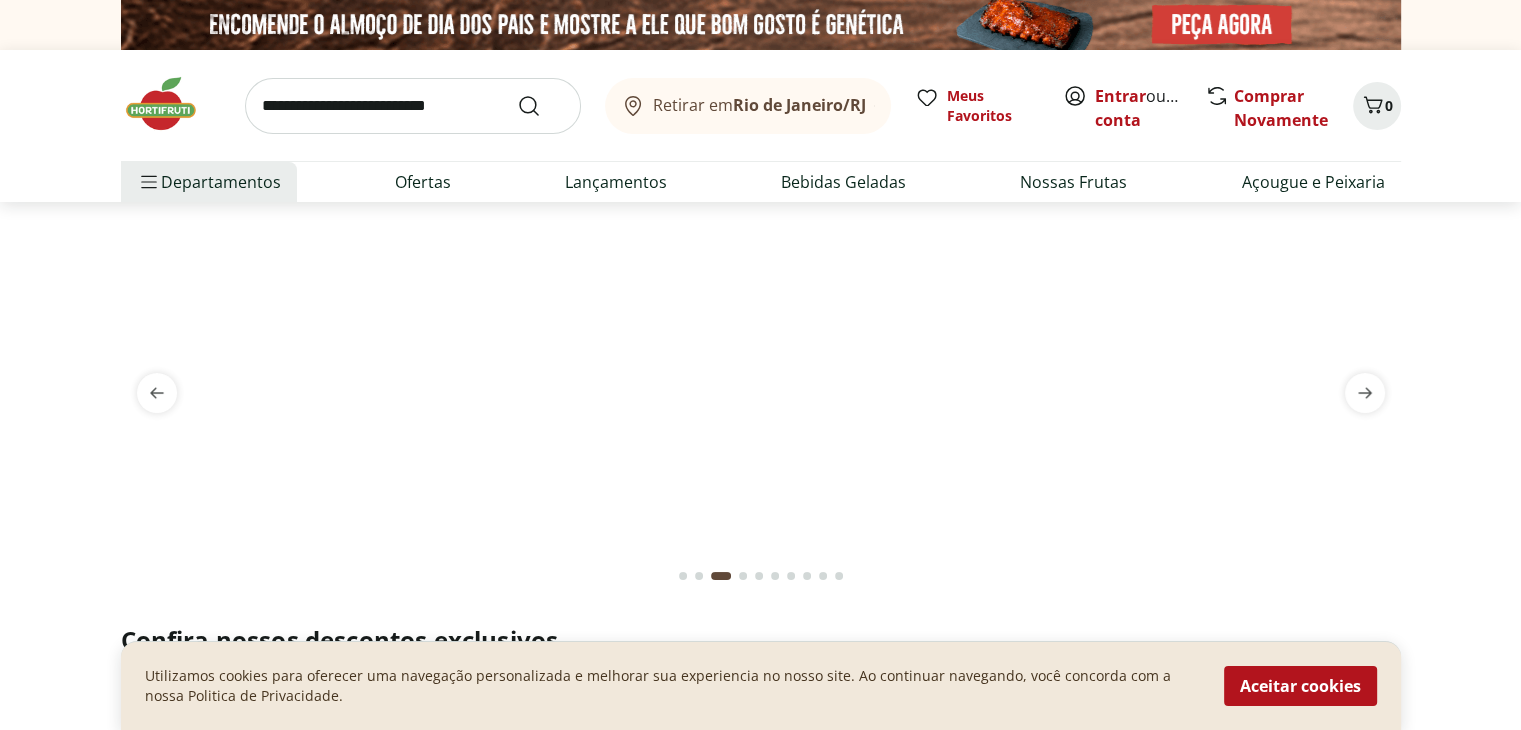 click at bounding box center (413, 106) 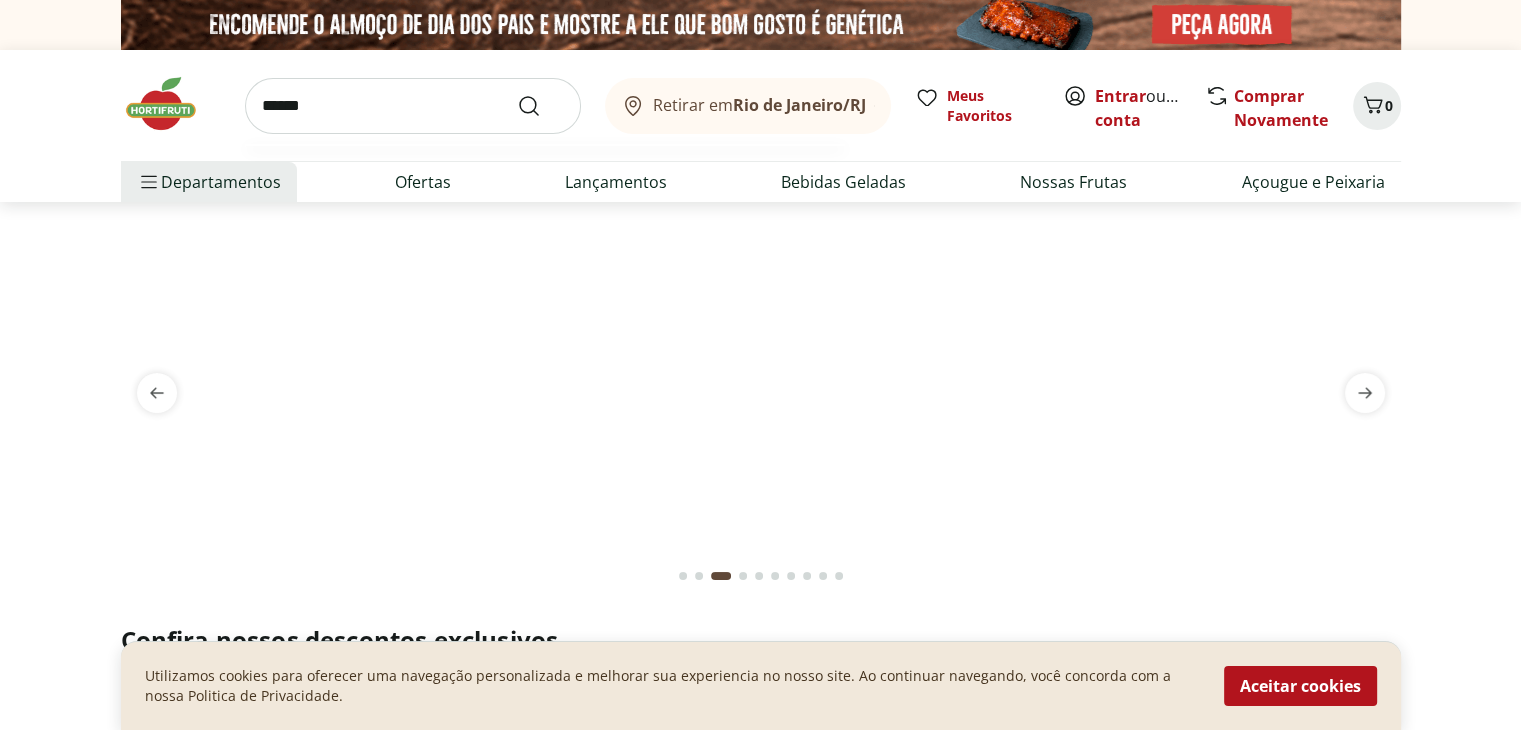 type on "******" 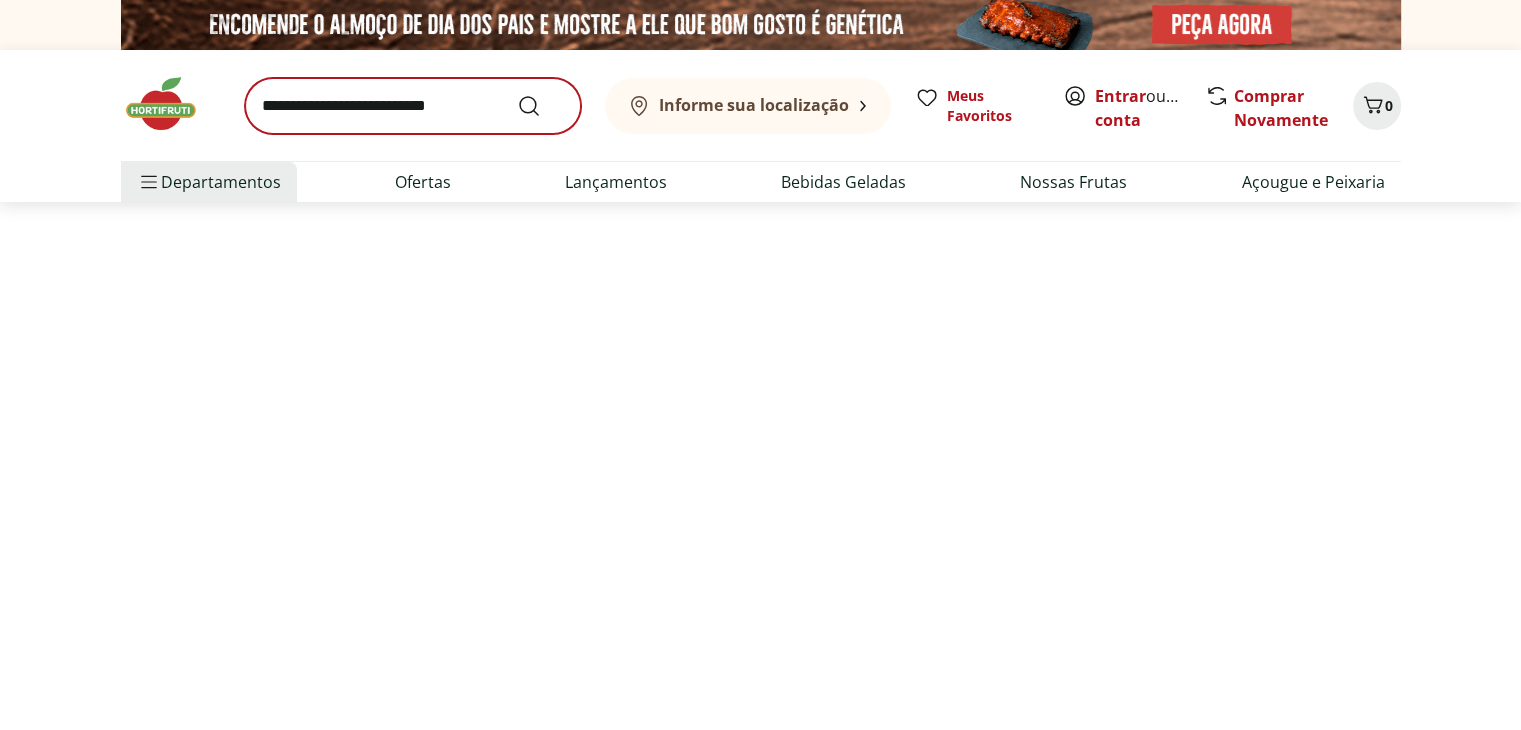 select on "**********" 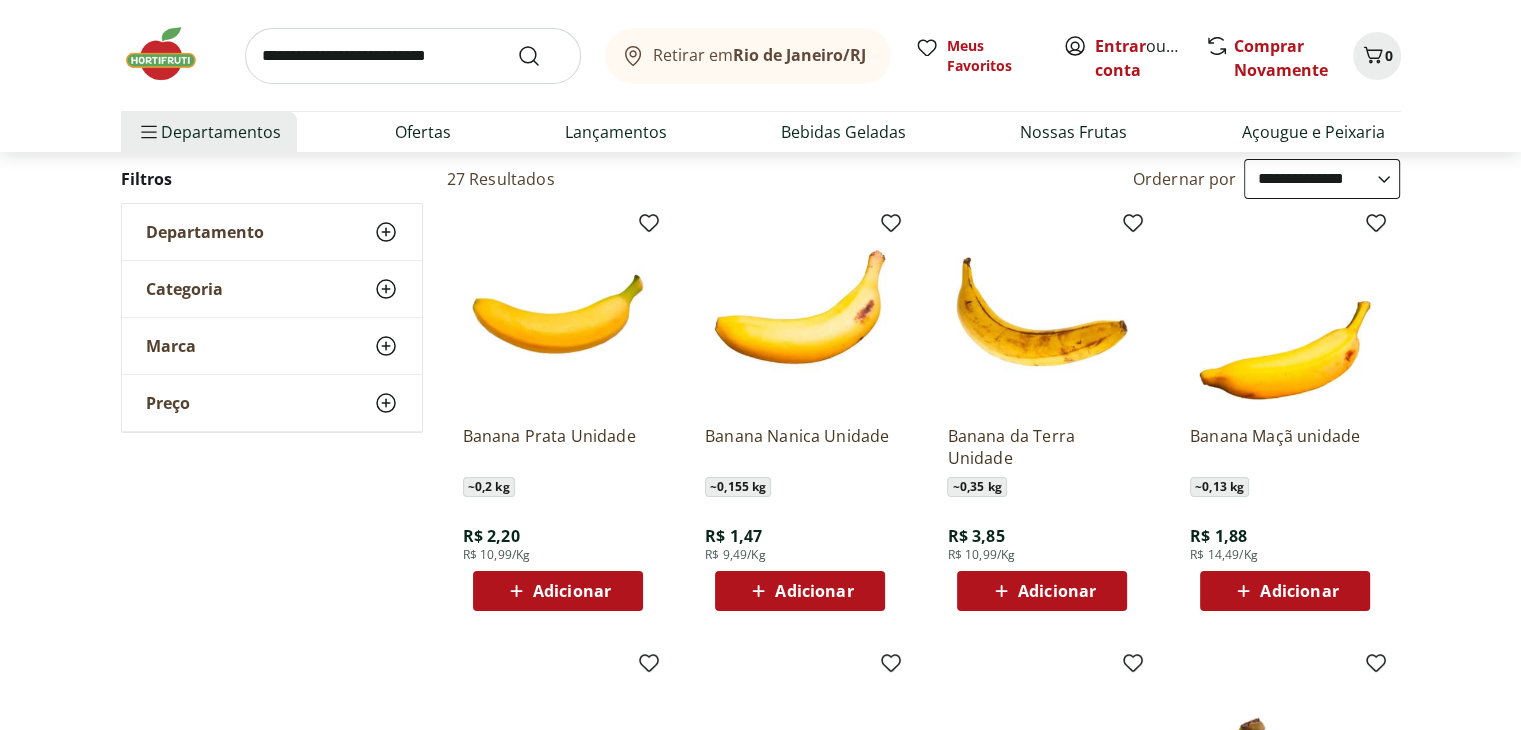 scroll, scrollTop: 280, scrollLeft: 0, axis: vertical 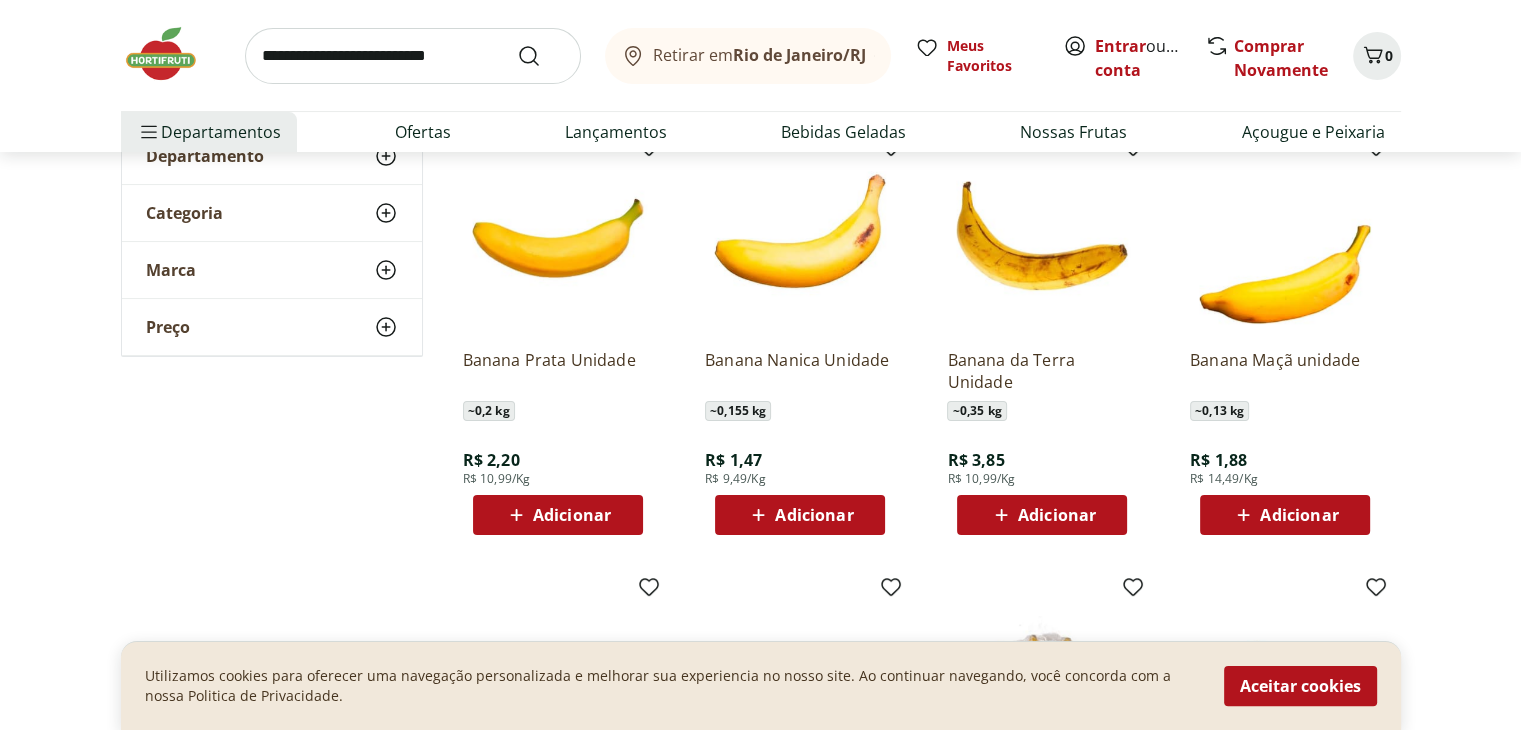 click on "Adicionar" at bounding box center [814, 515] 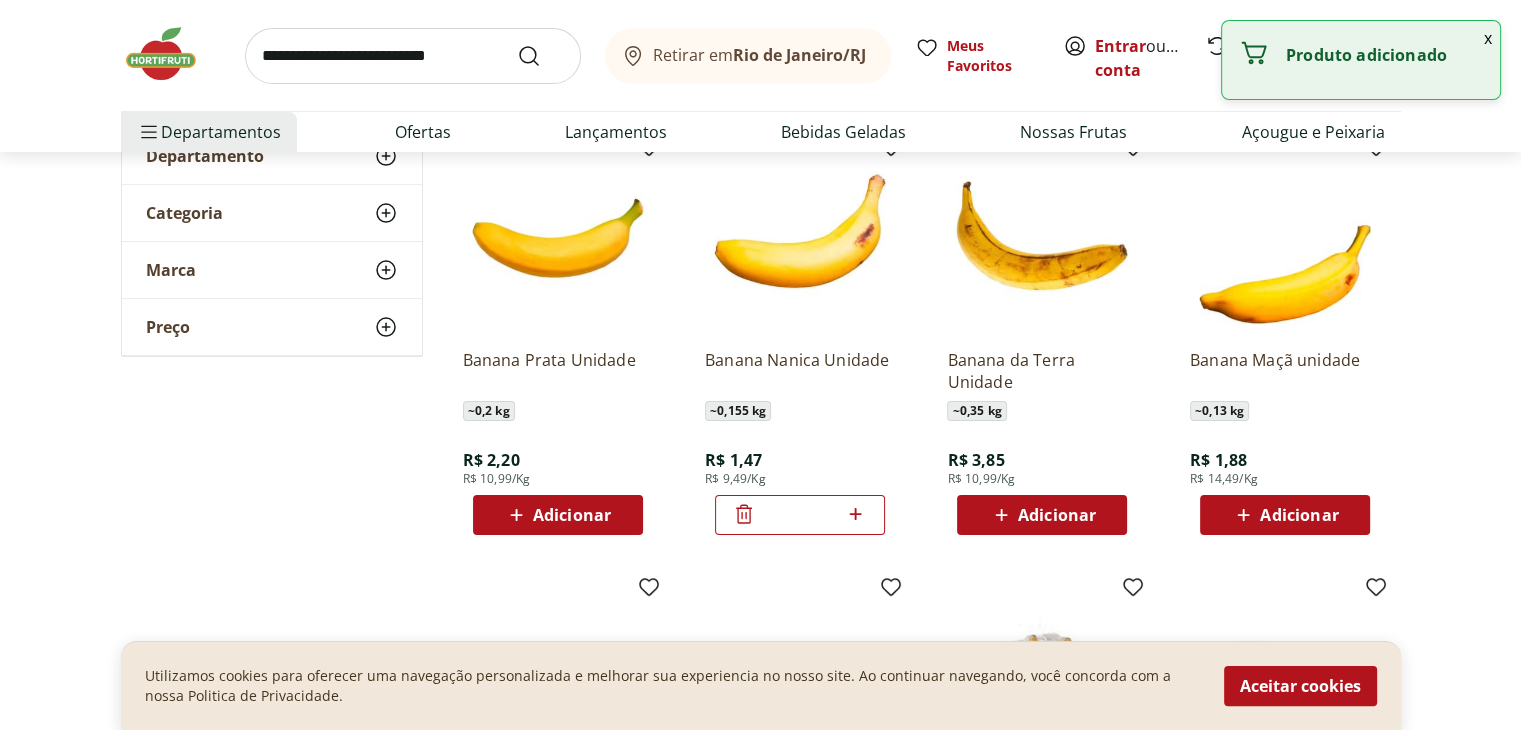 click 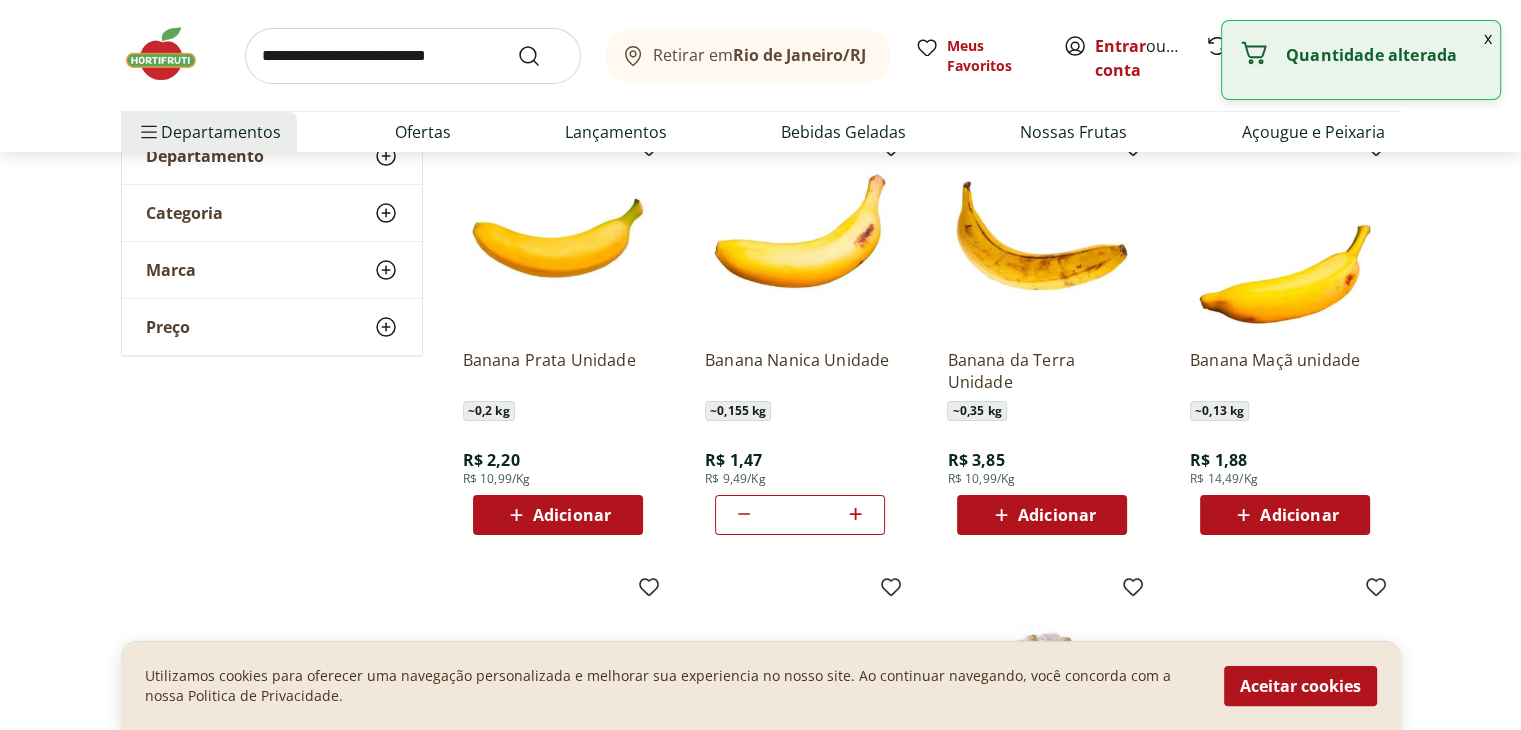click 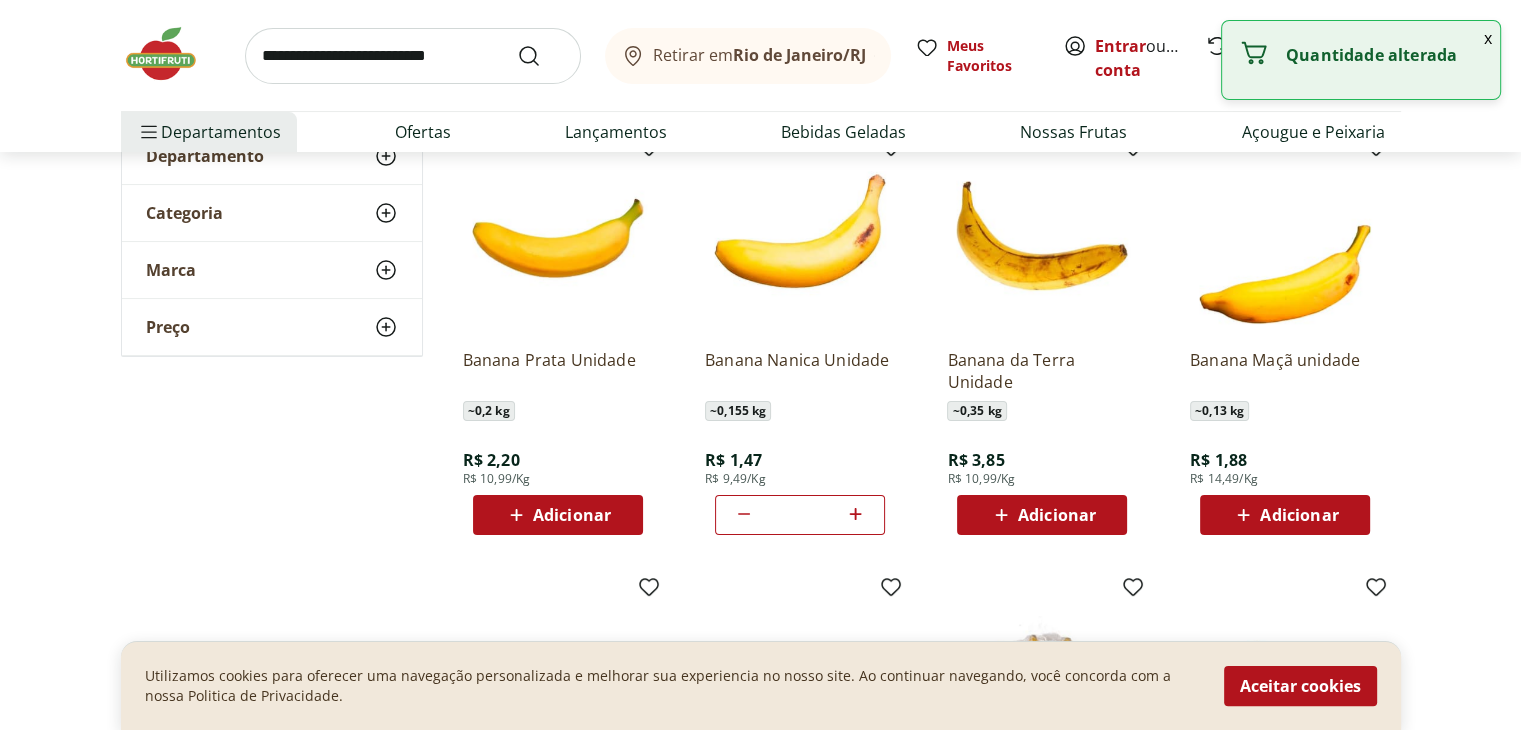 click 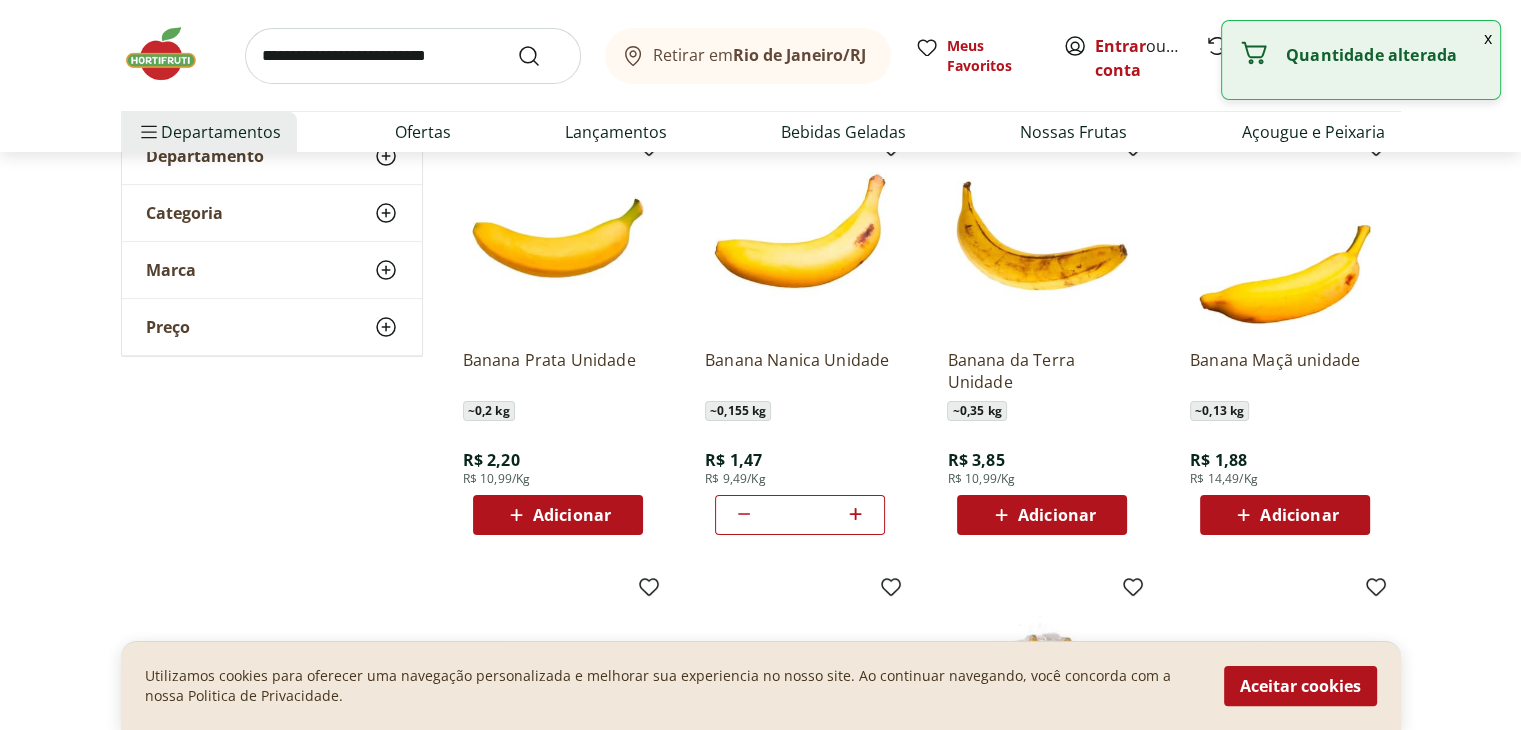 click 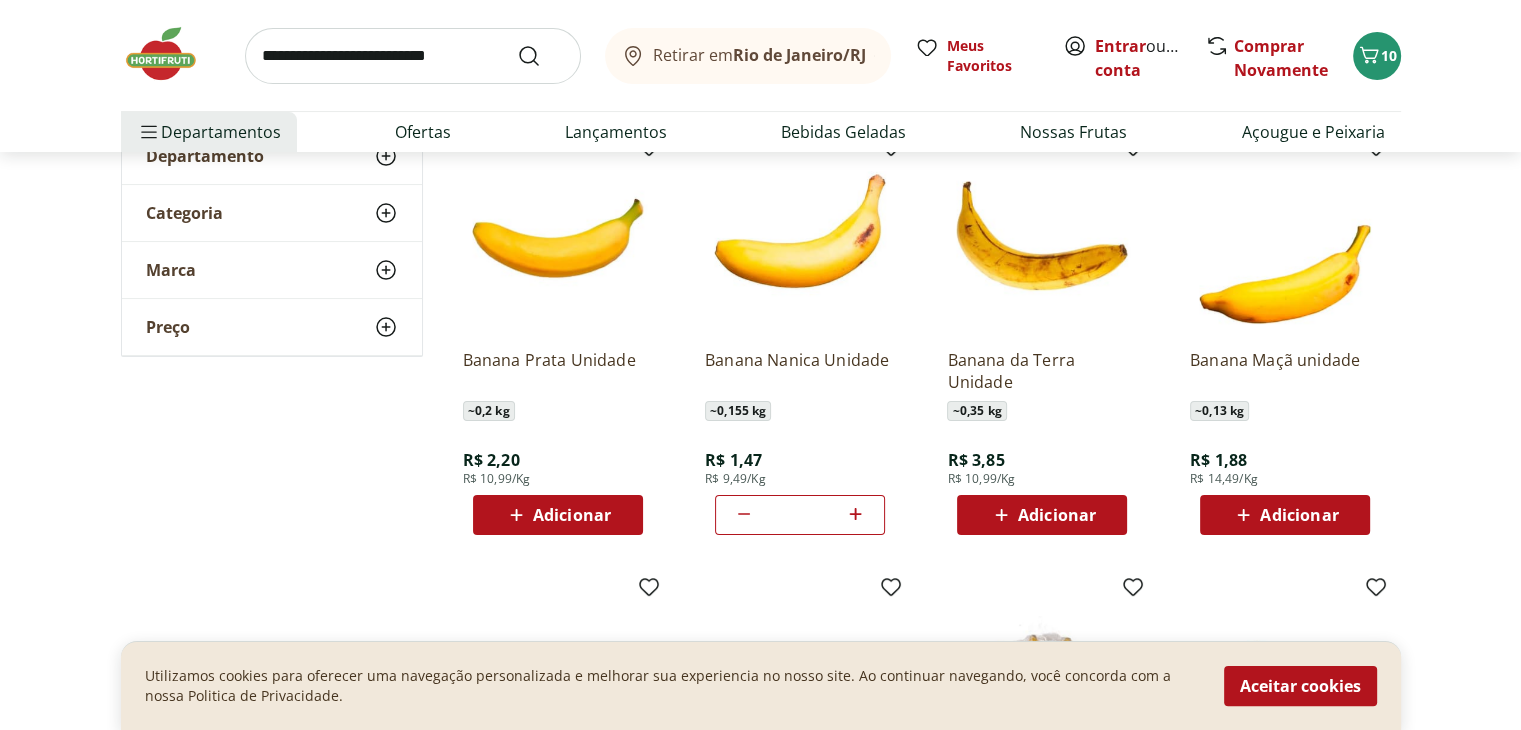 click 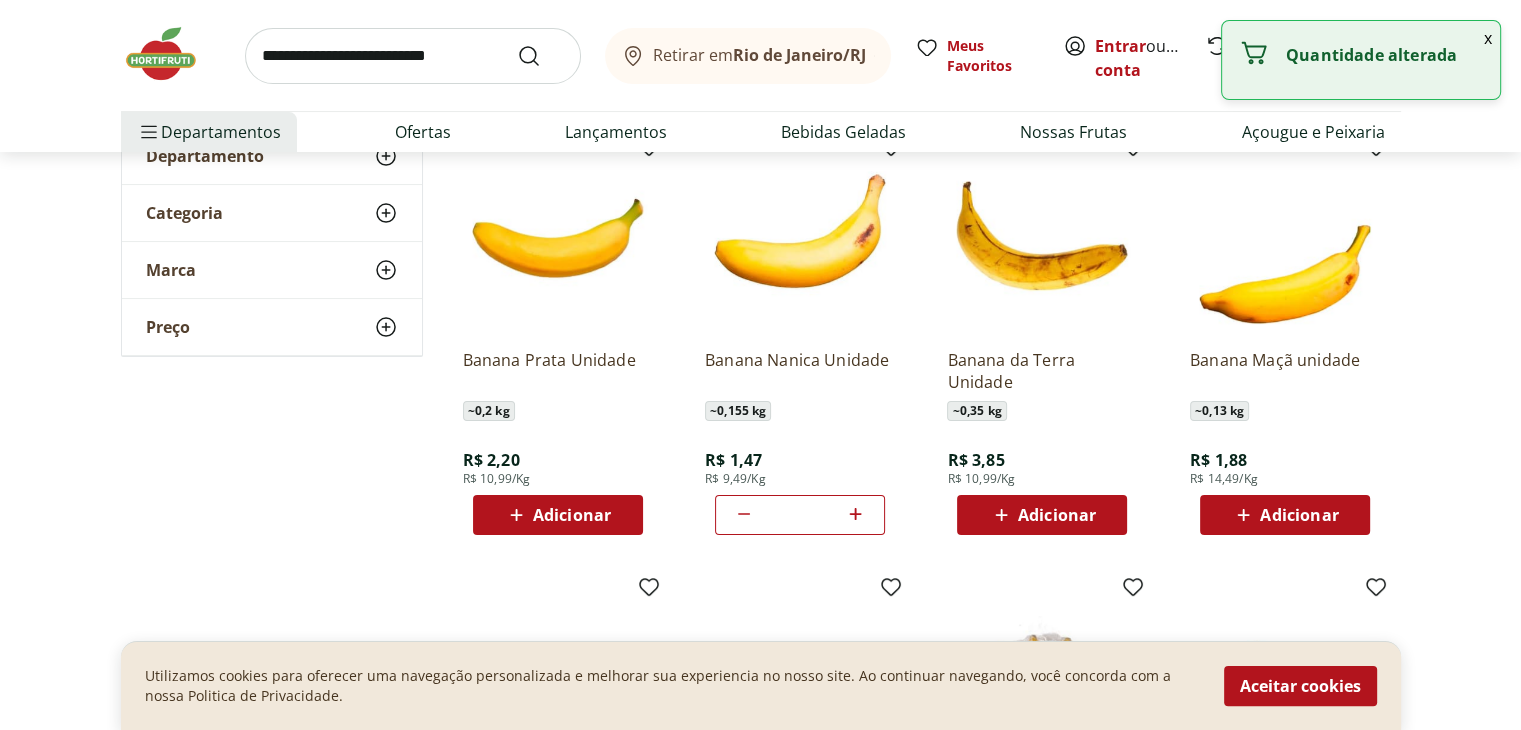 click 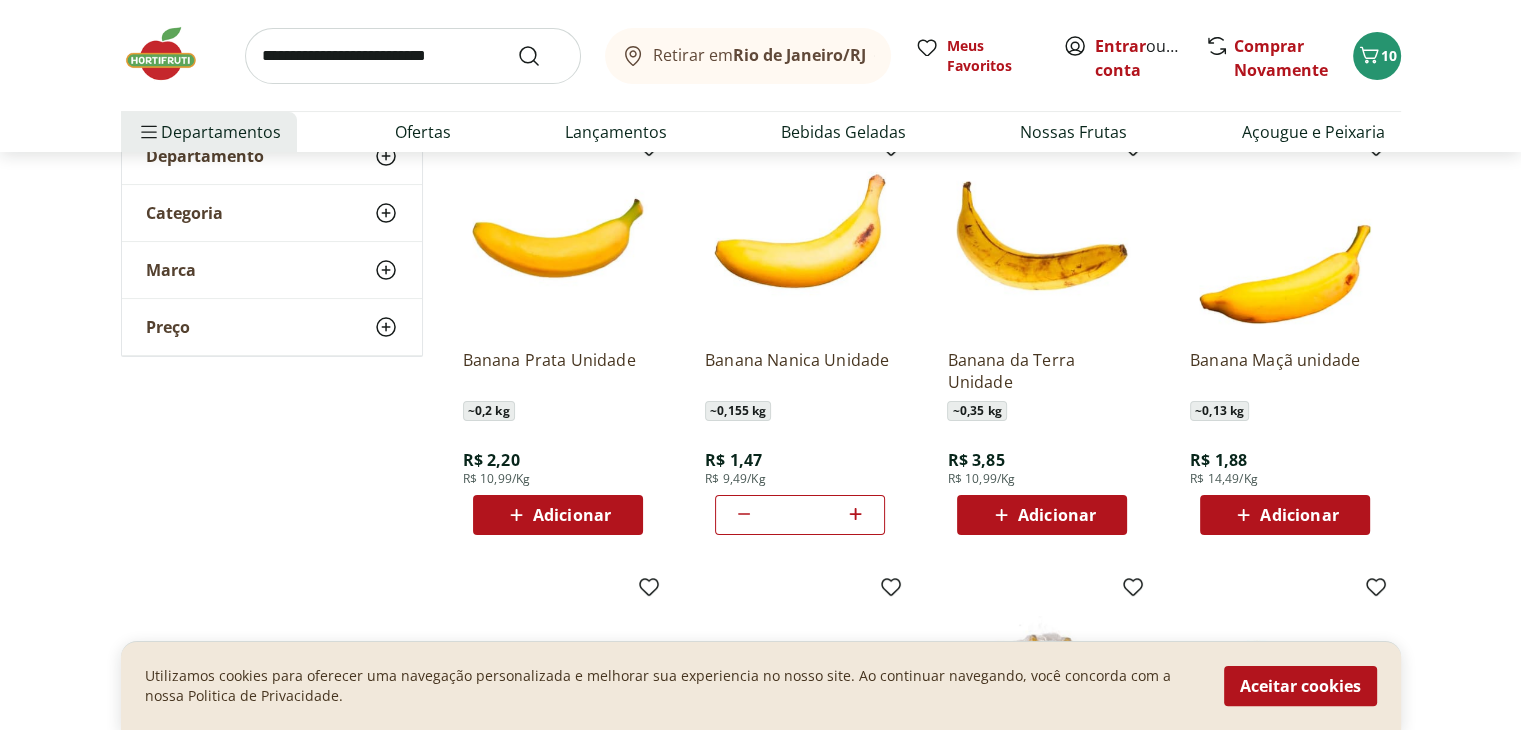 click at bounding box center (413, 56) 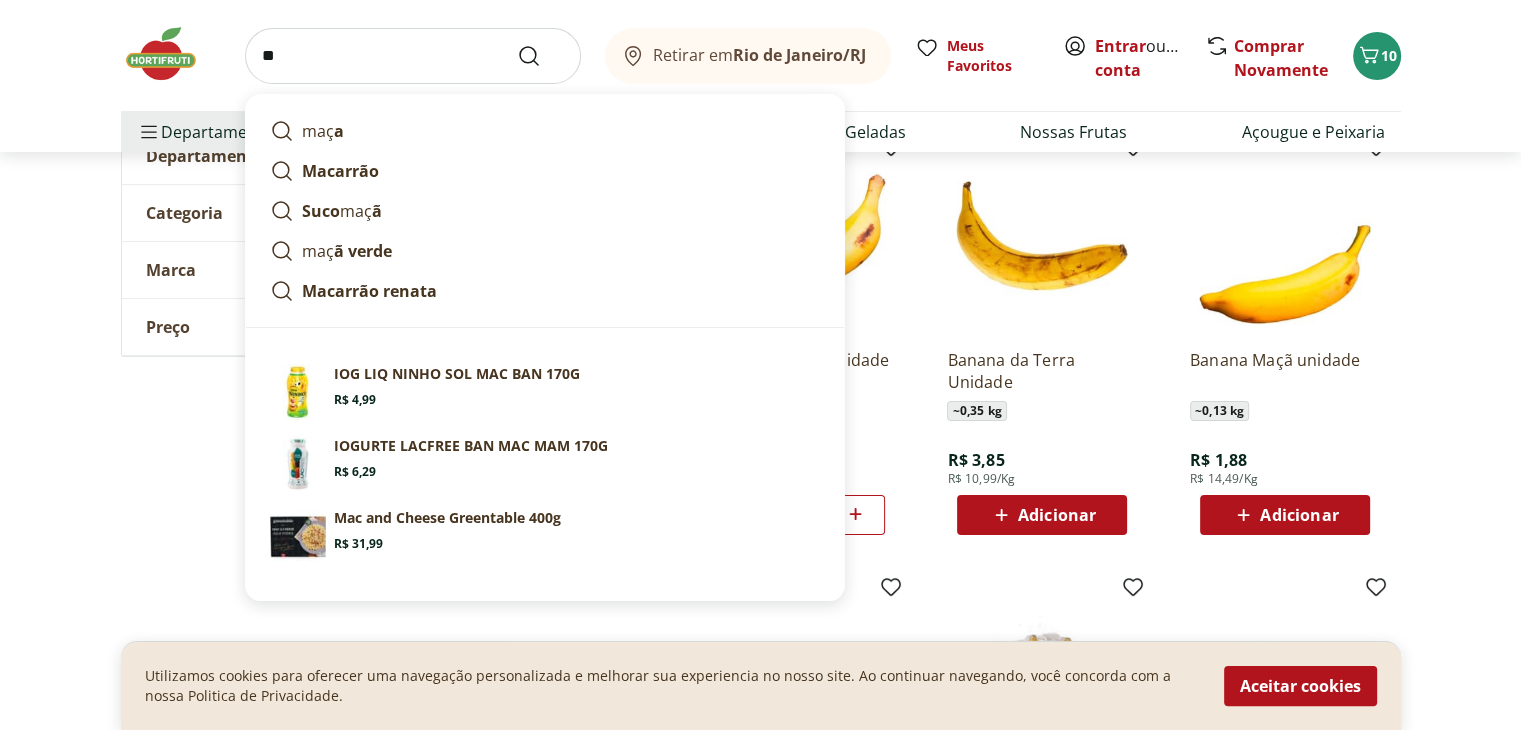 type on "*" 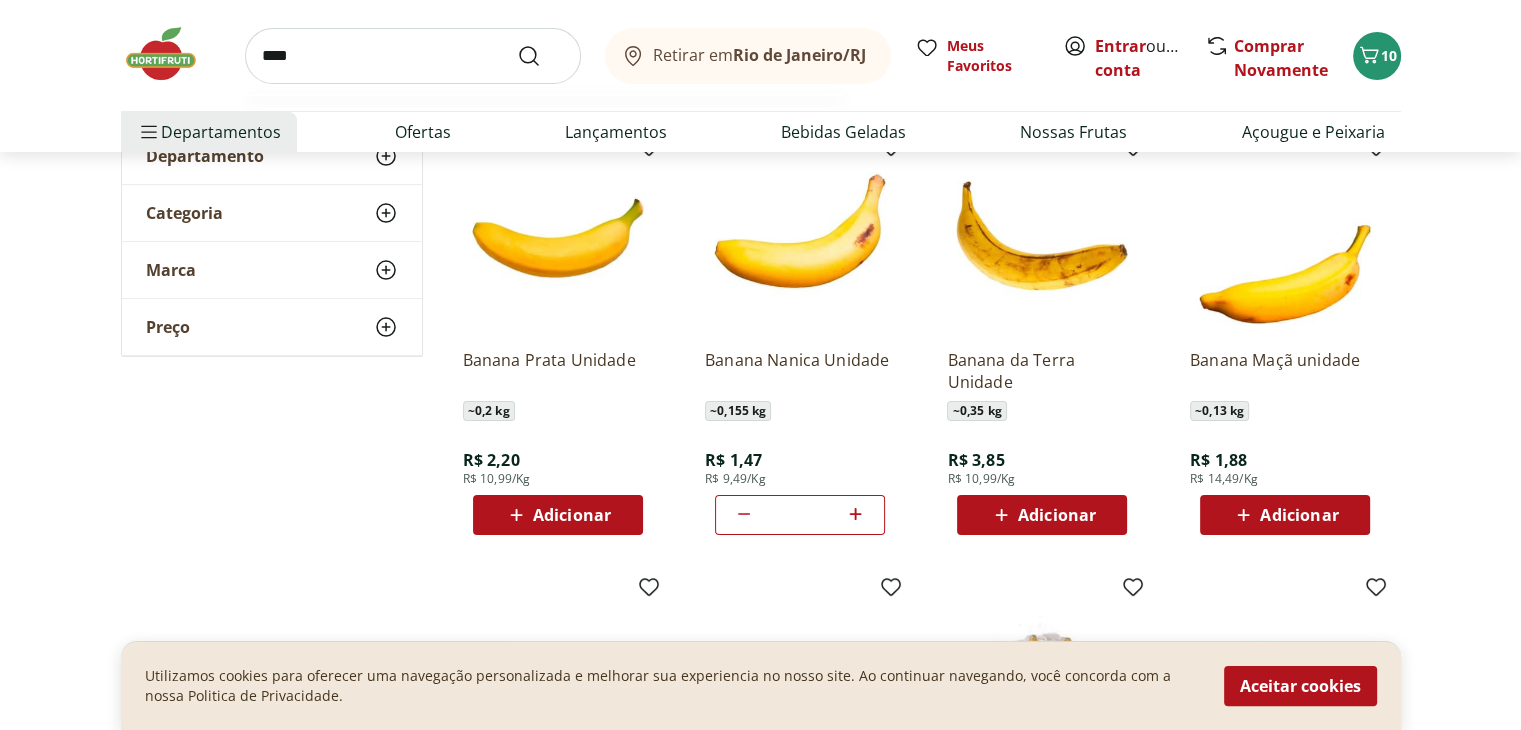type on "****" 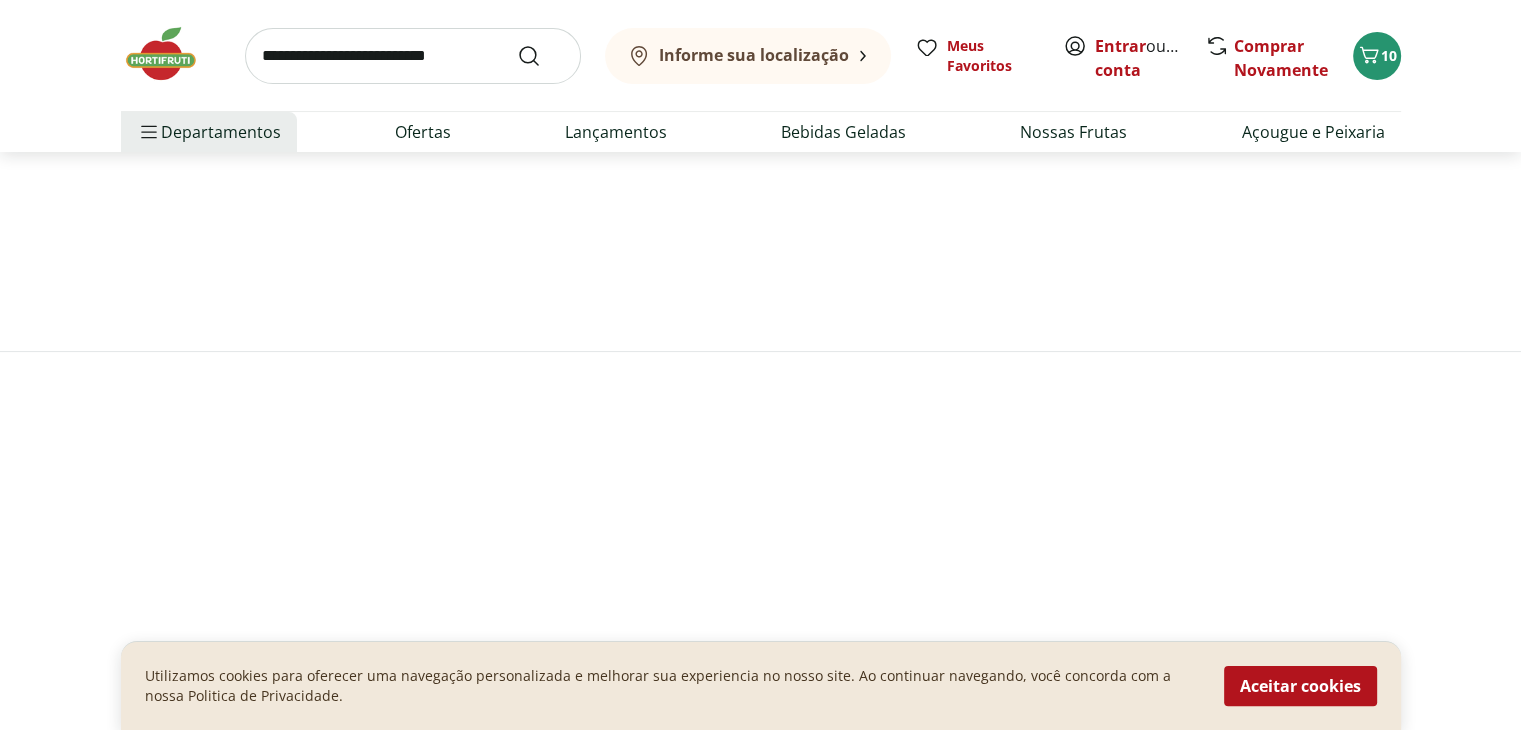 scroll, scrollTop: 0, scrollLeft: 0, axis: both 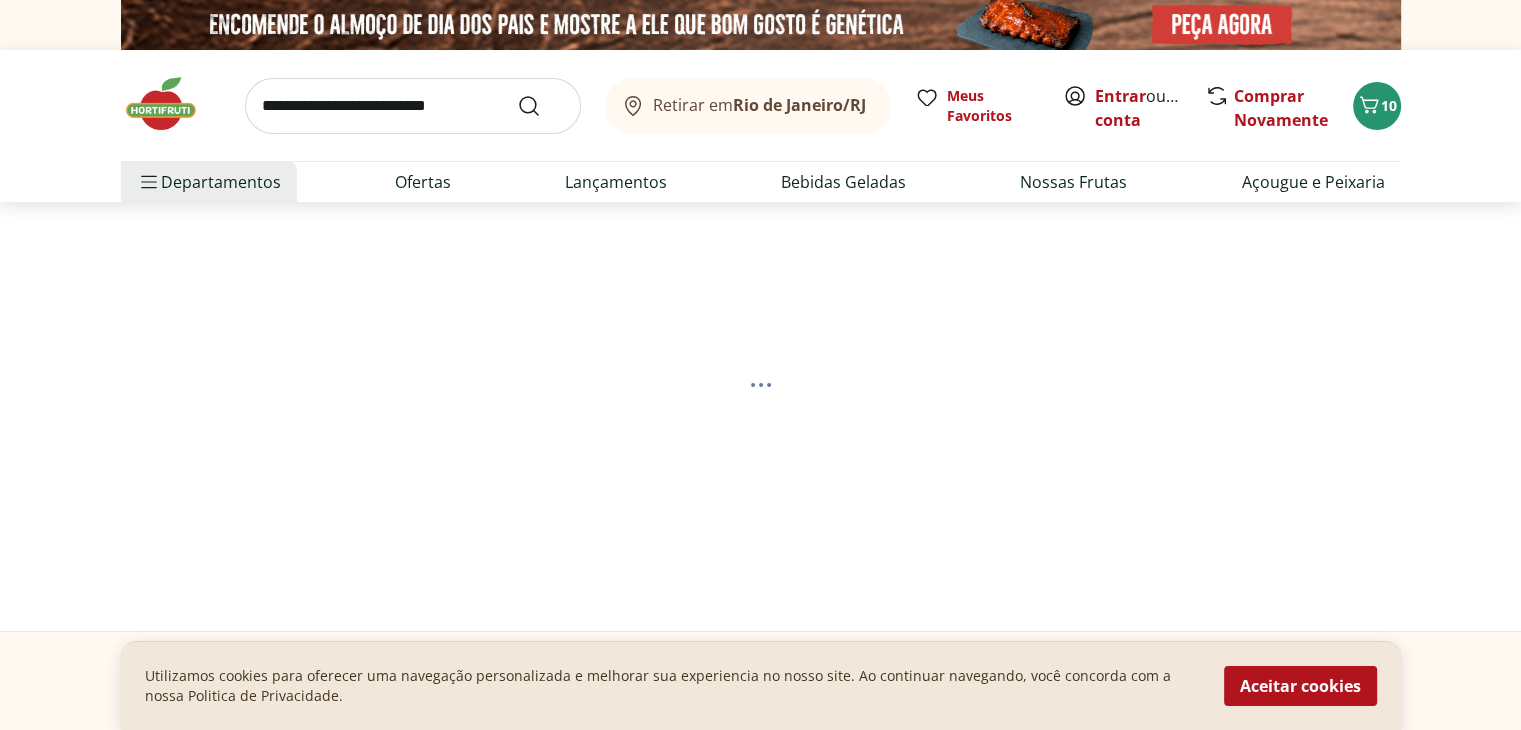 select on "**********" 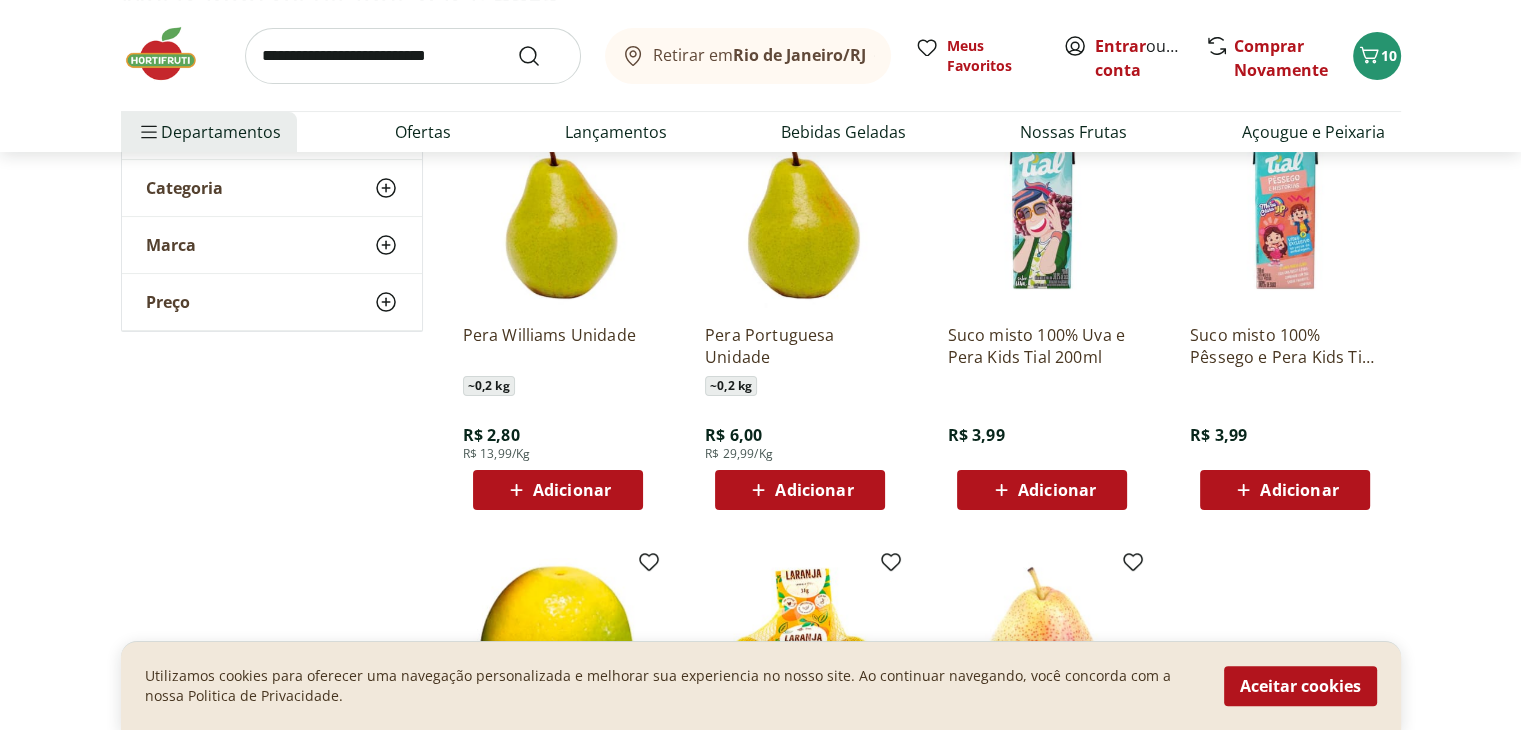 scroll, scrollTop: 300, scrollLeft: 0, axis: vertical 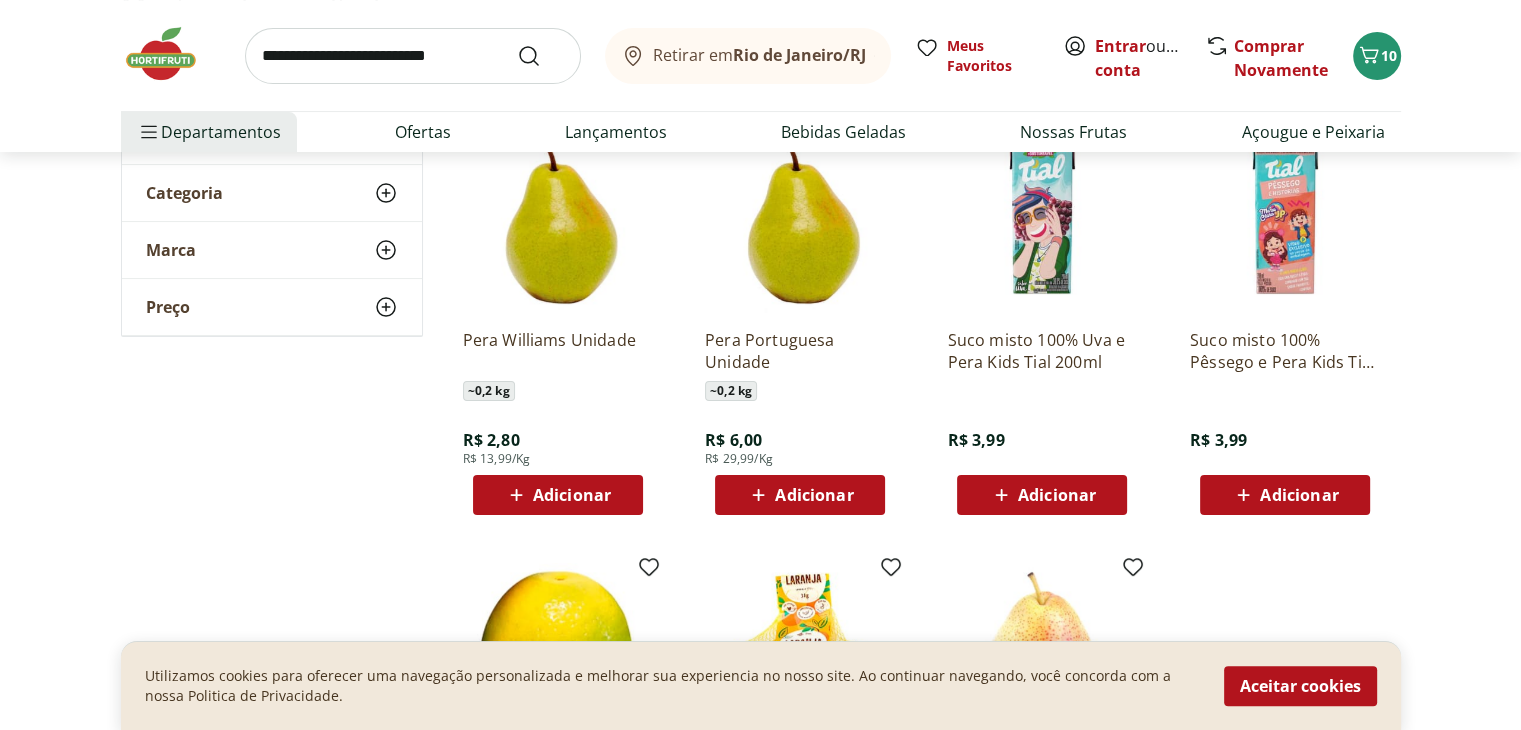 click on "Adicionar" at bounding box center [572, 495] 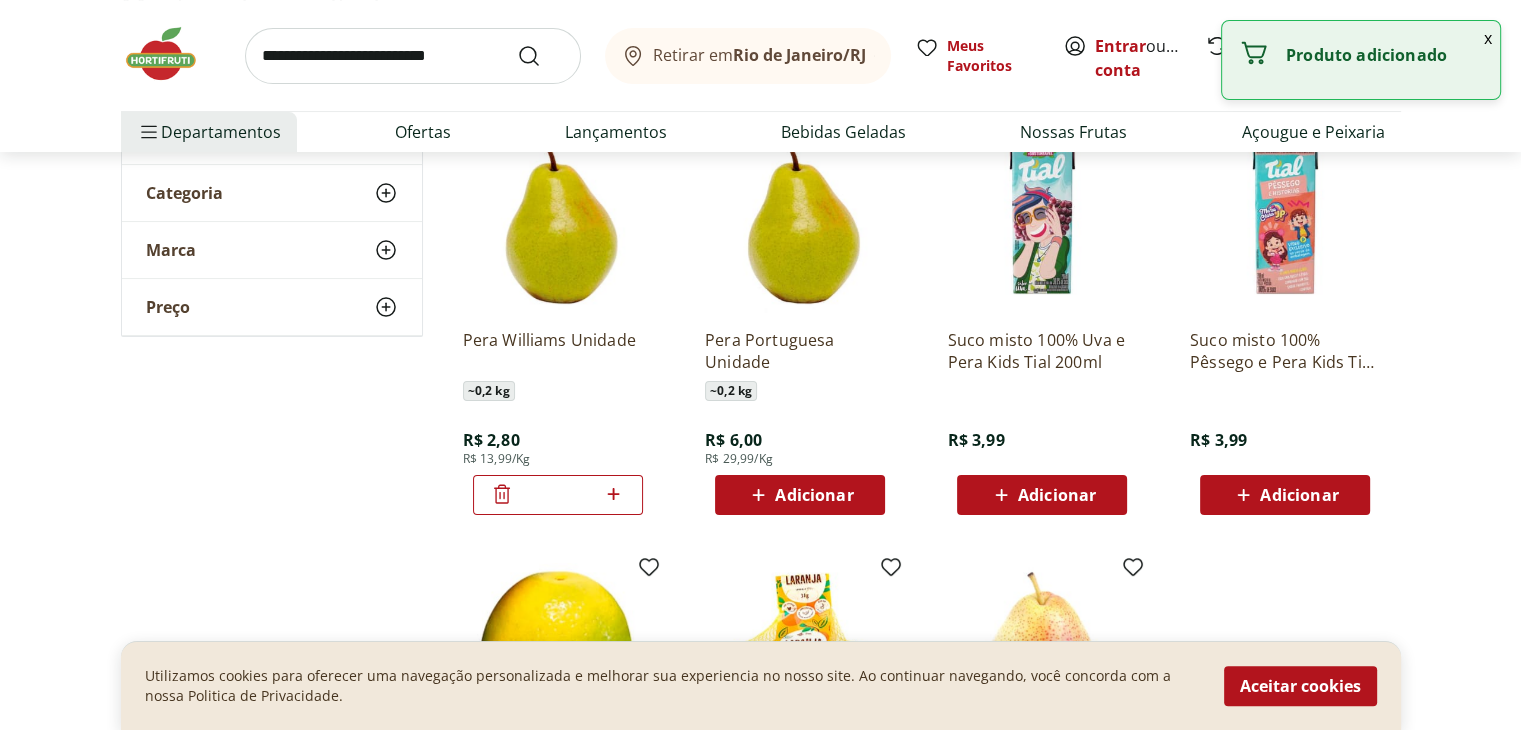 click 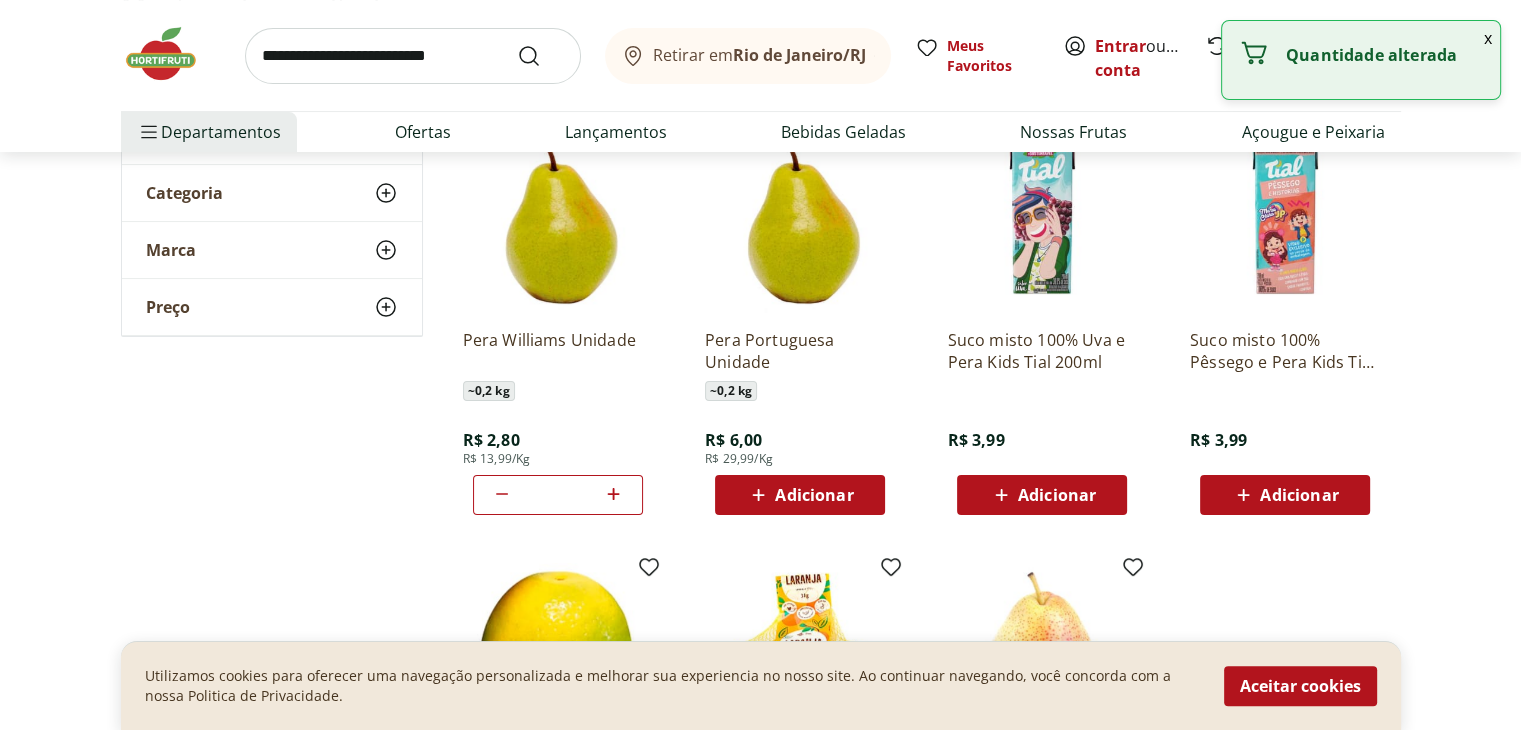 click 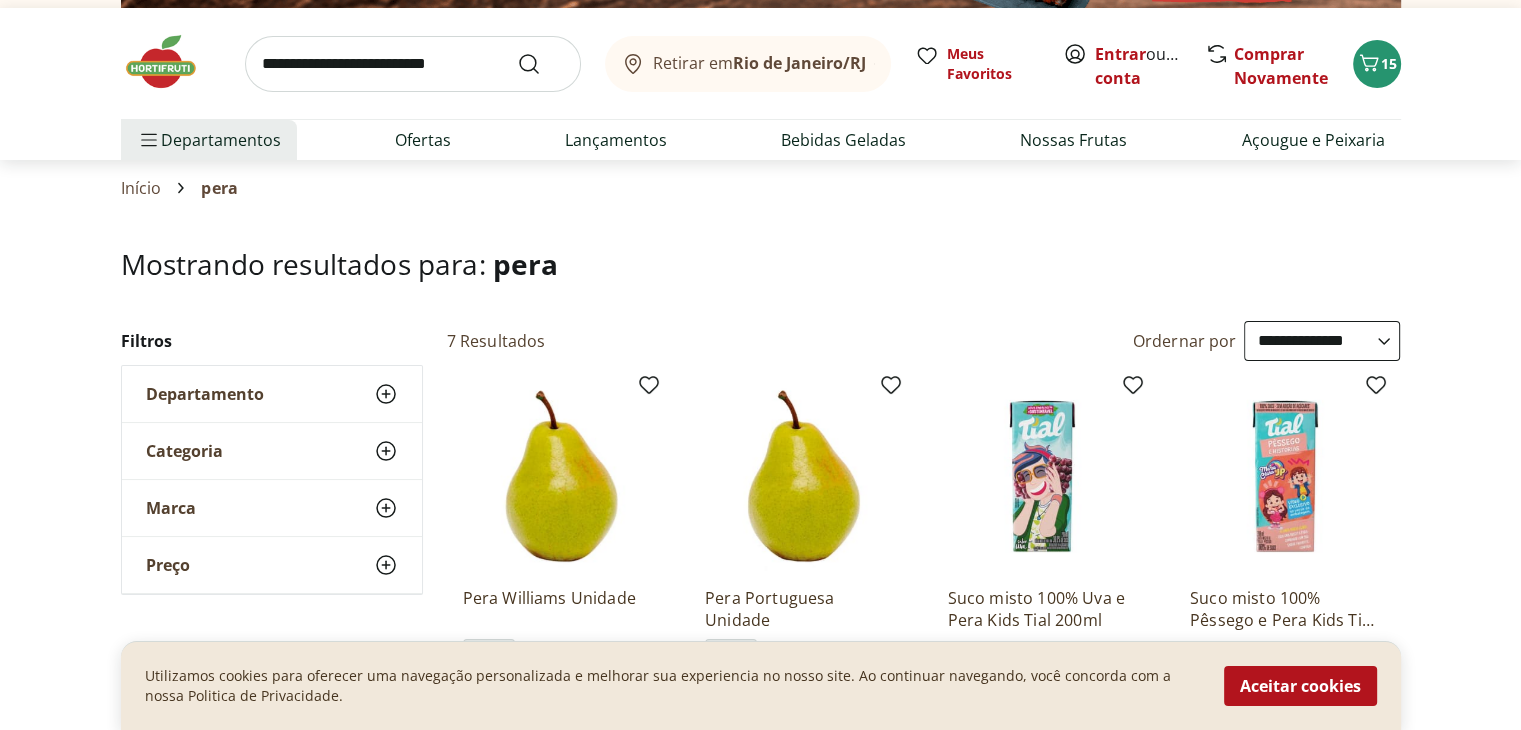 scroll, scrollTop: 0, scrollLeft: 0, axis: both 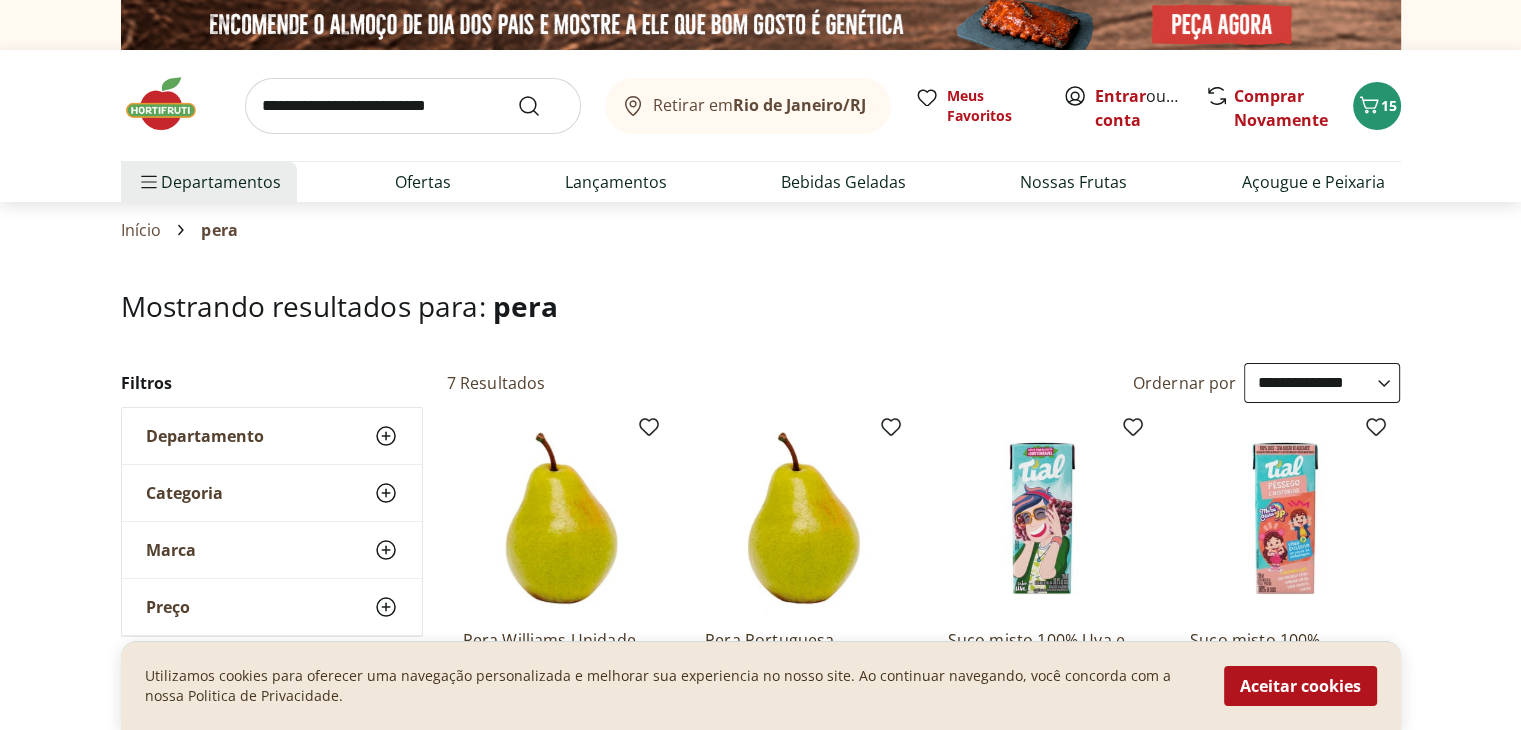 click at bounding box center (413, 106) 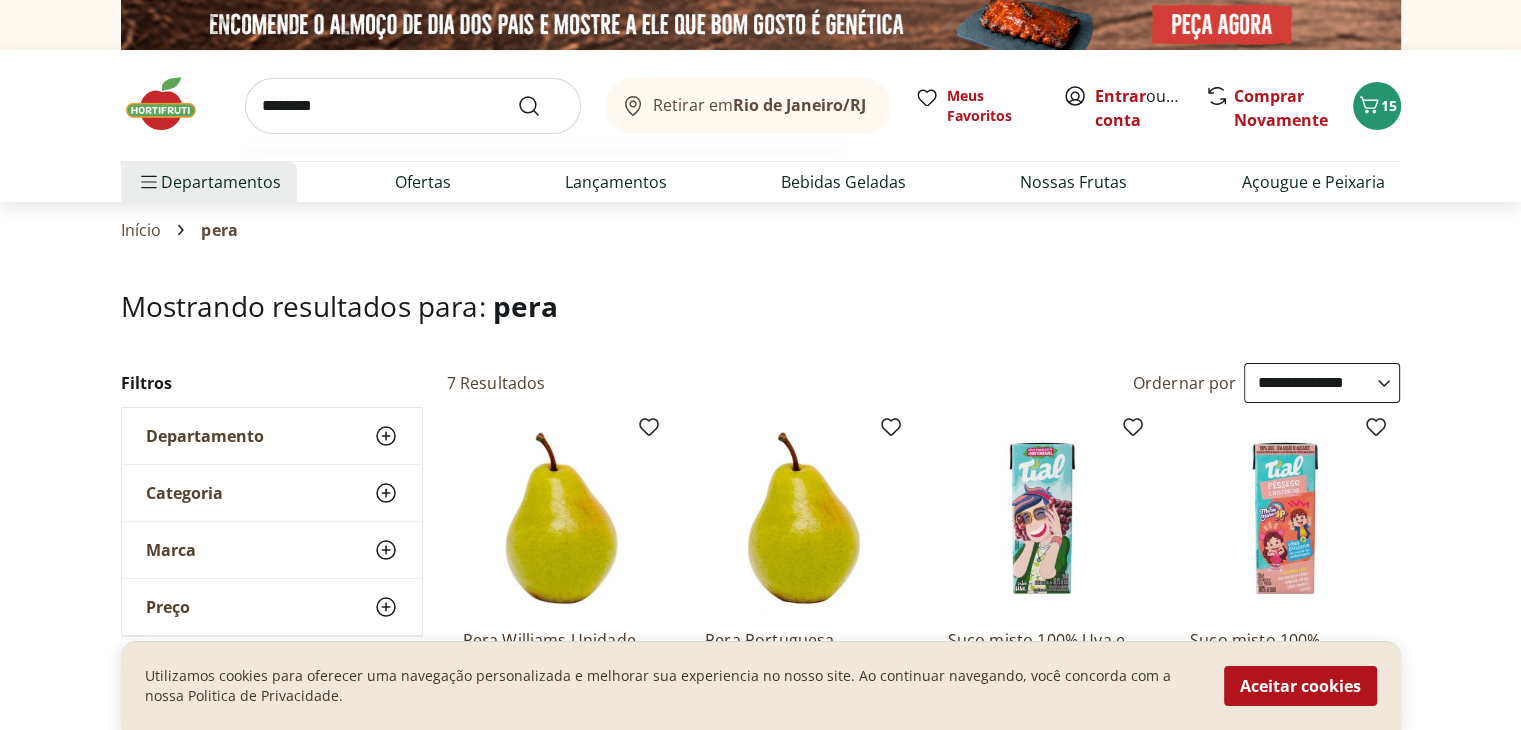 type on "********" 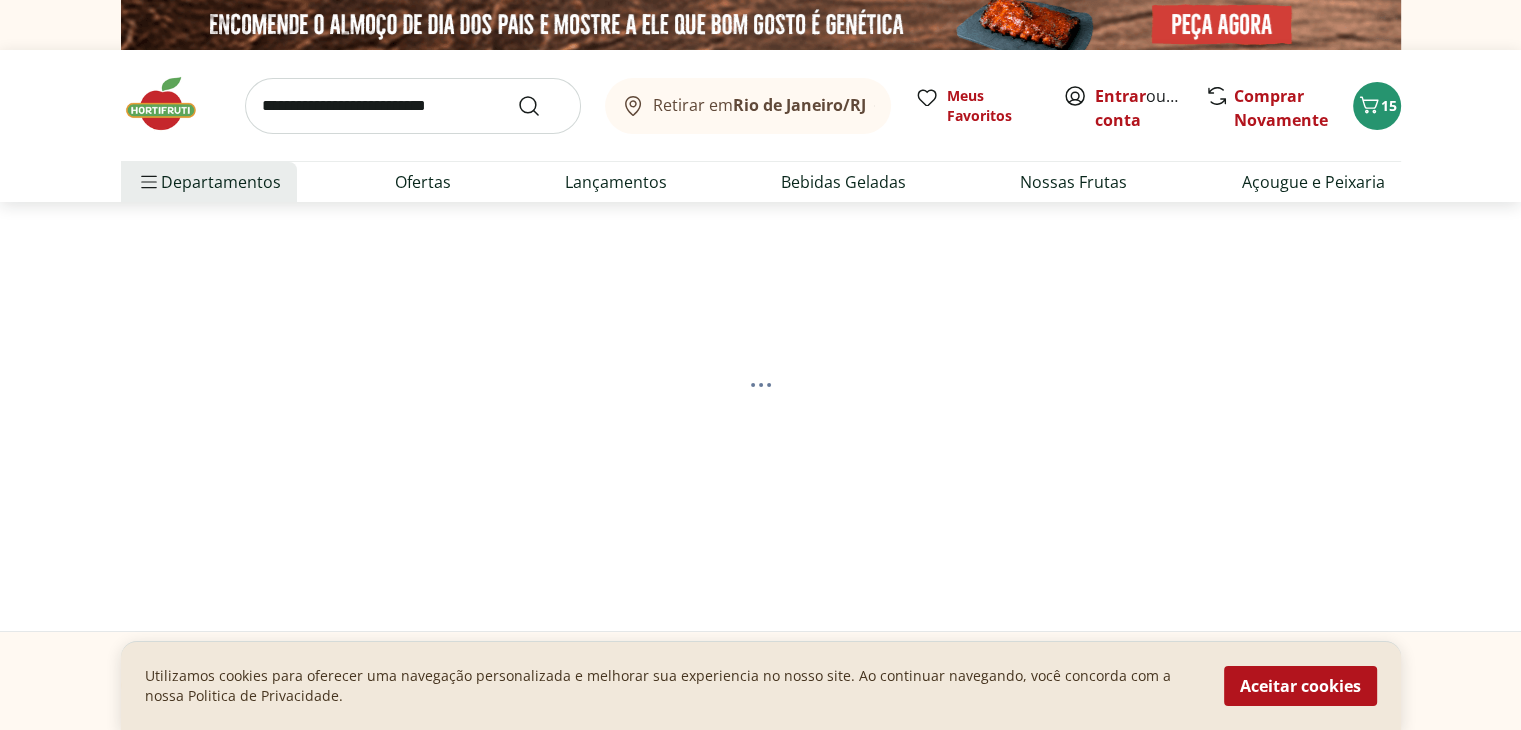 select on "**********" 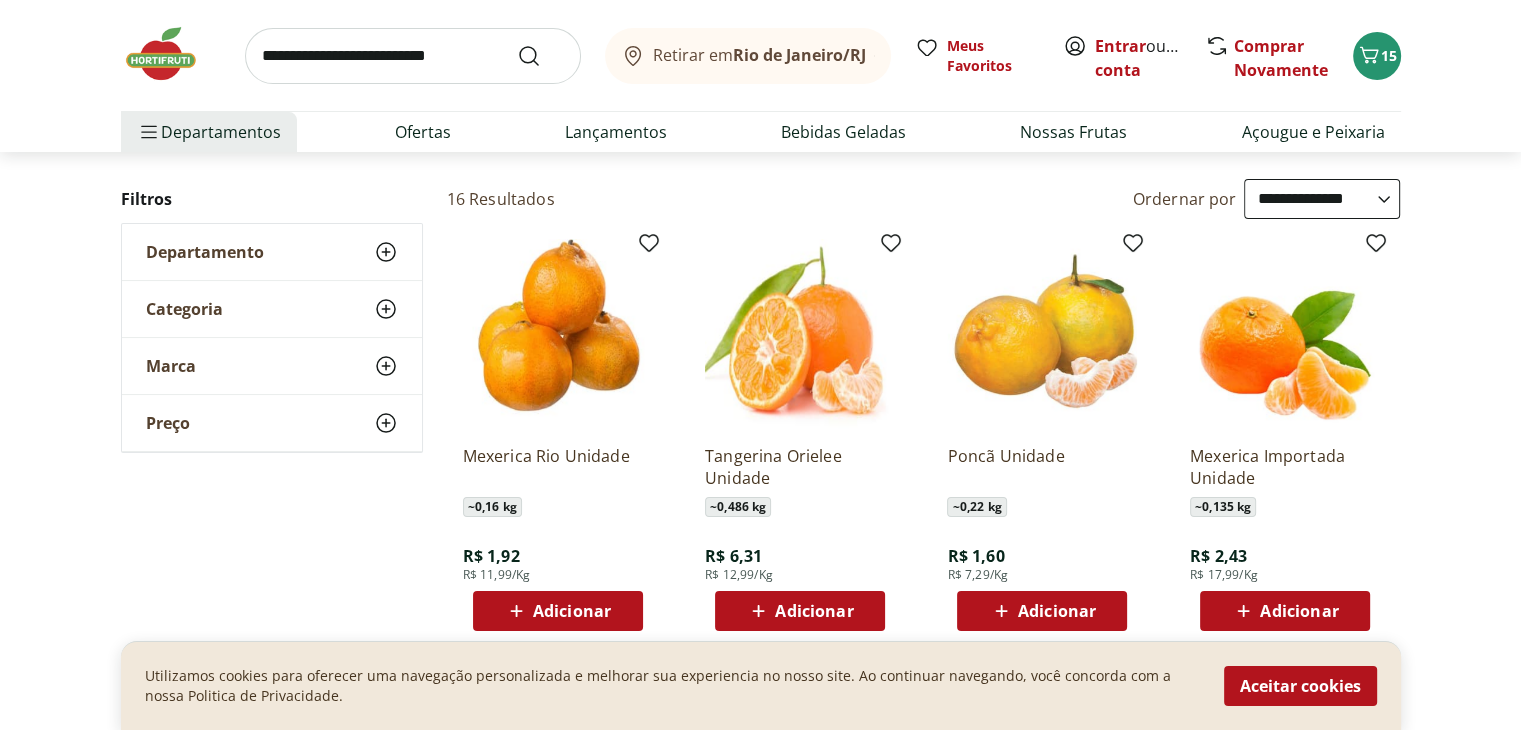 scroll, scrollTop: 220, scrollLeft: 0, axis: vertical 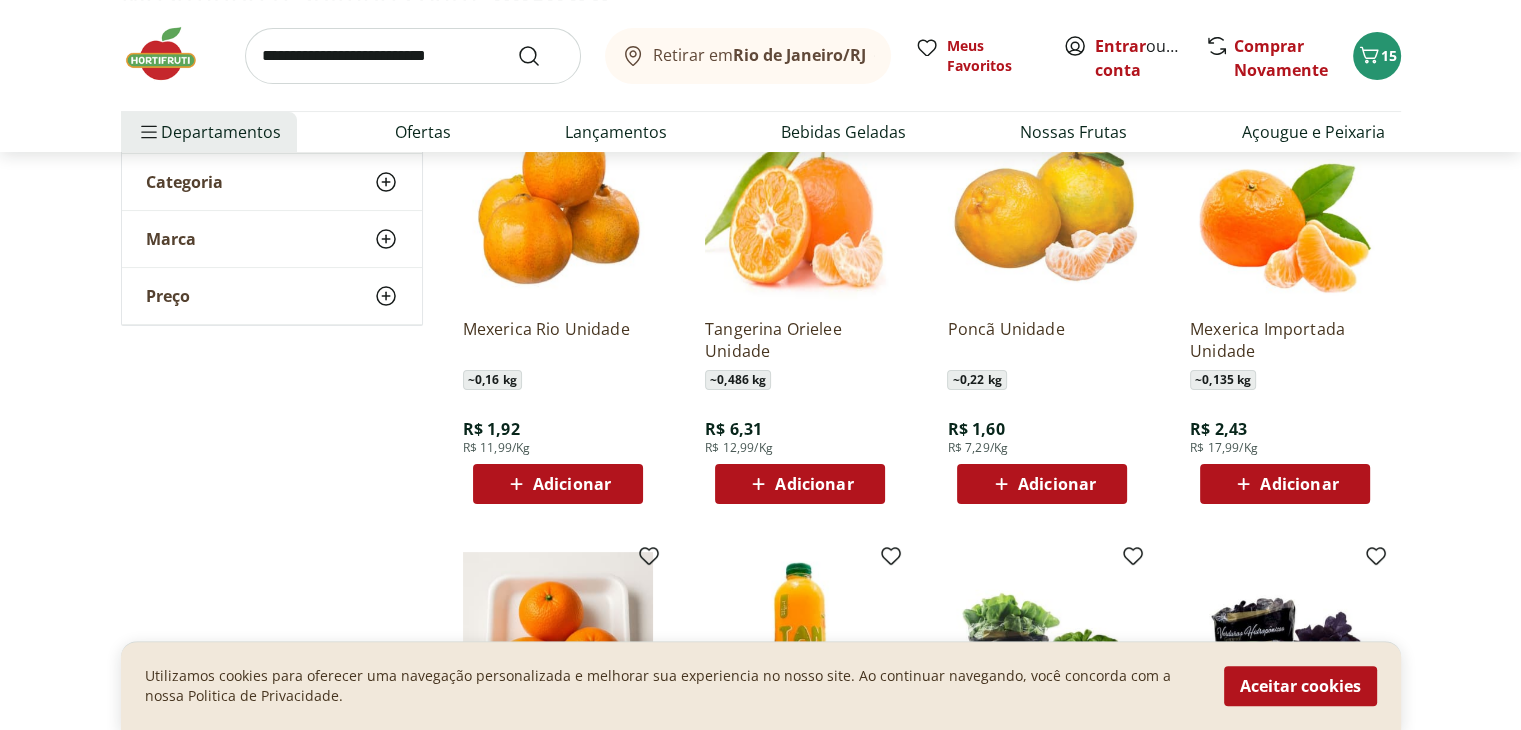 click on "Adicionar" at bounding box center [572, 484] 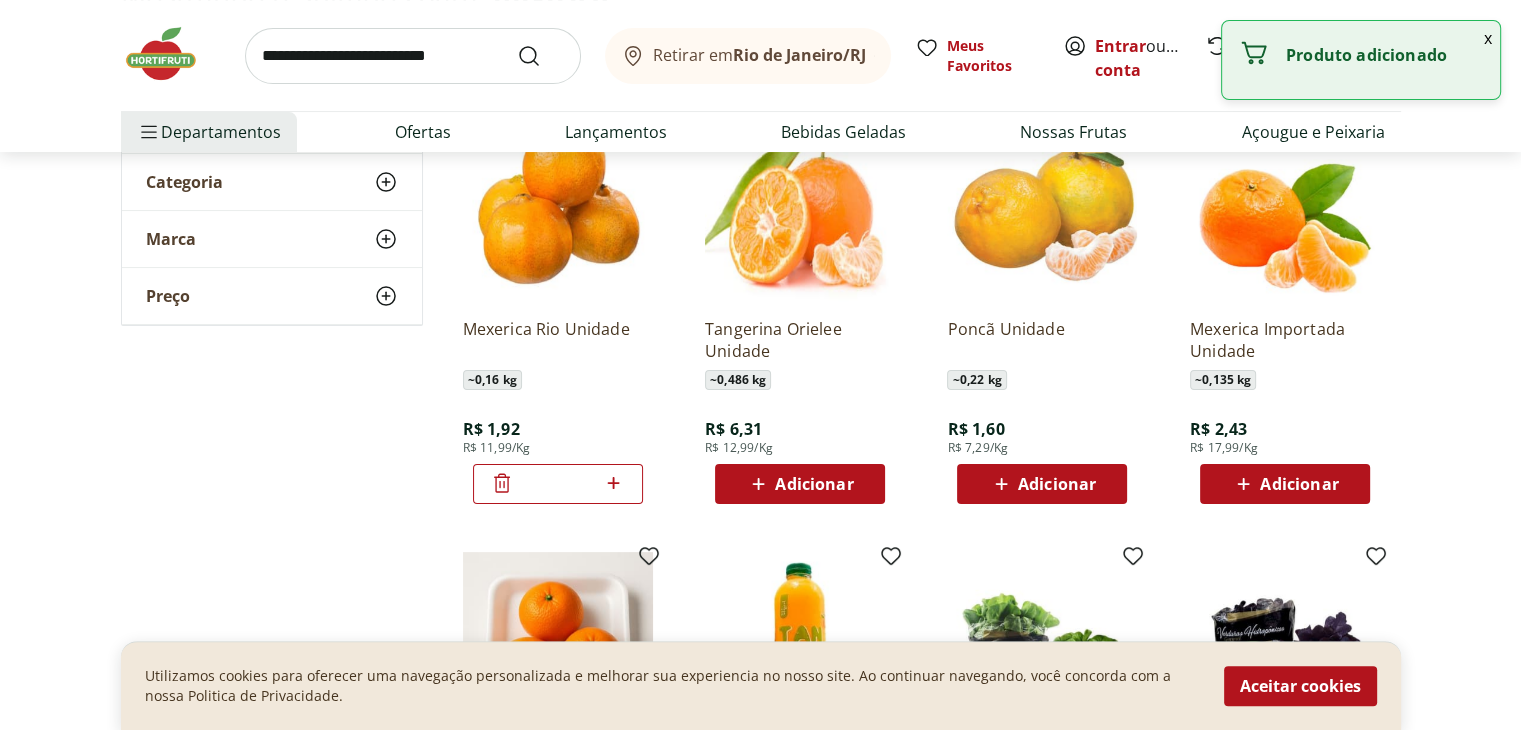 click 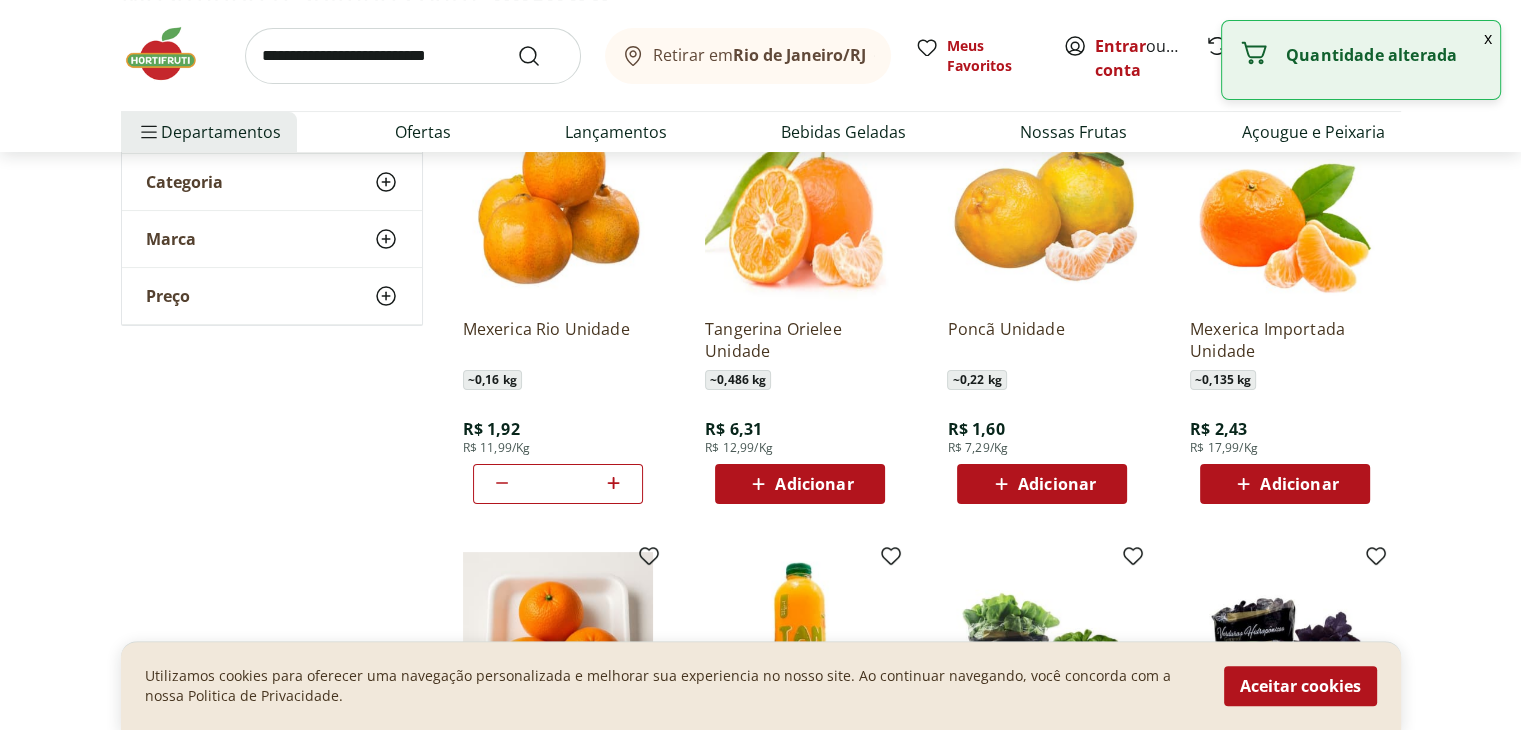 click 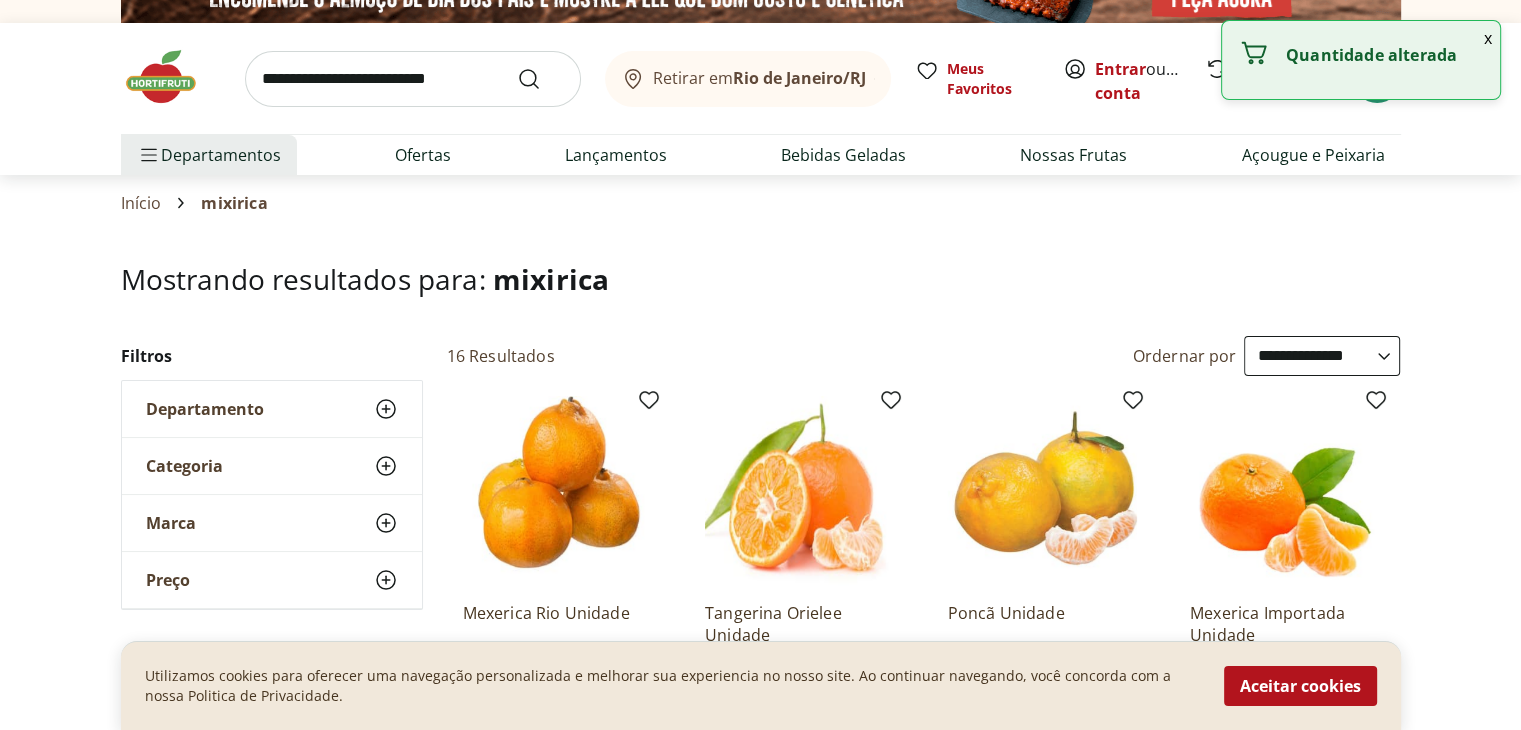 scroll, scrollTop: 0, scrollLeft: 0, axis: both 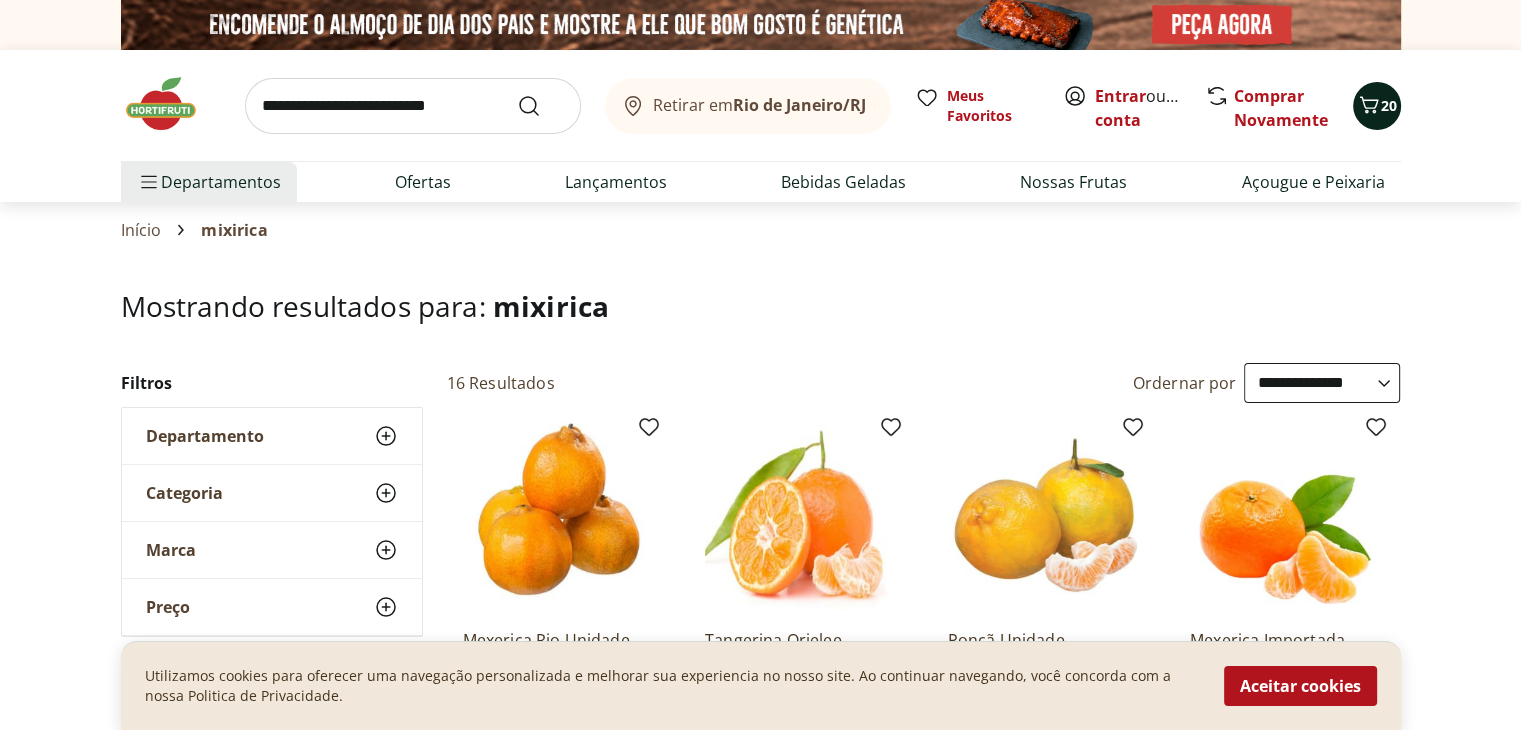 click 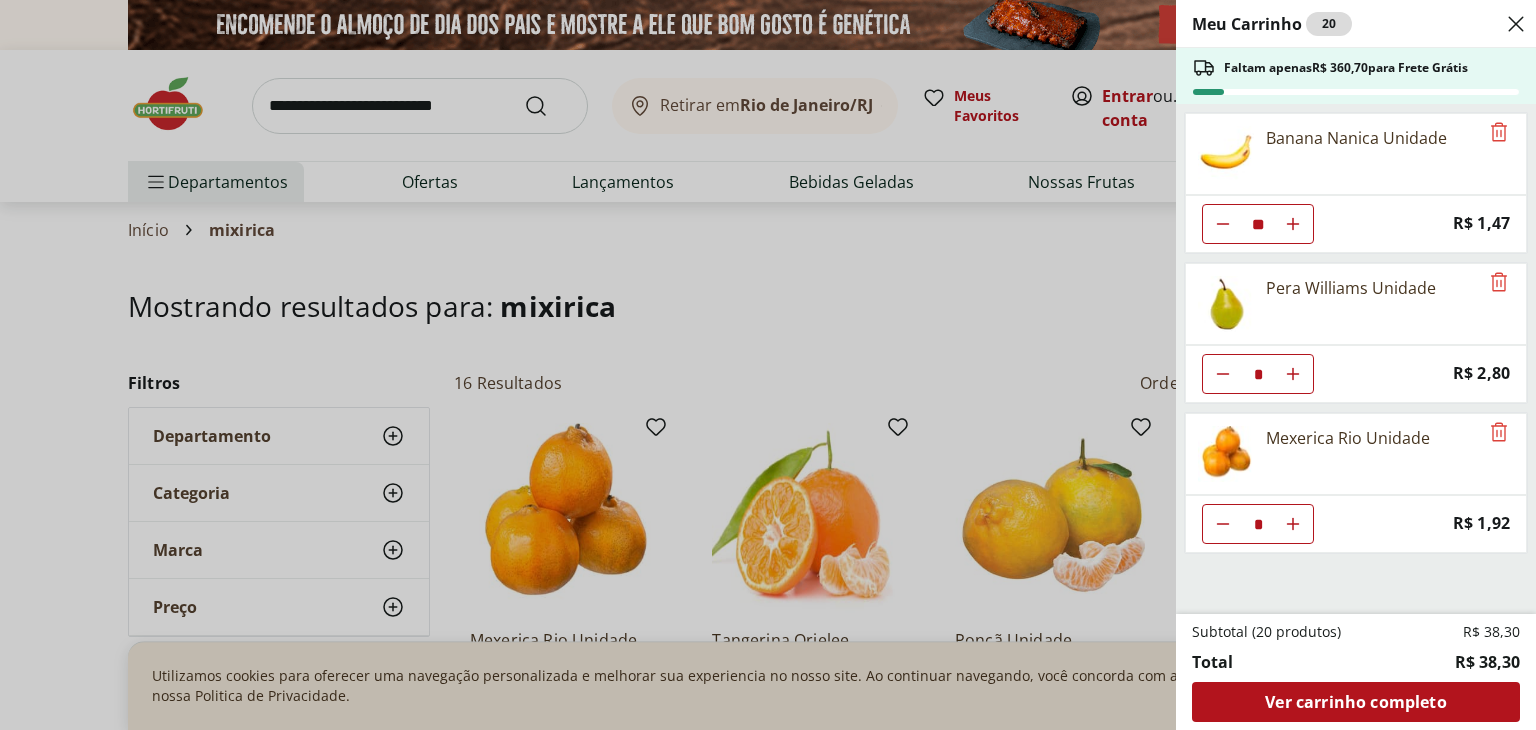 click on "Meu Carrinho 20 Faltam apenas  R$ 360,70  para Frete Grátis Banana Nanica Unidade ** Price: R$ 1,47 Pera Williams Unidade * Price: R$ 2,80 Mexerica Rio Unidade * Price: R$ 1,92 Subtotal (20 produtos) R$ 38,30 Total R$ 38,30 Ver carrinho completo" at bounding box center (768, 365) 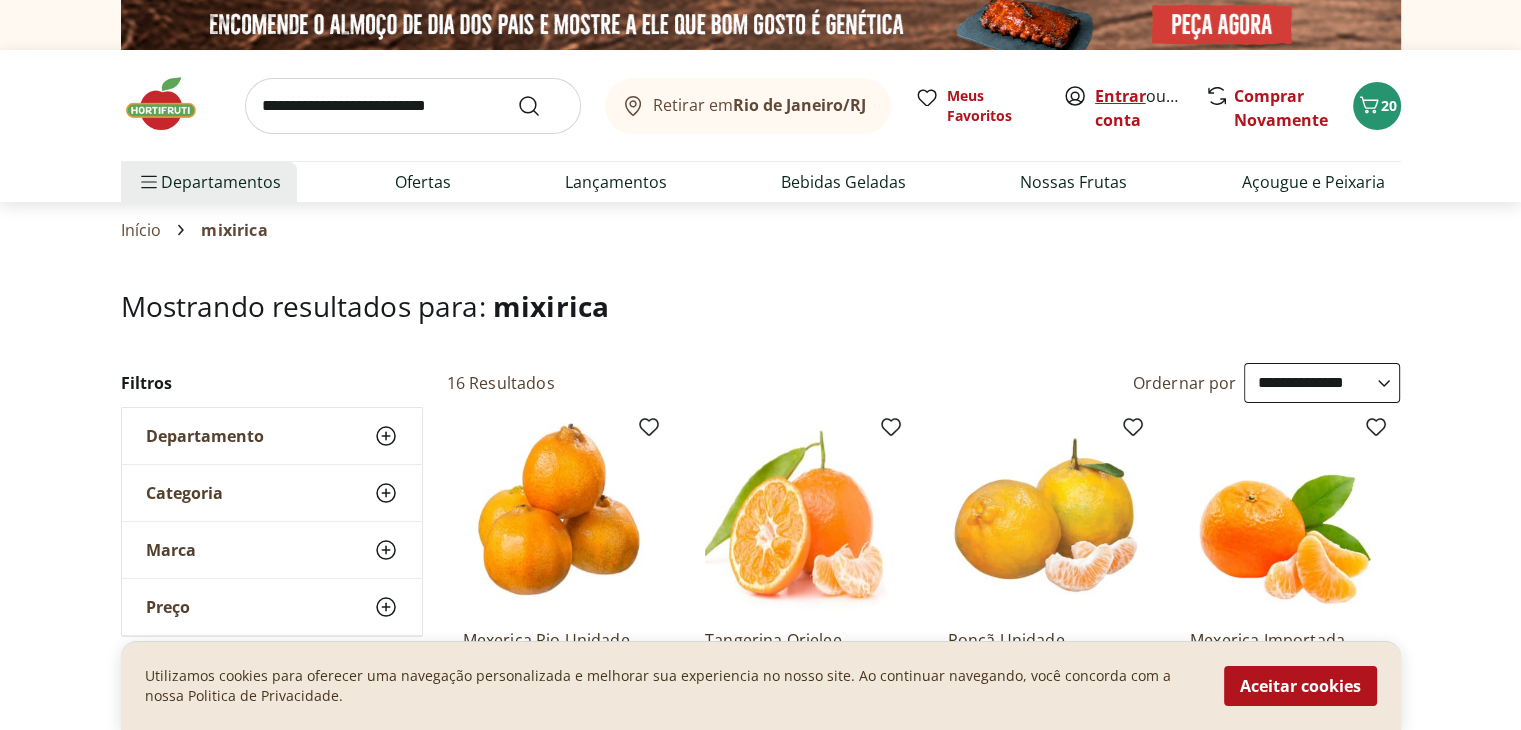 click on "Entrar" at bounding box center (1120, 96) 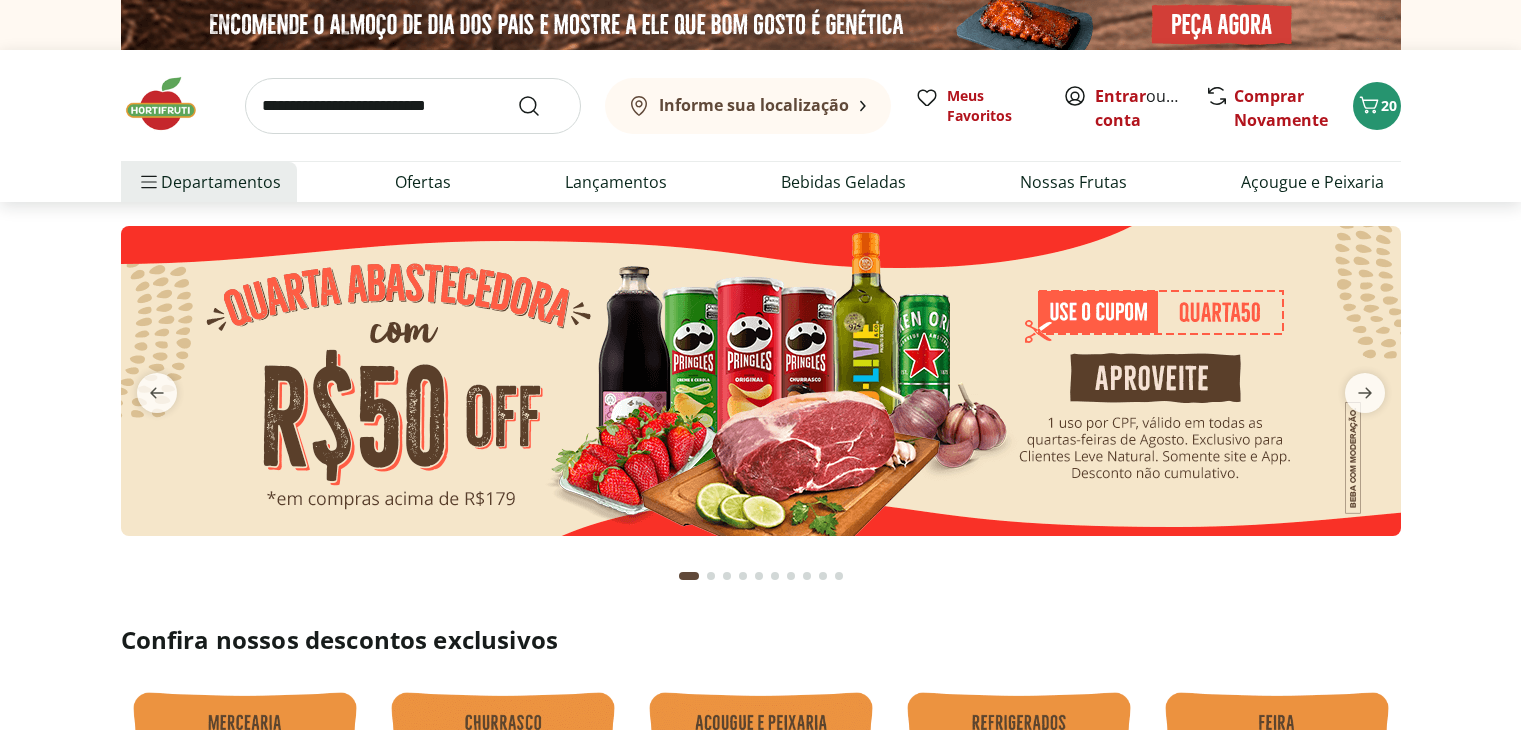 scroll, scrollTop: 0, scrollLeft: 0, axis: both 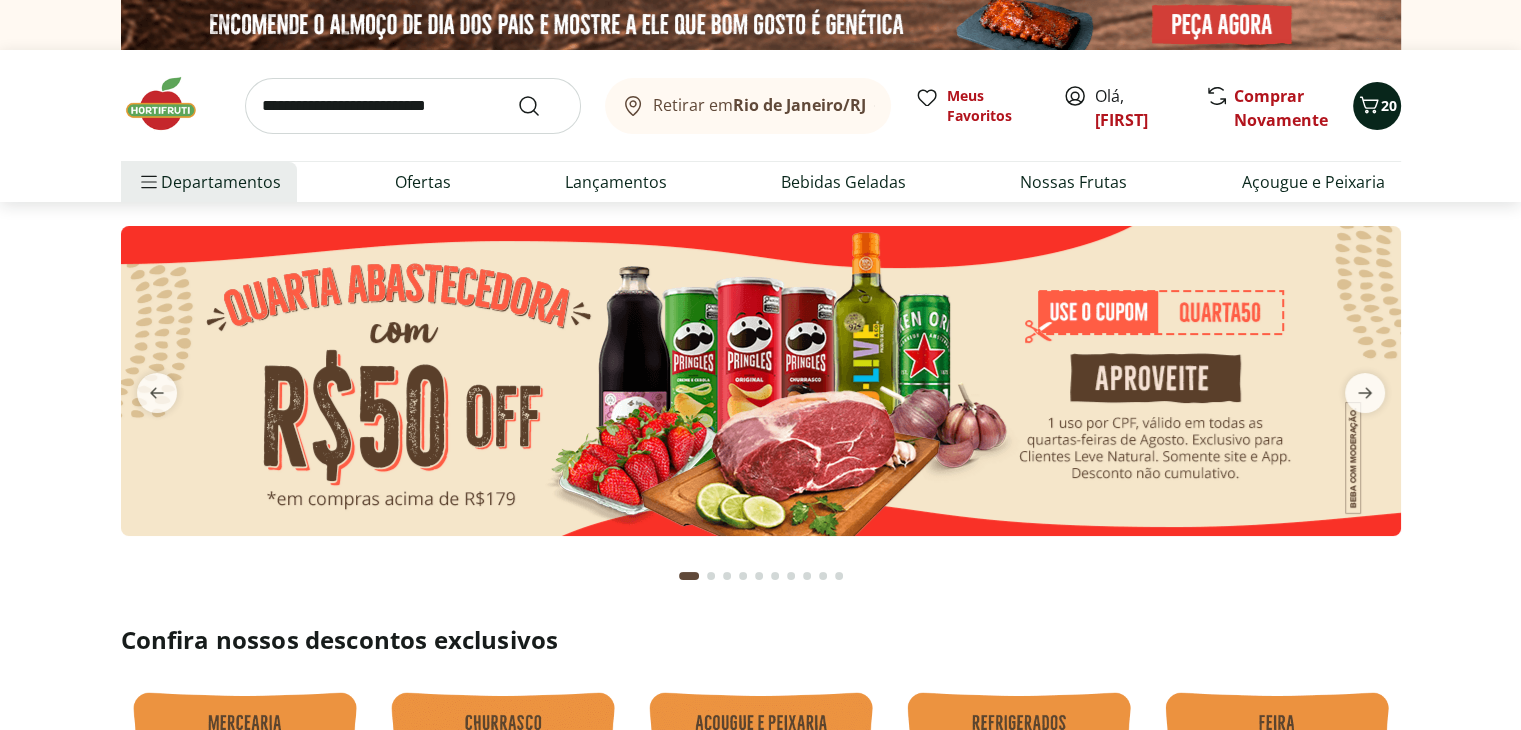 click 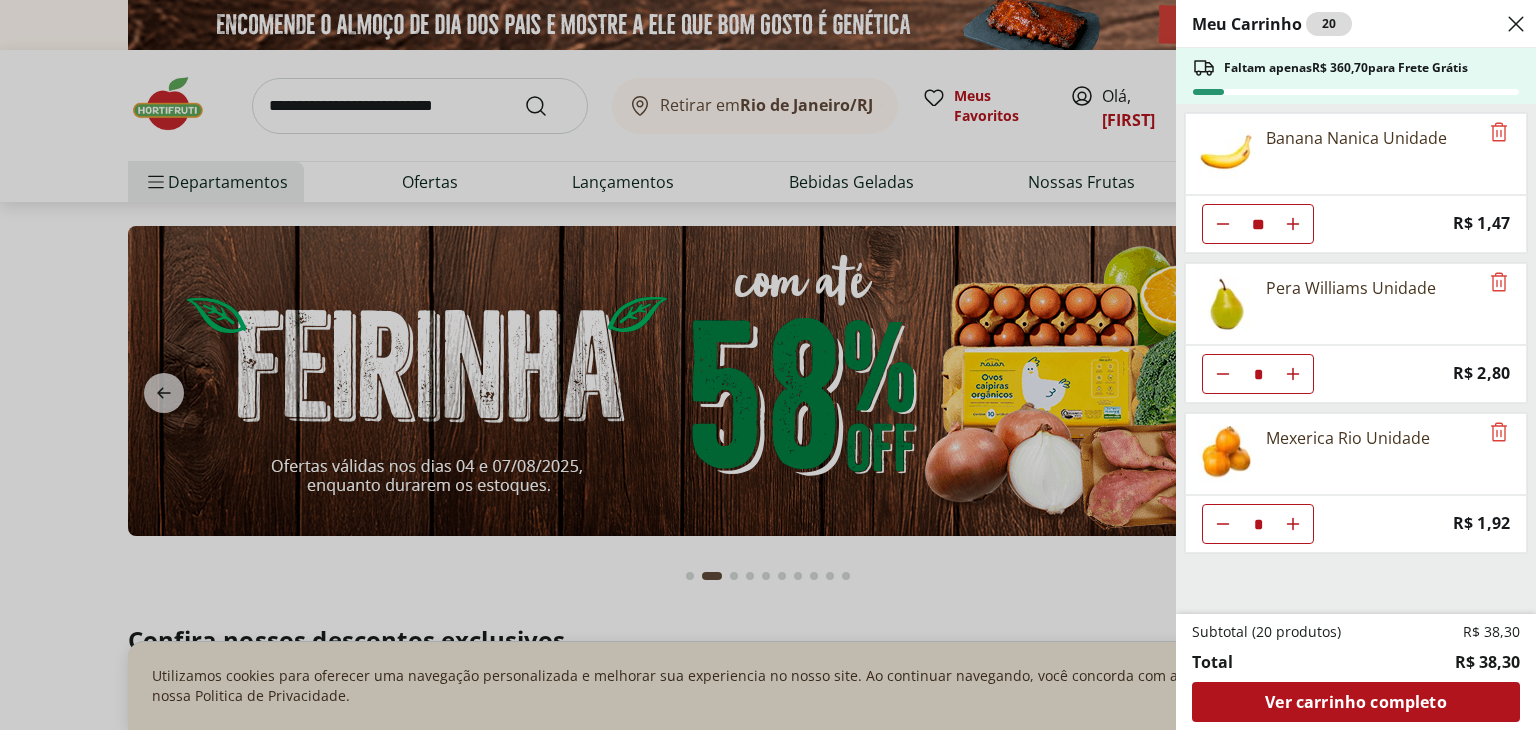 click 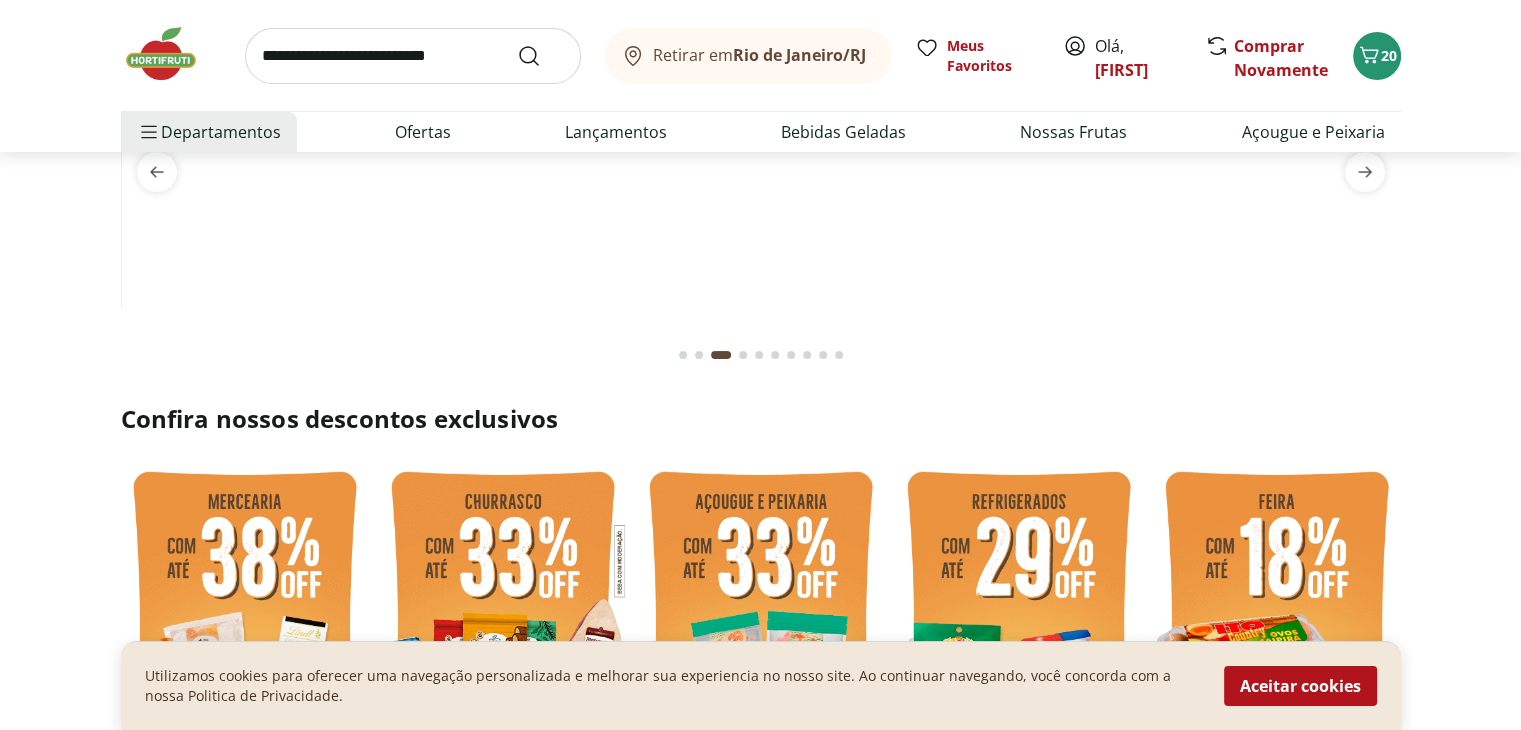 scroll, scrollTop: 0, scrollLeft: 0, axis: both 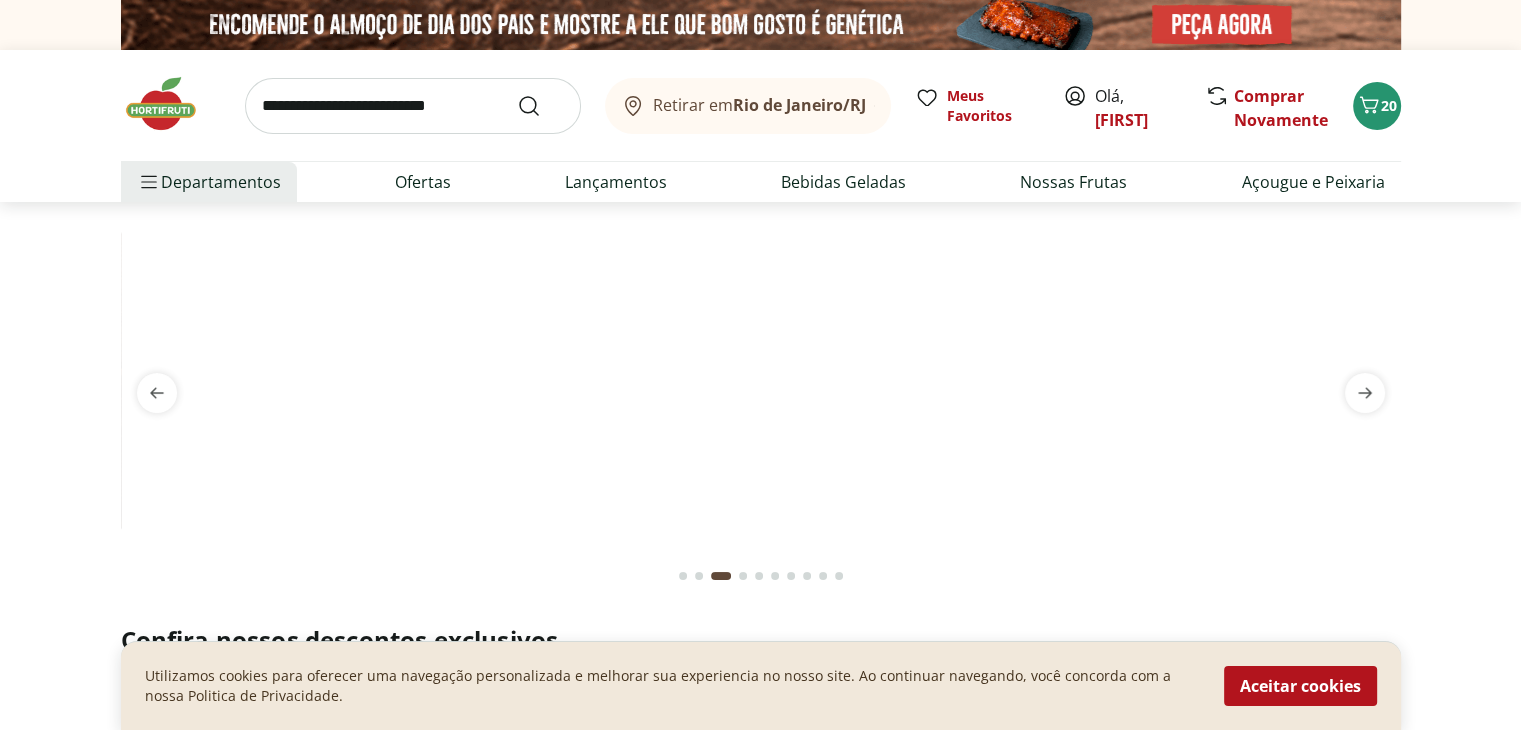 click at bounding box center [413, 106] 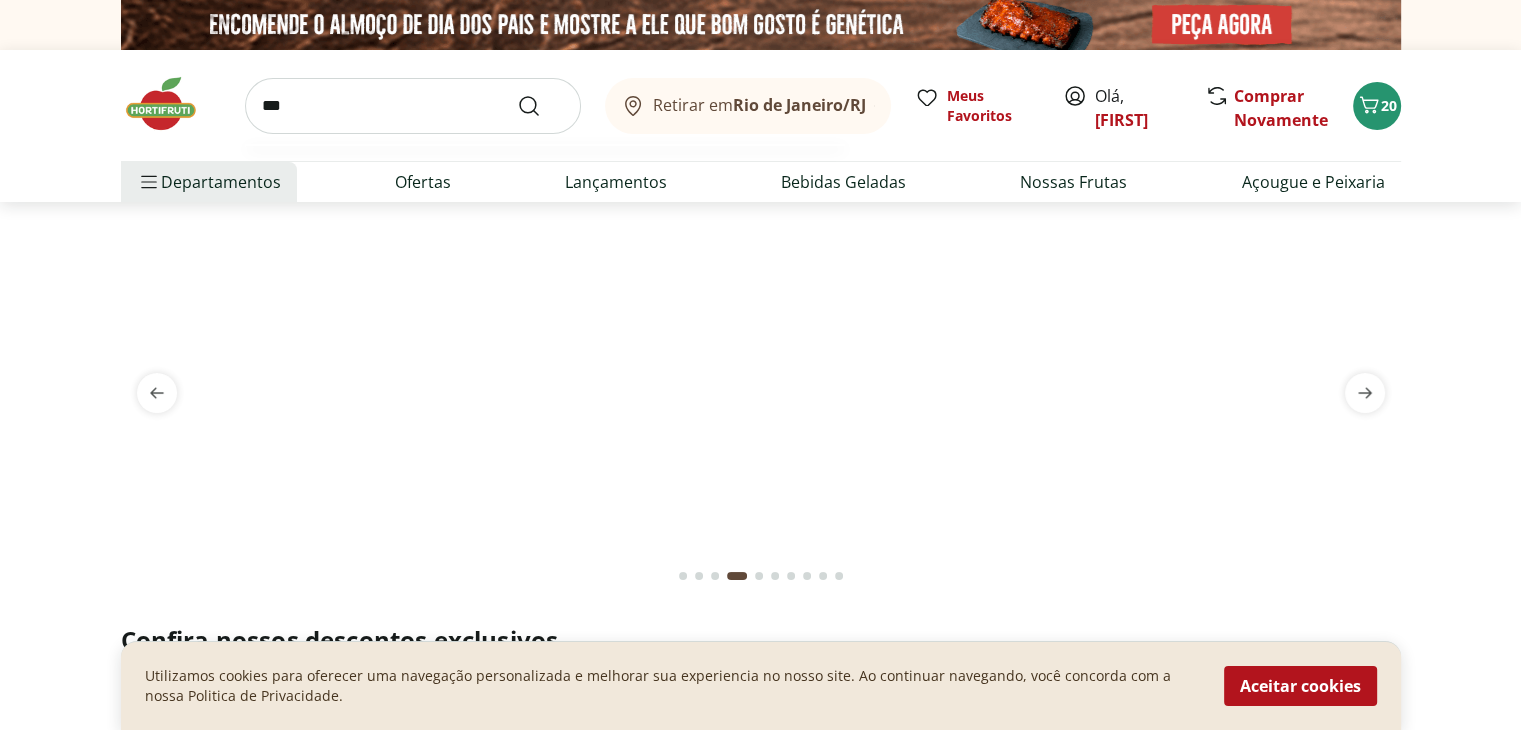 type on "***" 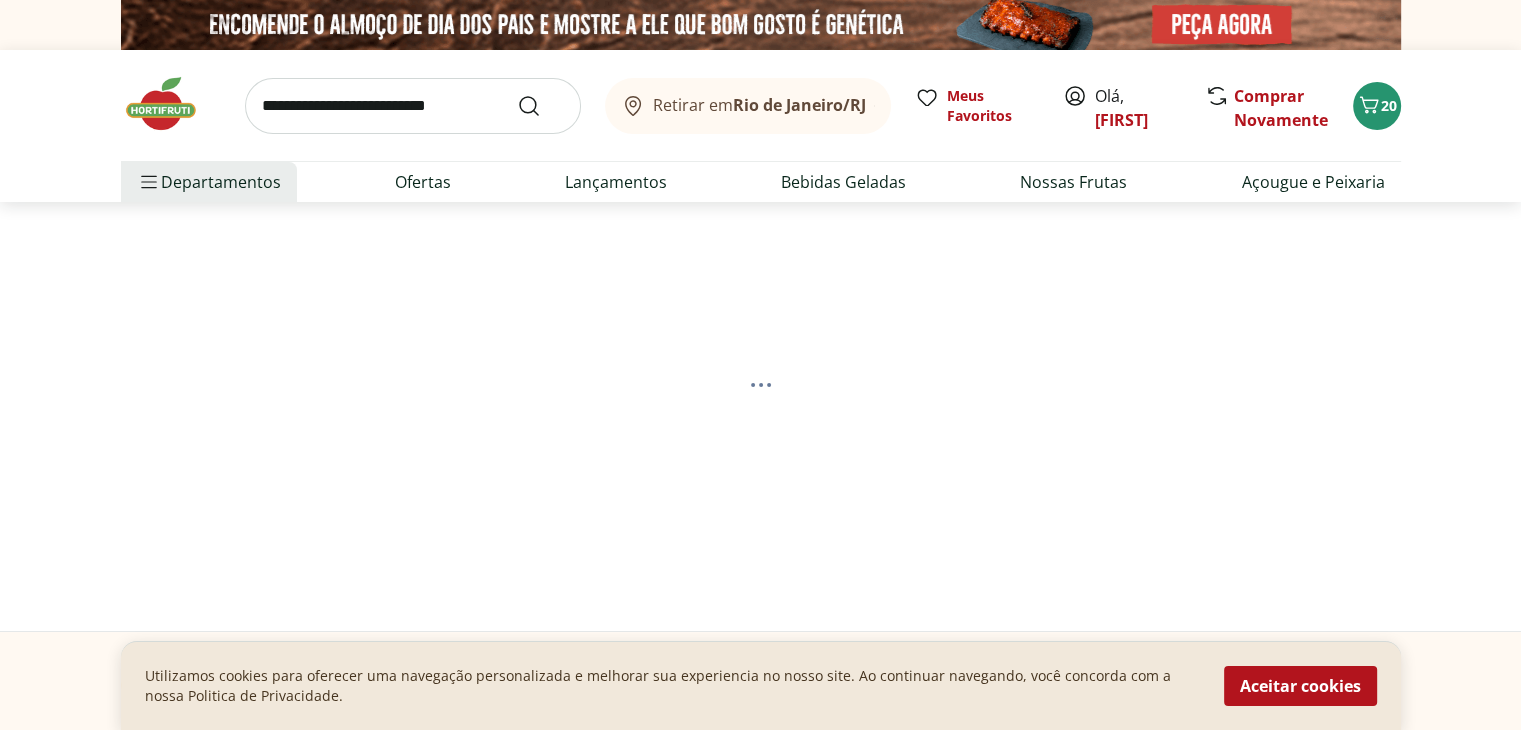 select on "**********" 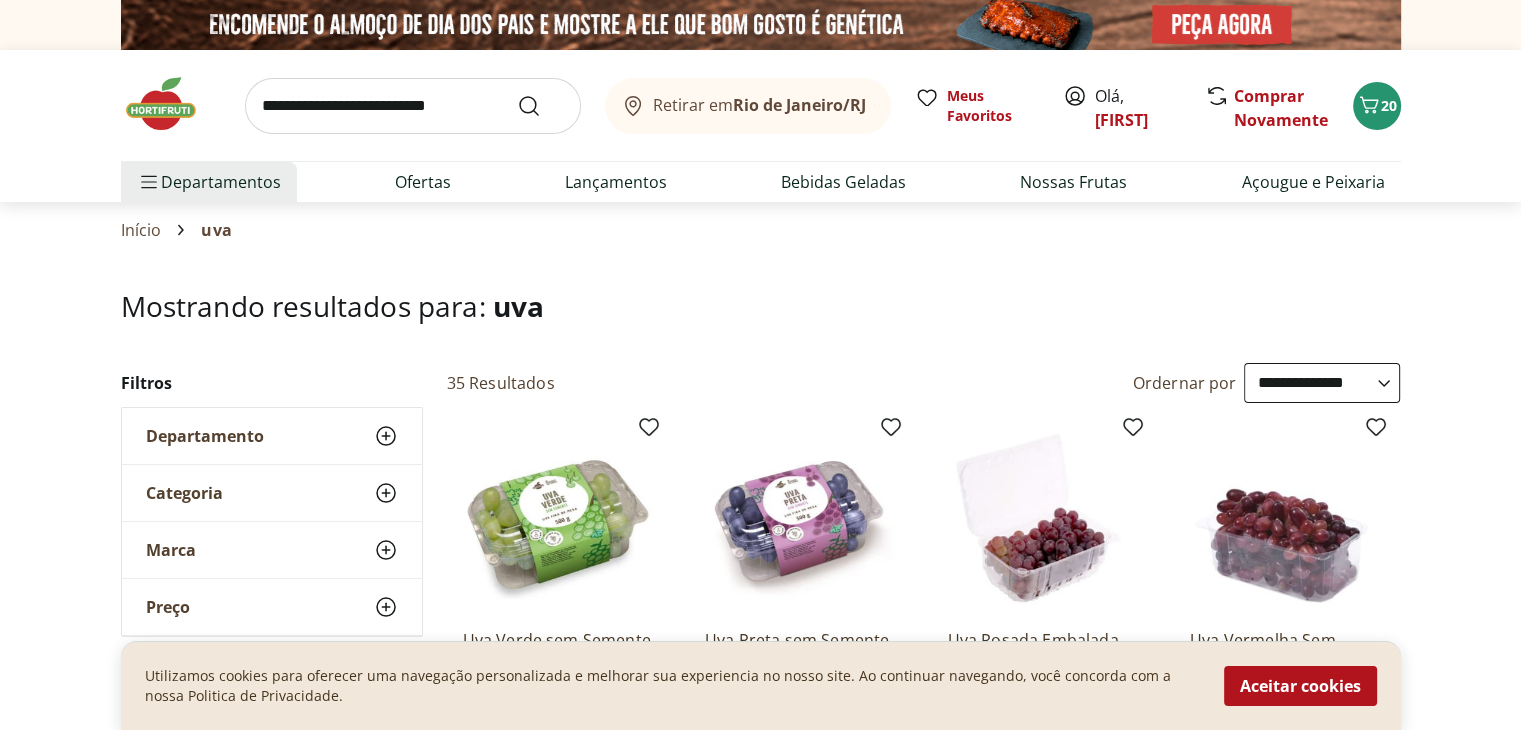 click on "Rio de Janeiro/RJ" at bounding box center (799, 105) 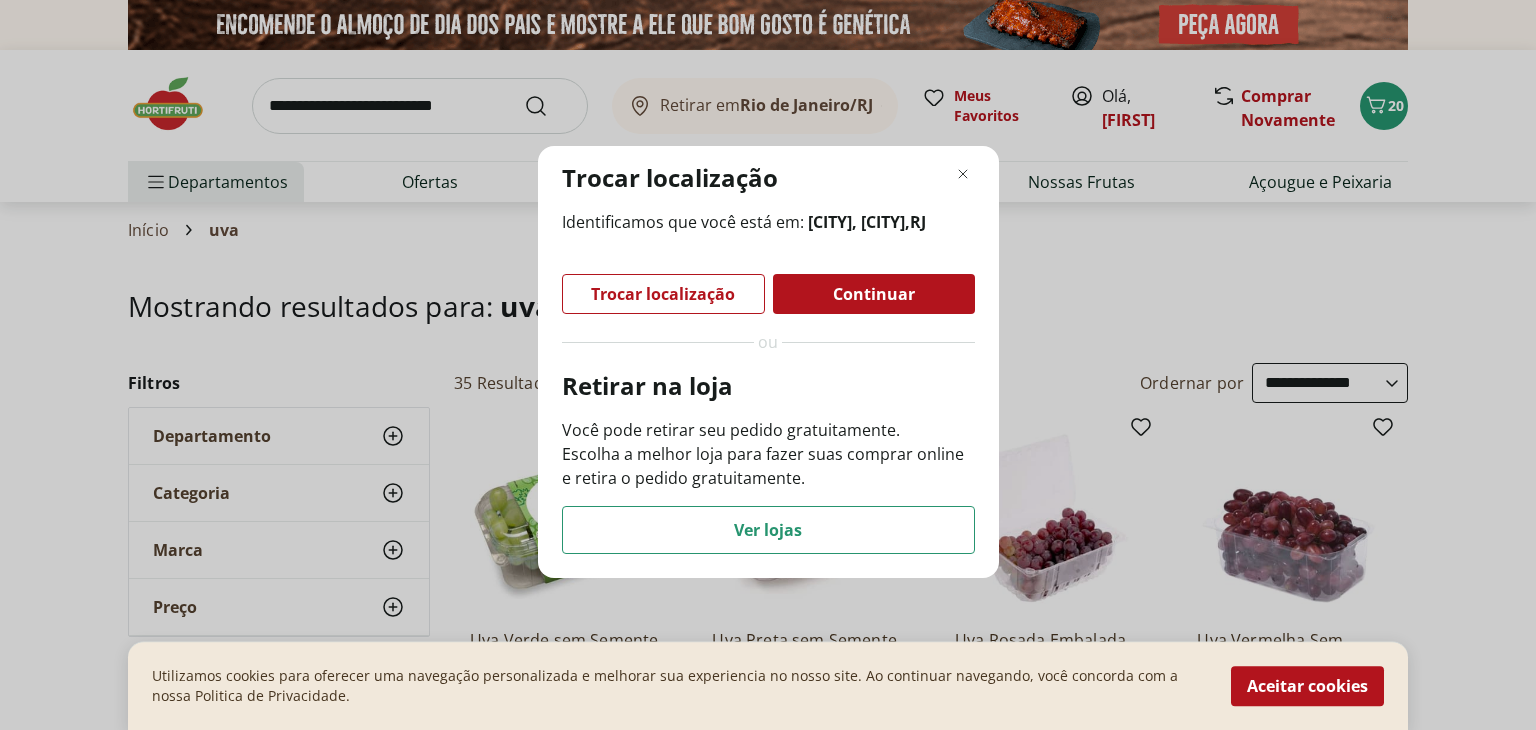 click on "Continuar" at bounding box center [874, 294] 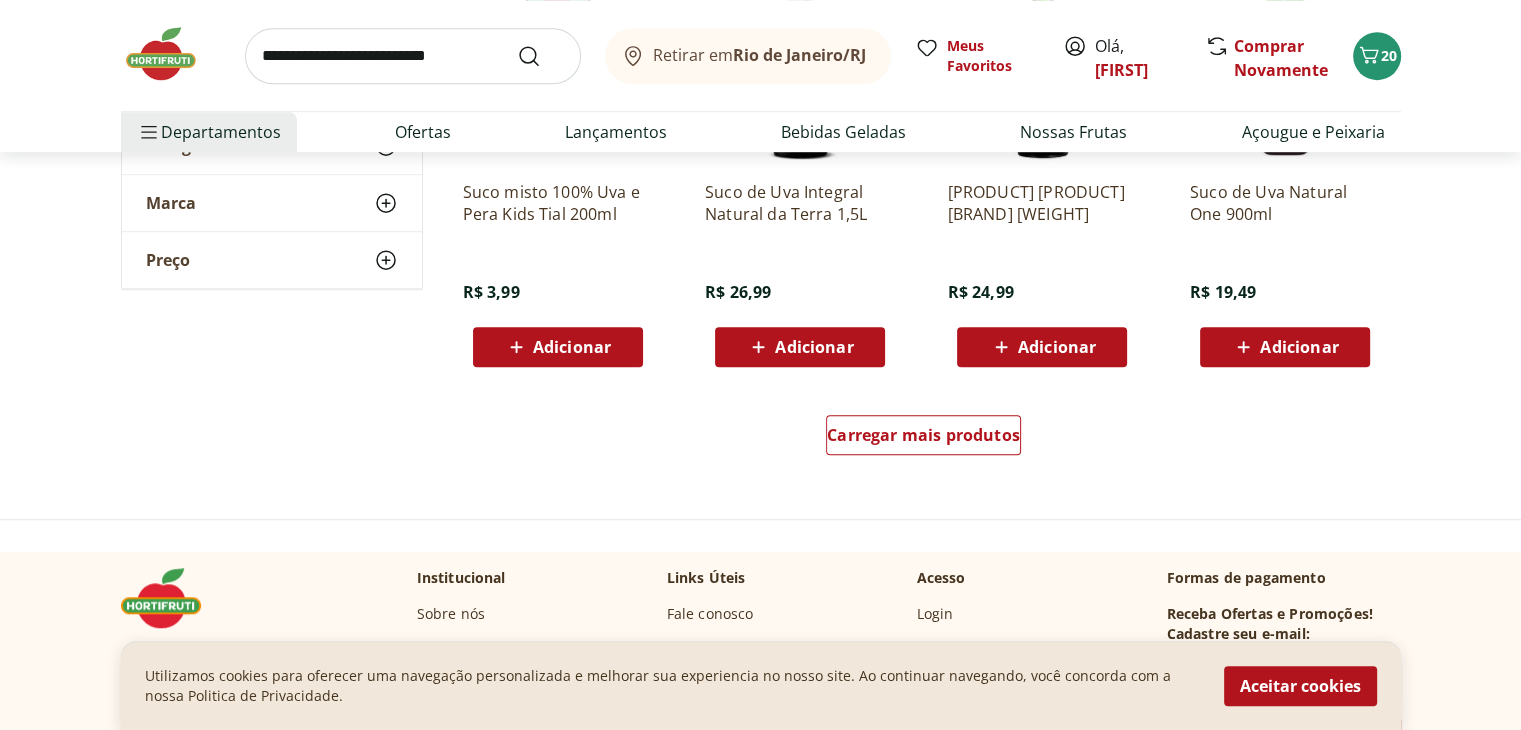 scroll, scrollTop: 1316, scrollLeft: 0, axis: vertical 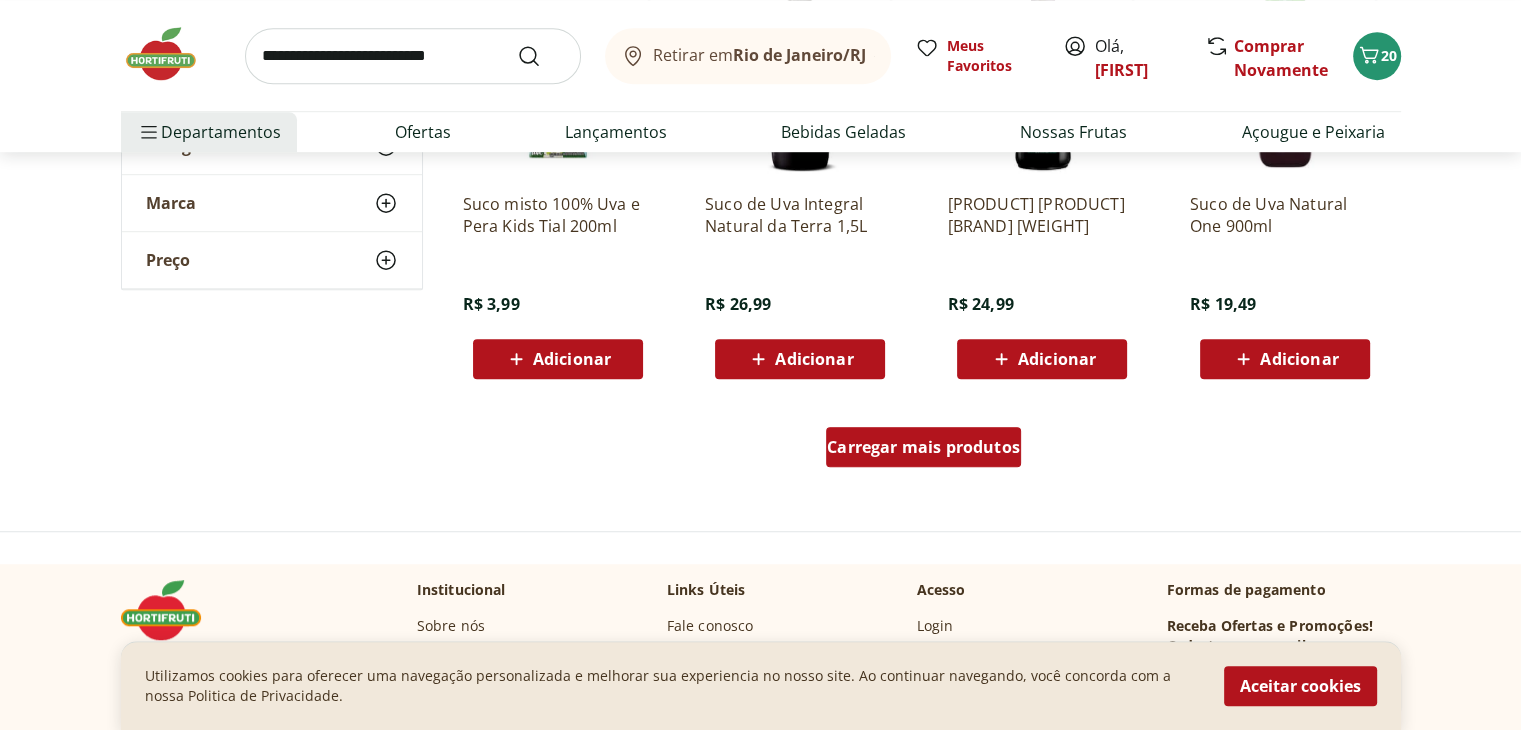 click on "Carregar mais produtos" at bounding box center (923, 447) 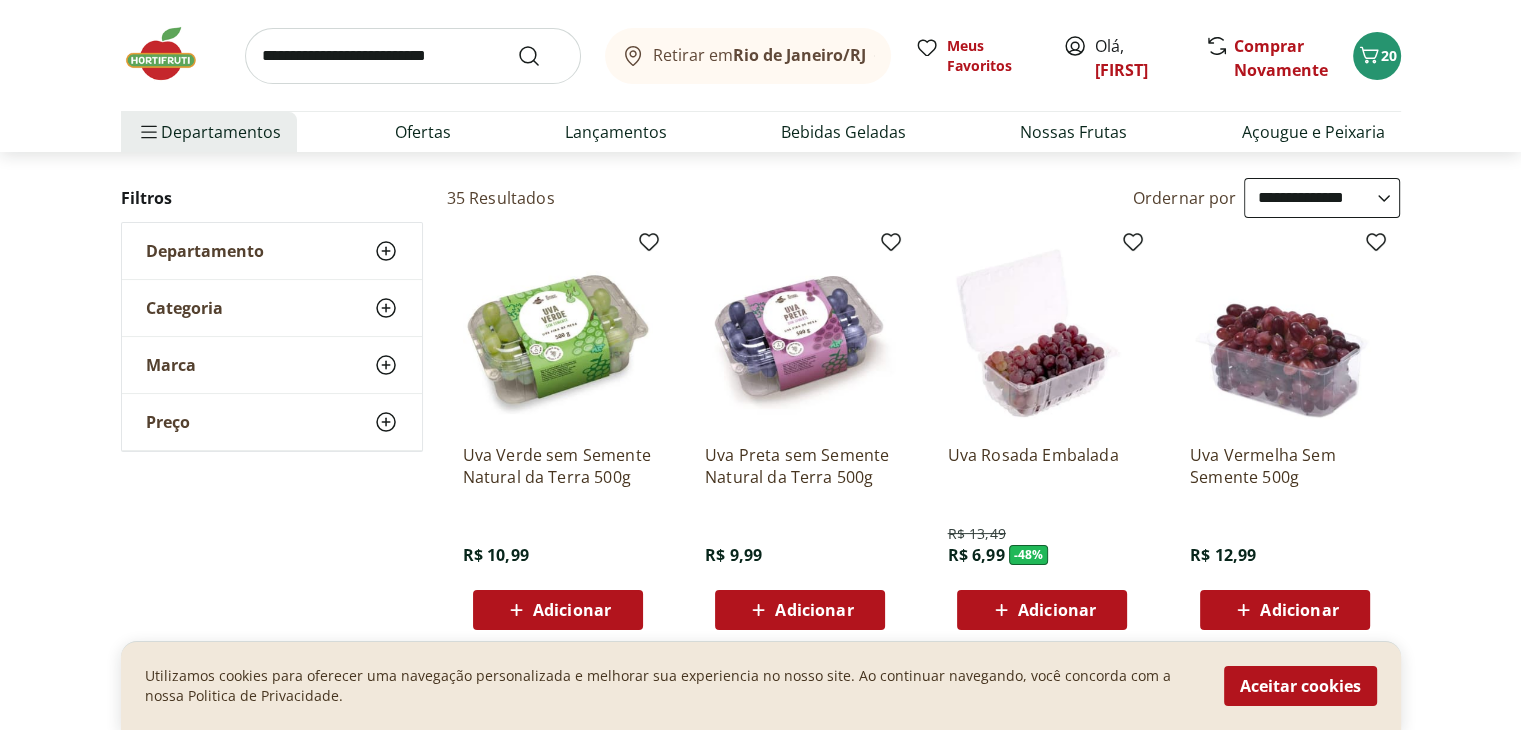 scroll, scrollTop: 146, scrollLeft: 0, axis: vertical 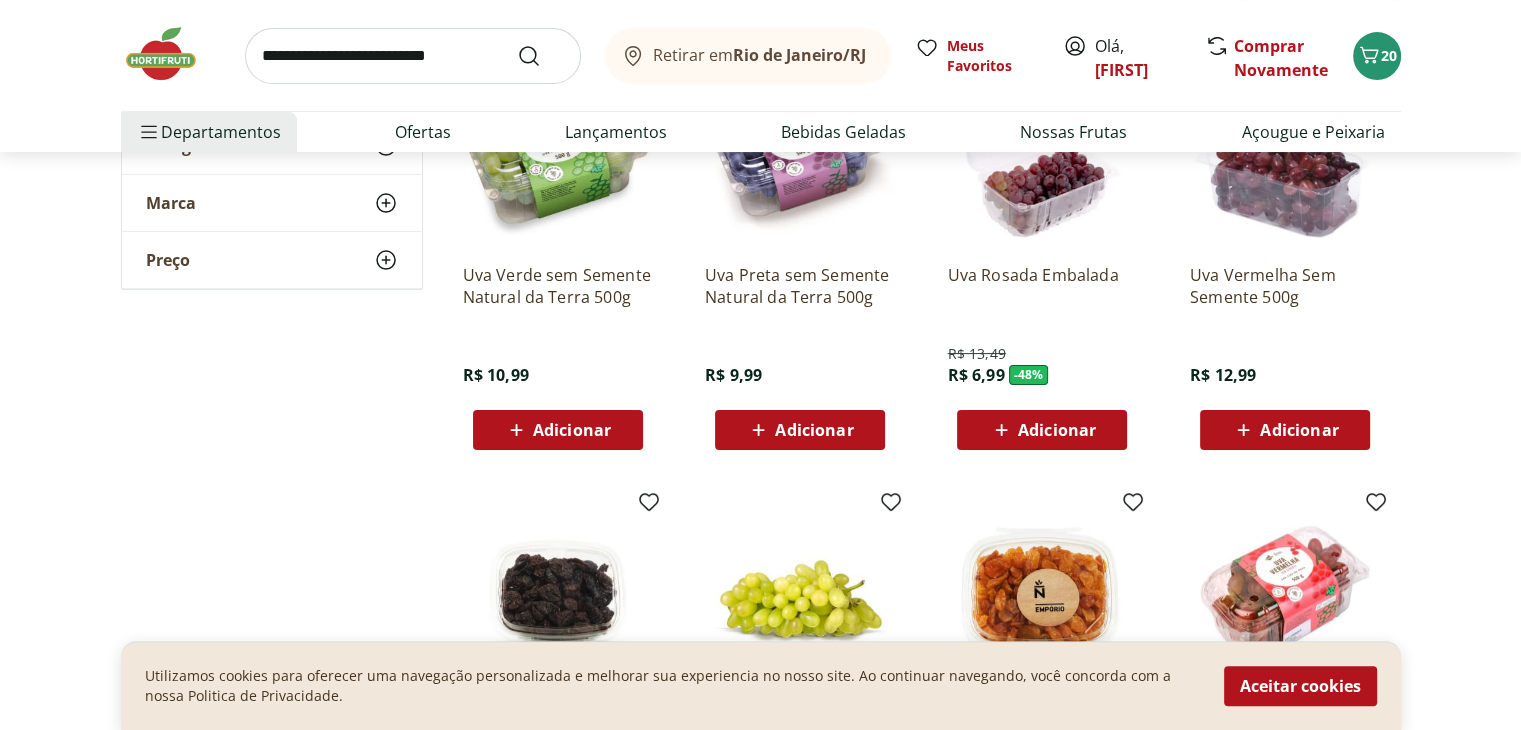 click on "Adicionar" at bounding box center [572, 430] 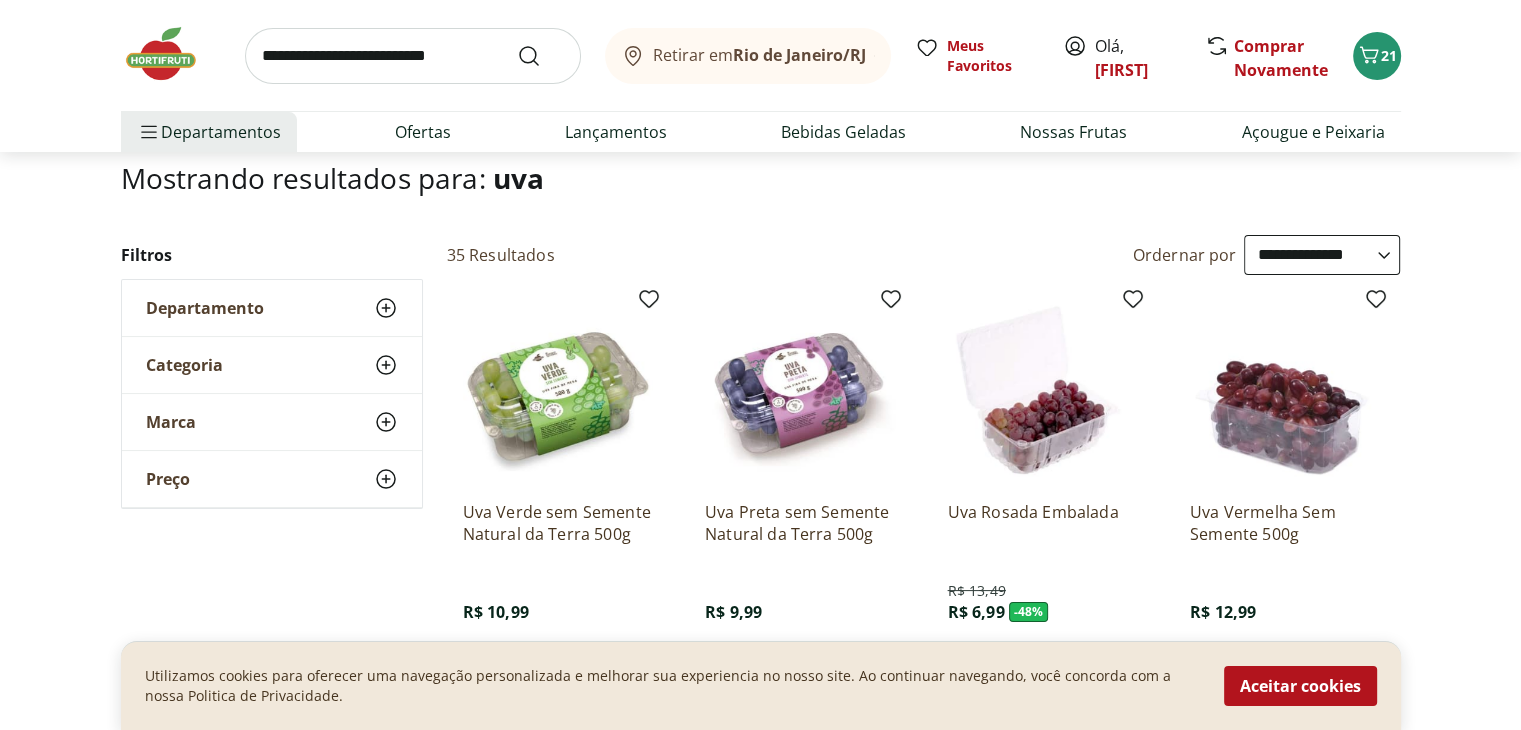 scroll, scrollTop: 0, scrollLeft: 0, axis: both 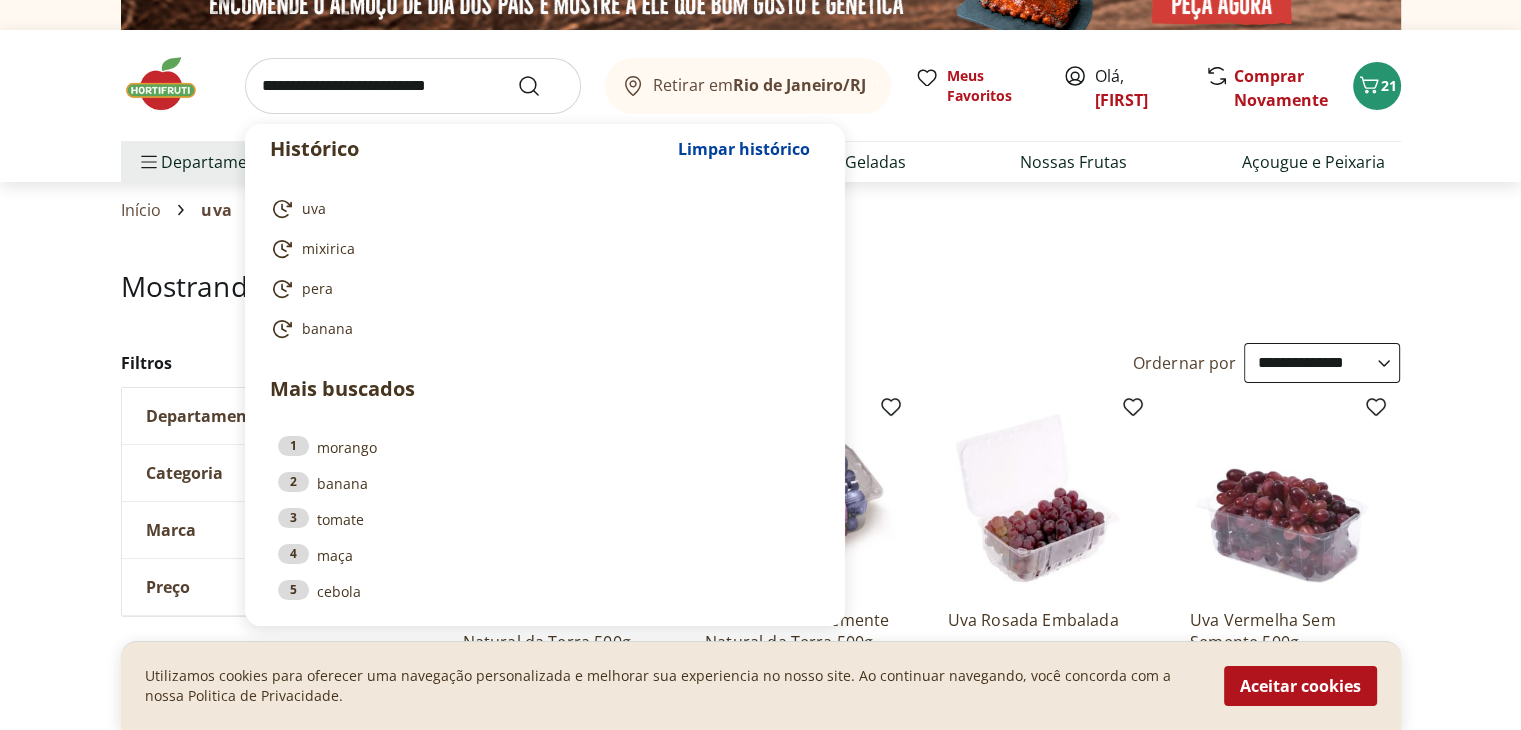 click at bounding box center (413, 86) 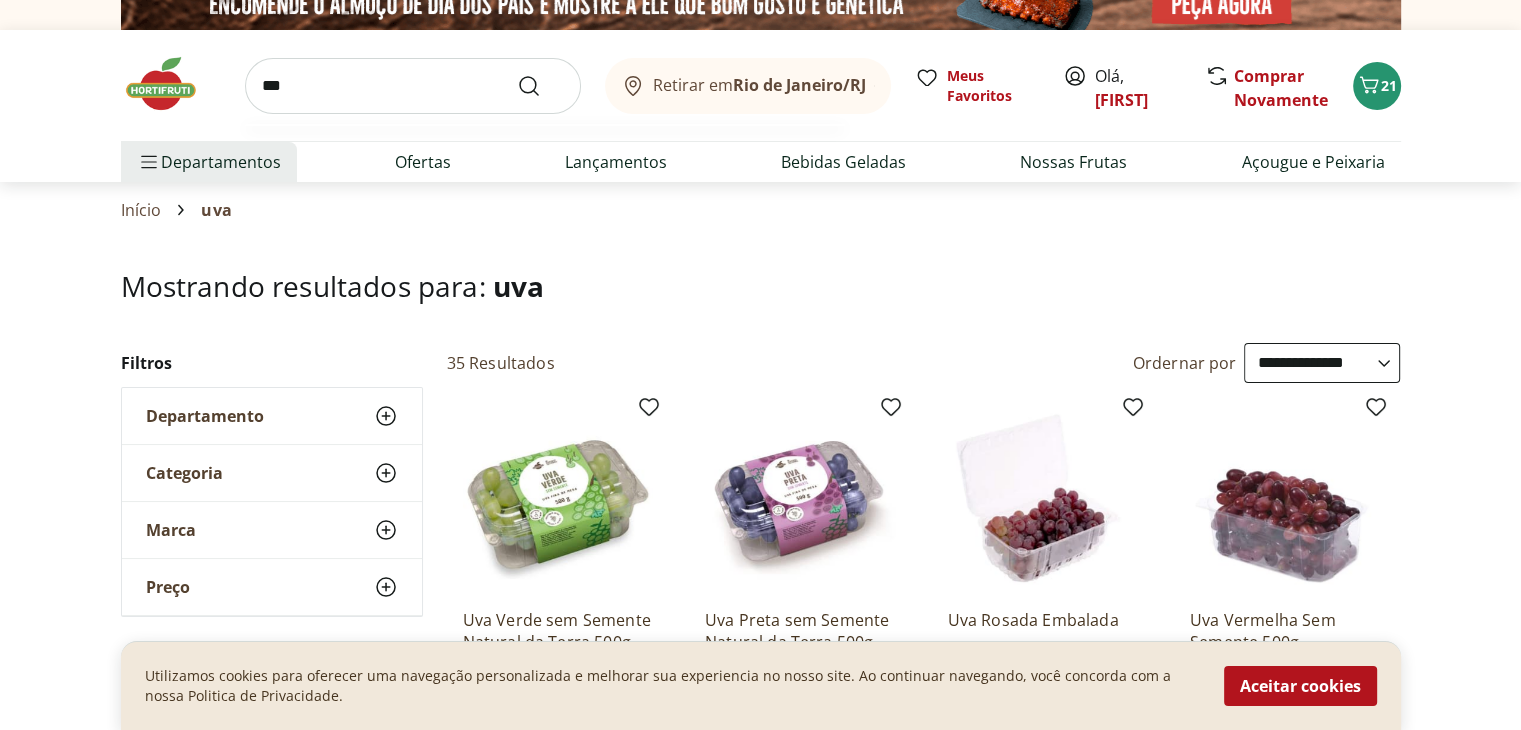 type on "***" 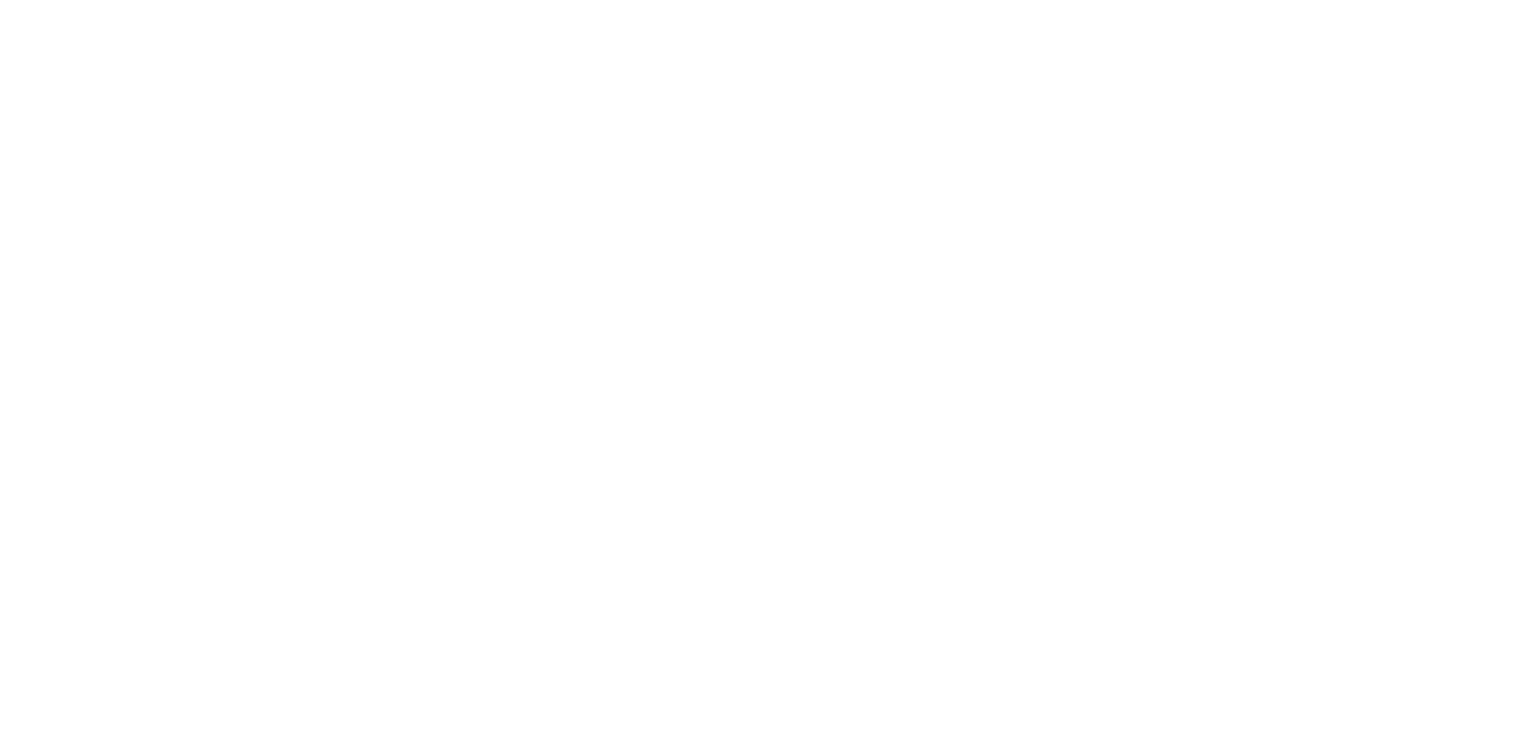scroll, scrollTop: 0, scrollLeft: 0, axis: both 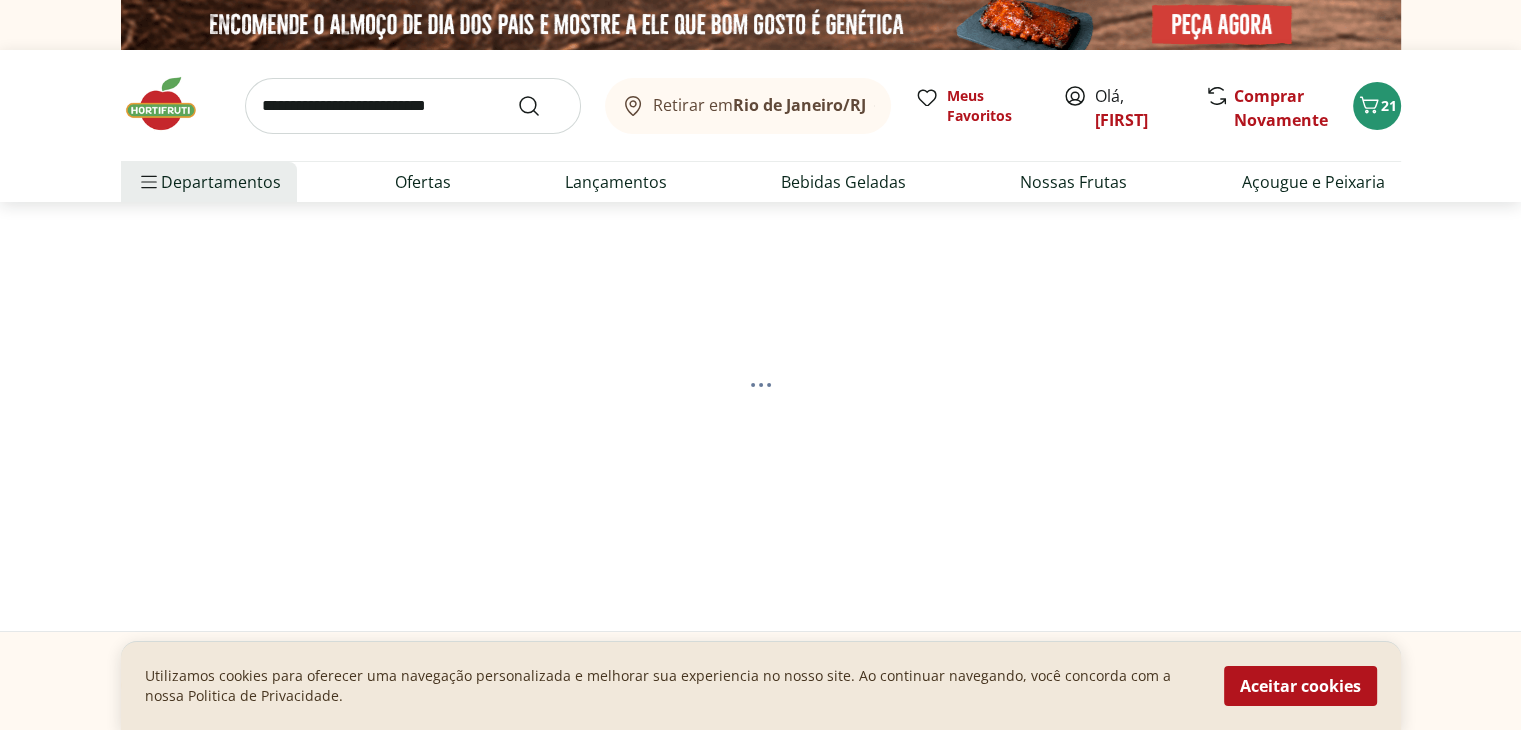 select on "**********" 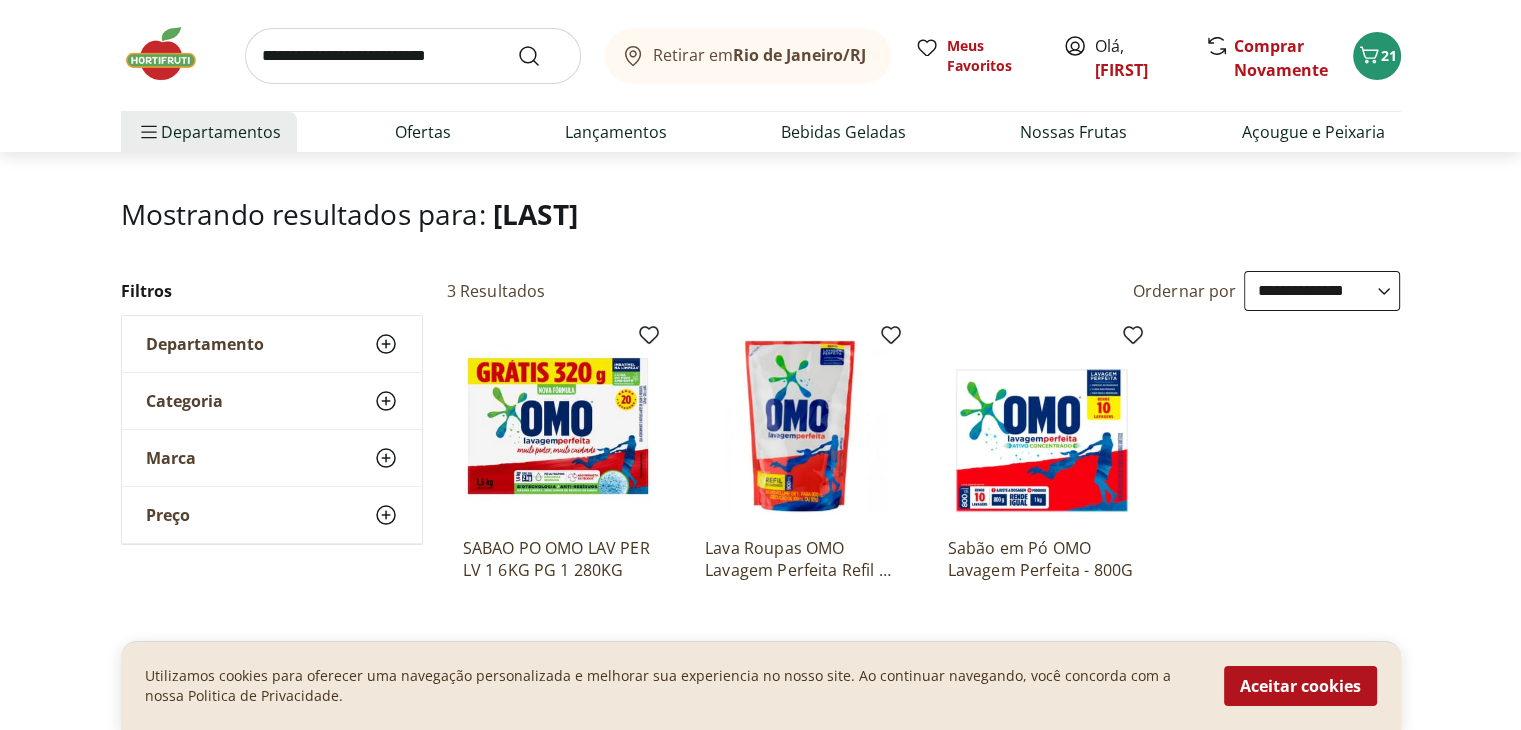 scroll, scrollTop: 189, scrollLeft: 0, axis: vertical 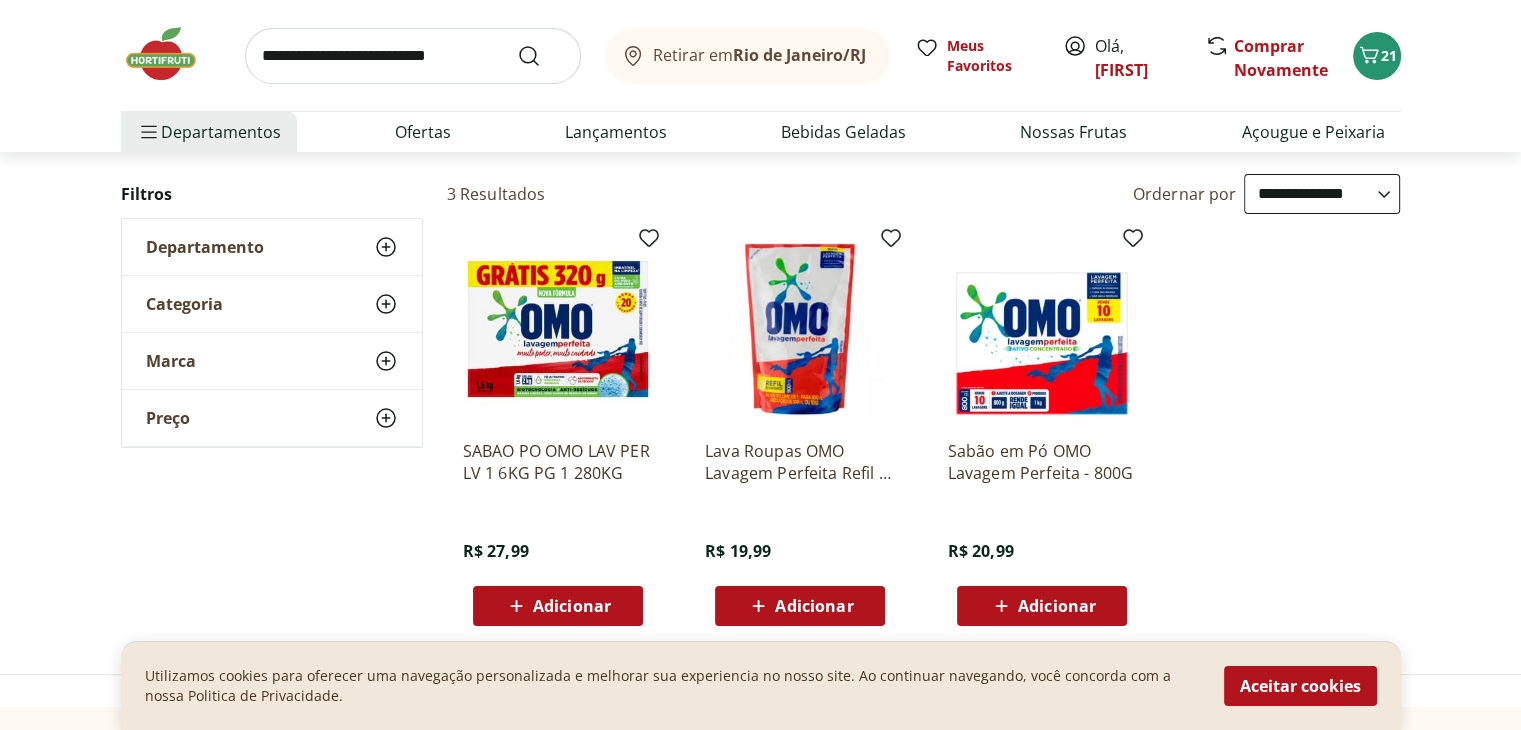 click at bounding box center [413, 56] 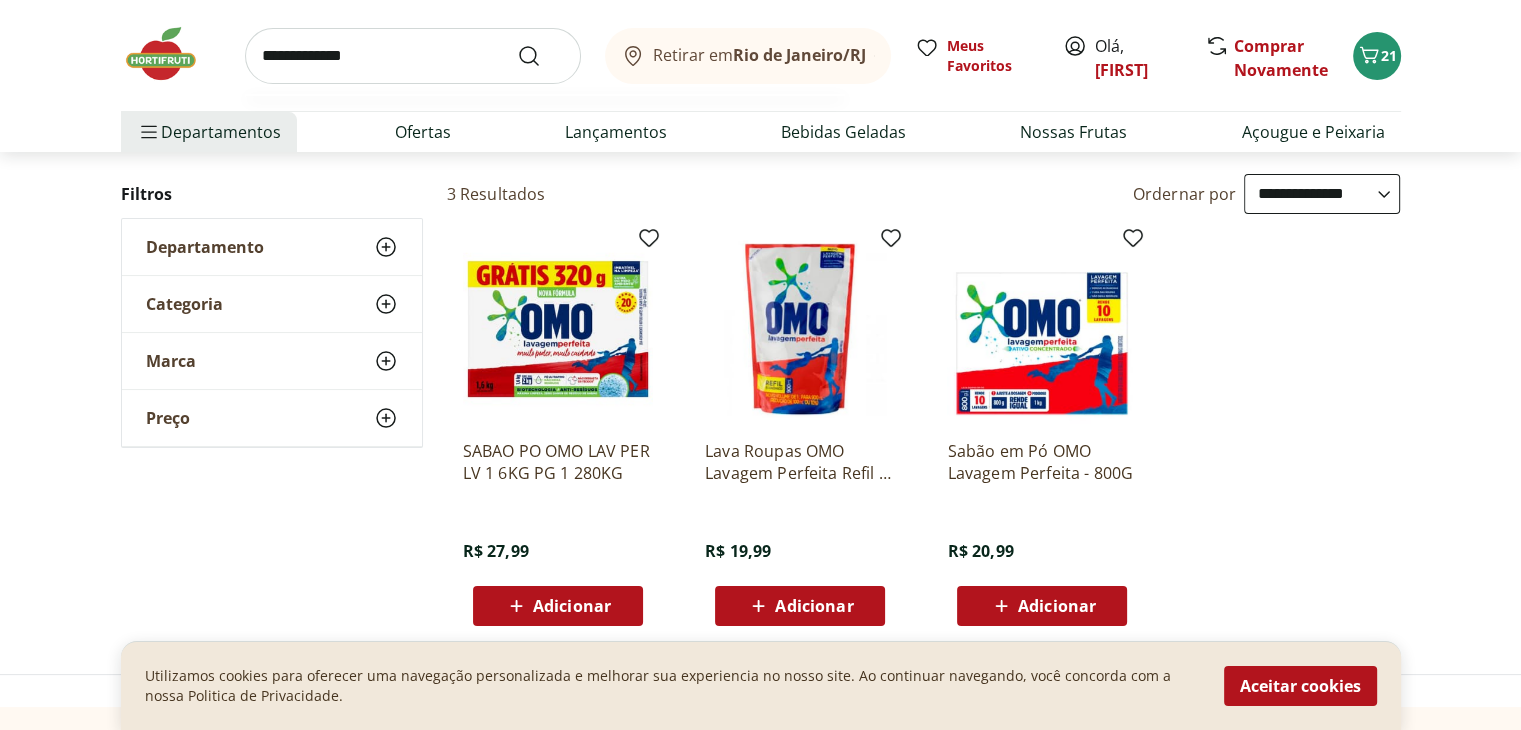 type on "**********" 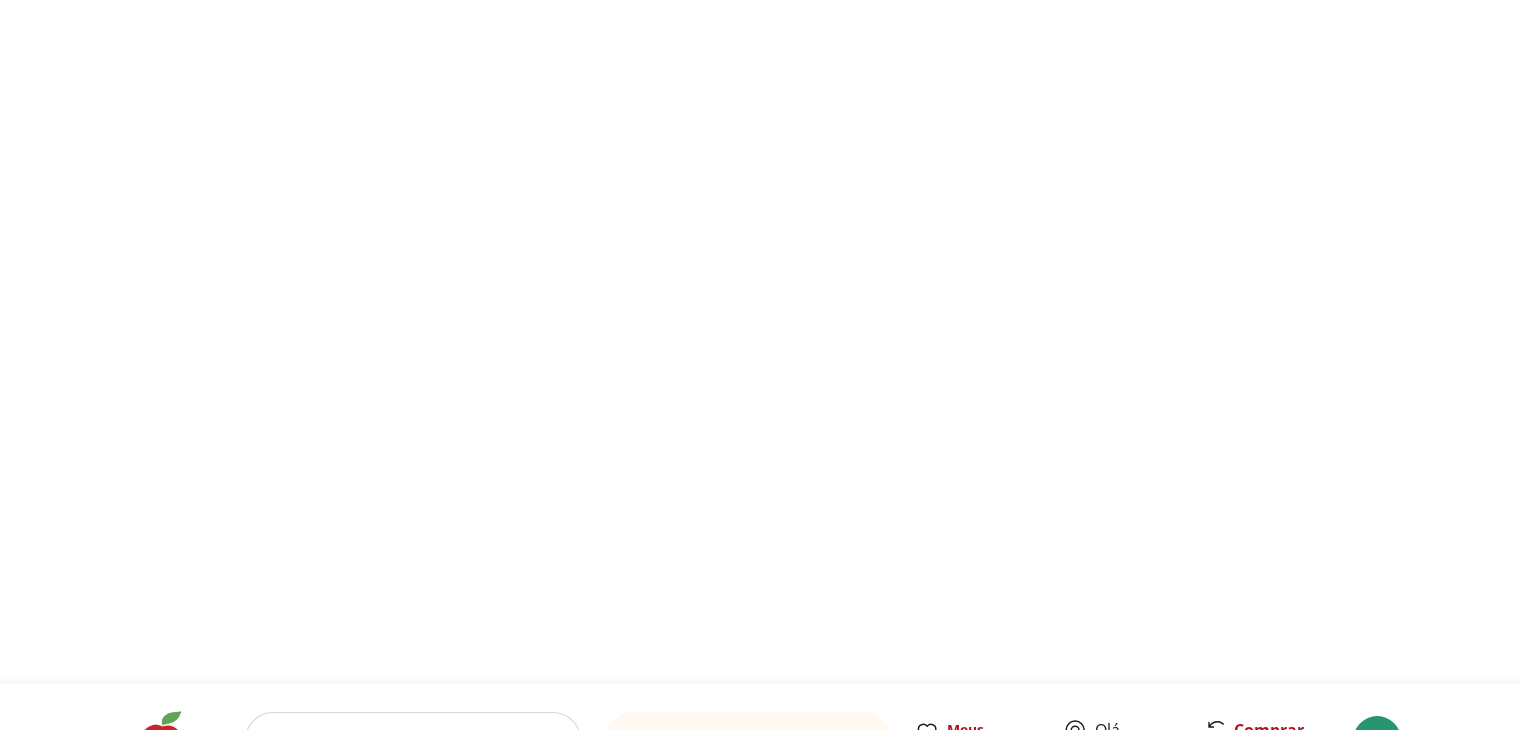 scroll, scrollTop: 0, scrollLeft: 0, axis: both 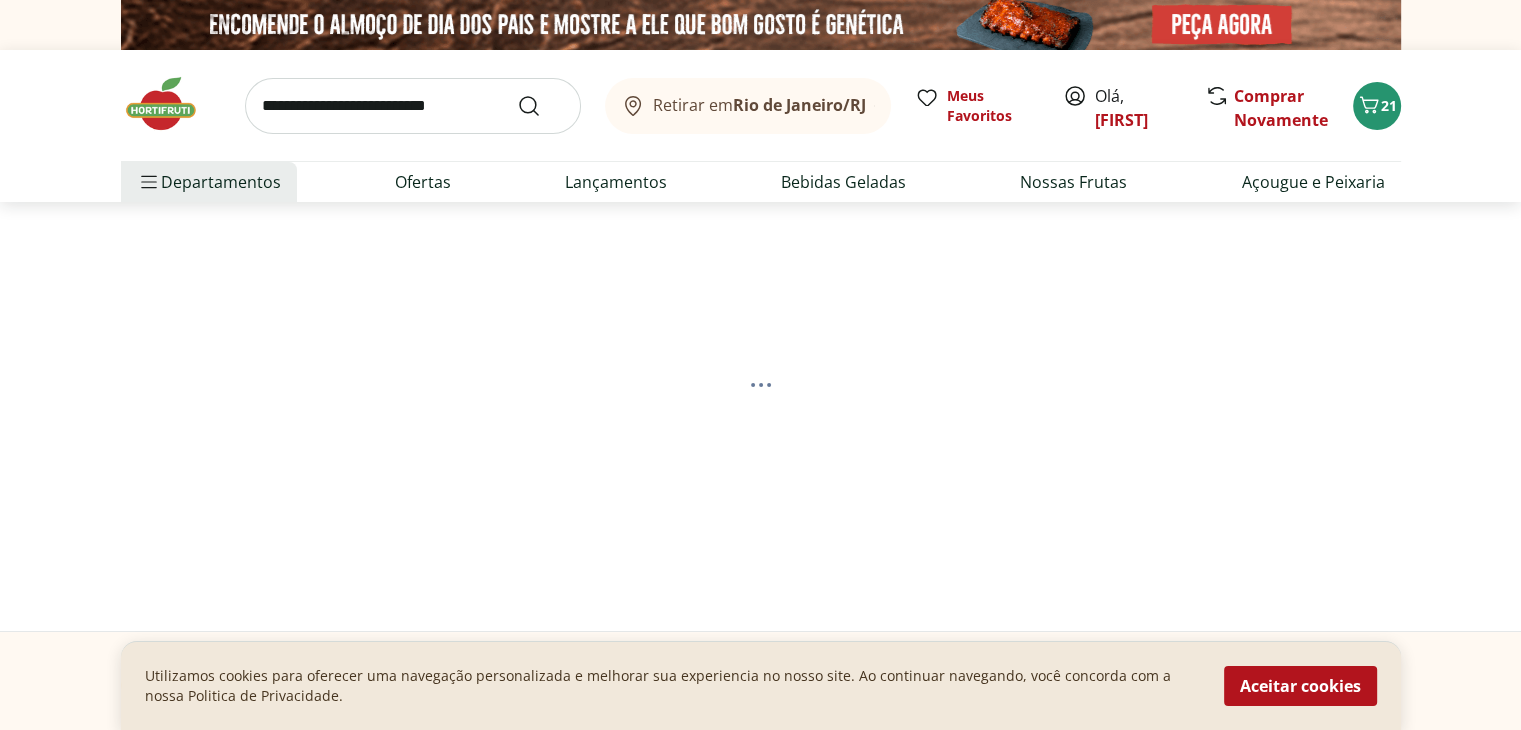 select on "**********" 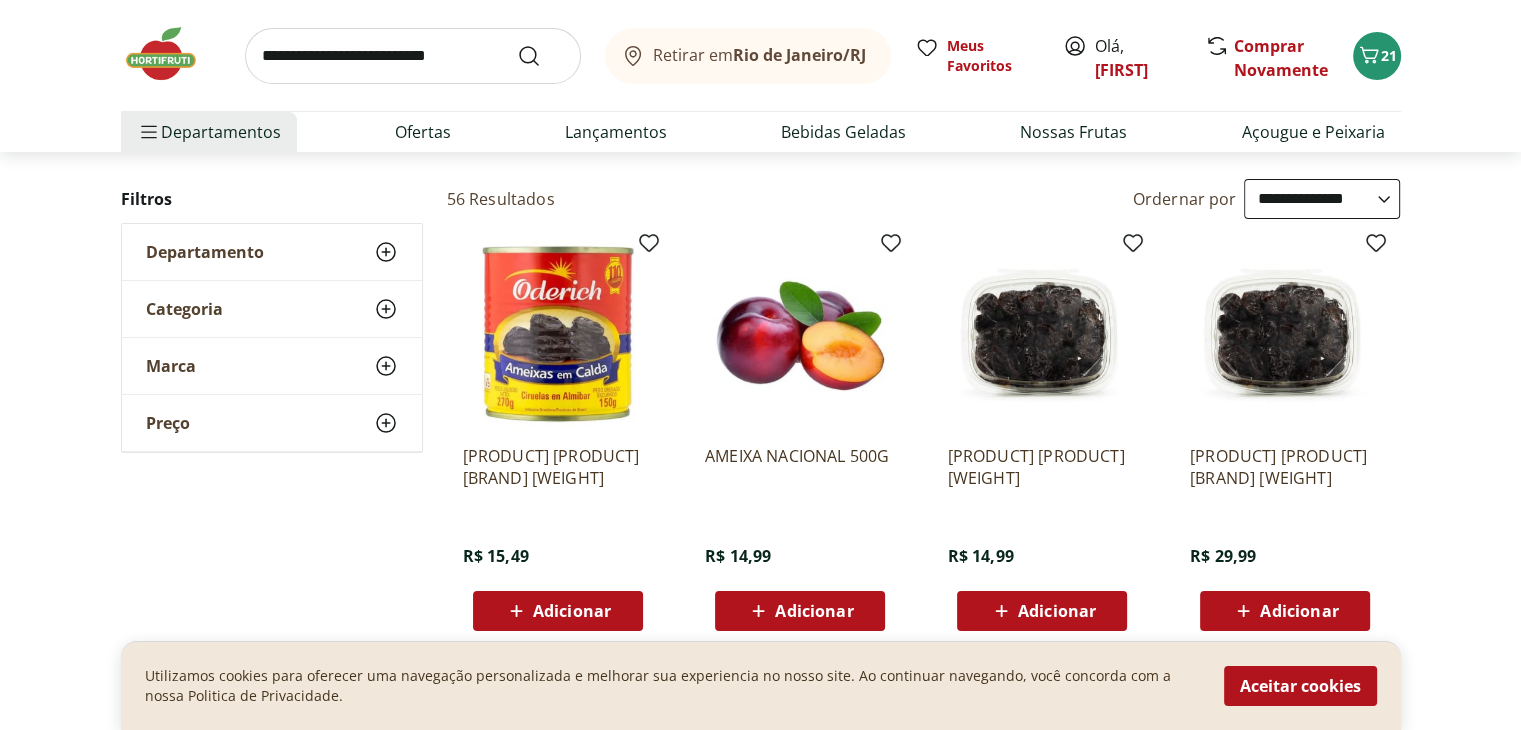 scroll, scrollTop: 215, scrollLeft: 0, axis: vertical 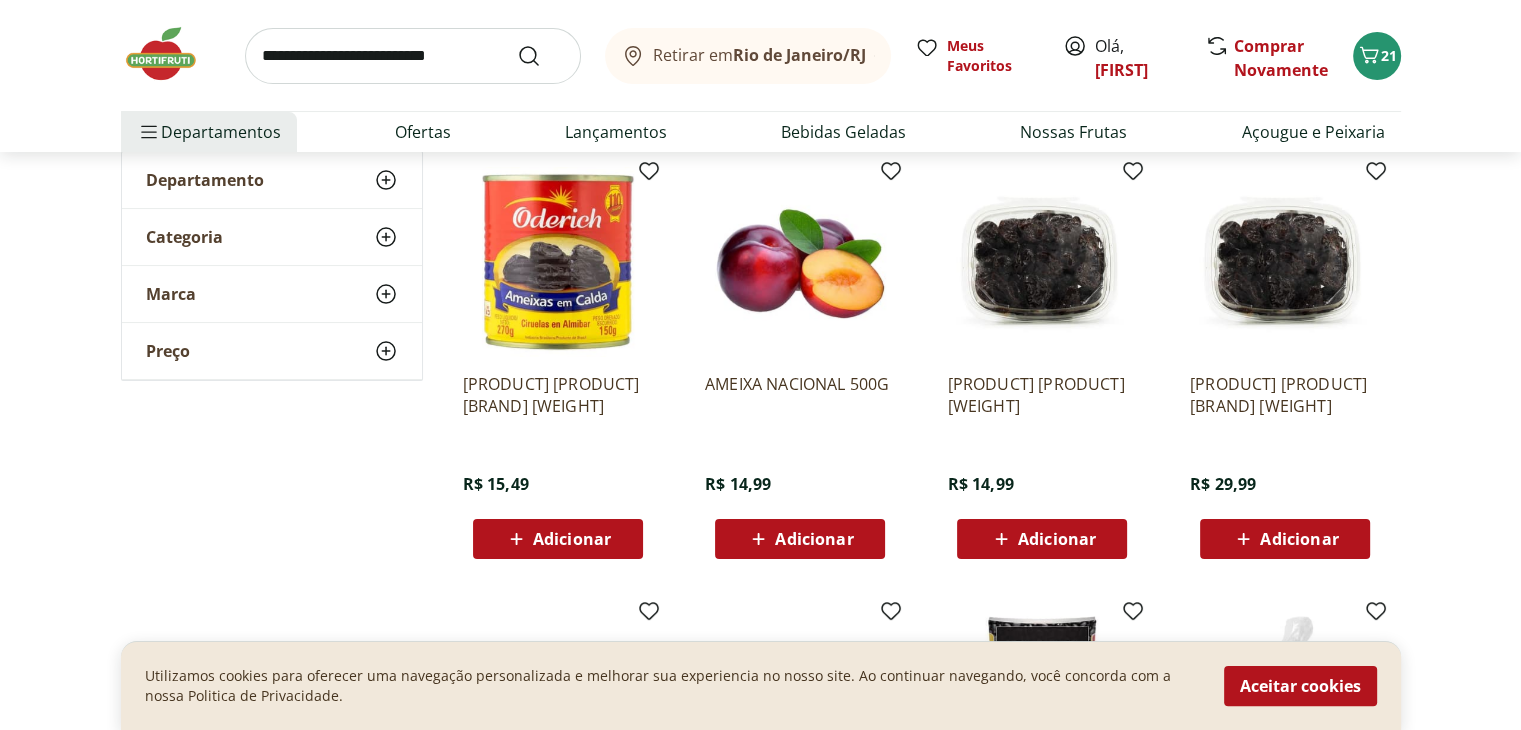 click 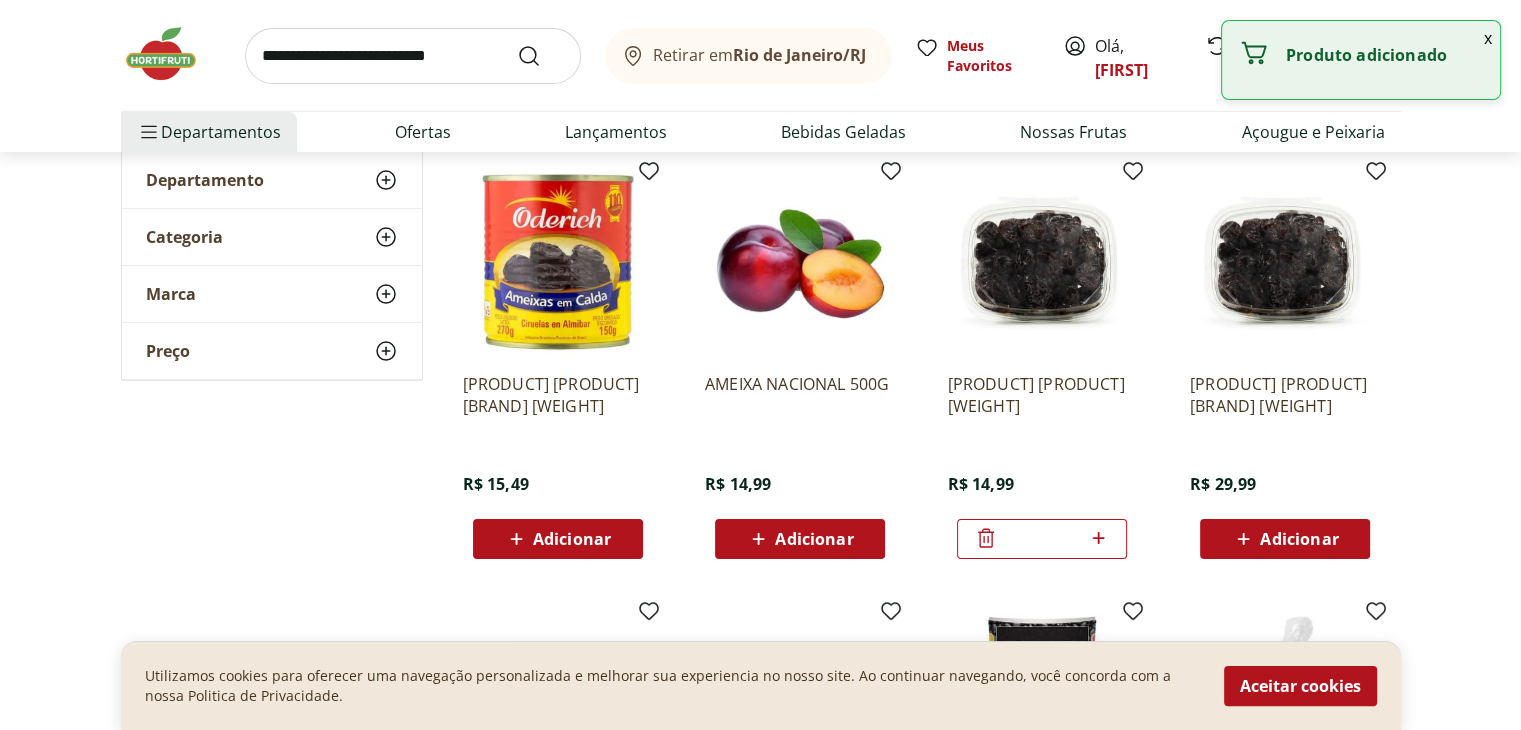 click at bounding box center (413, 56) 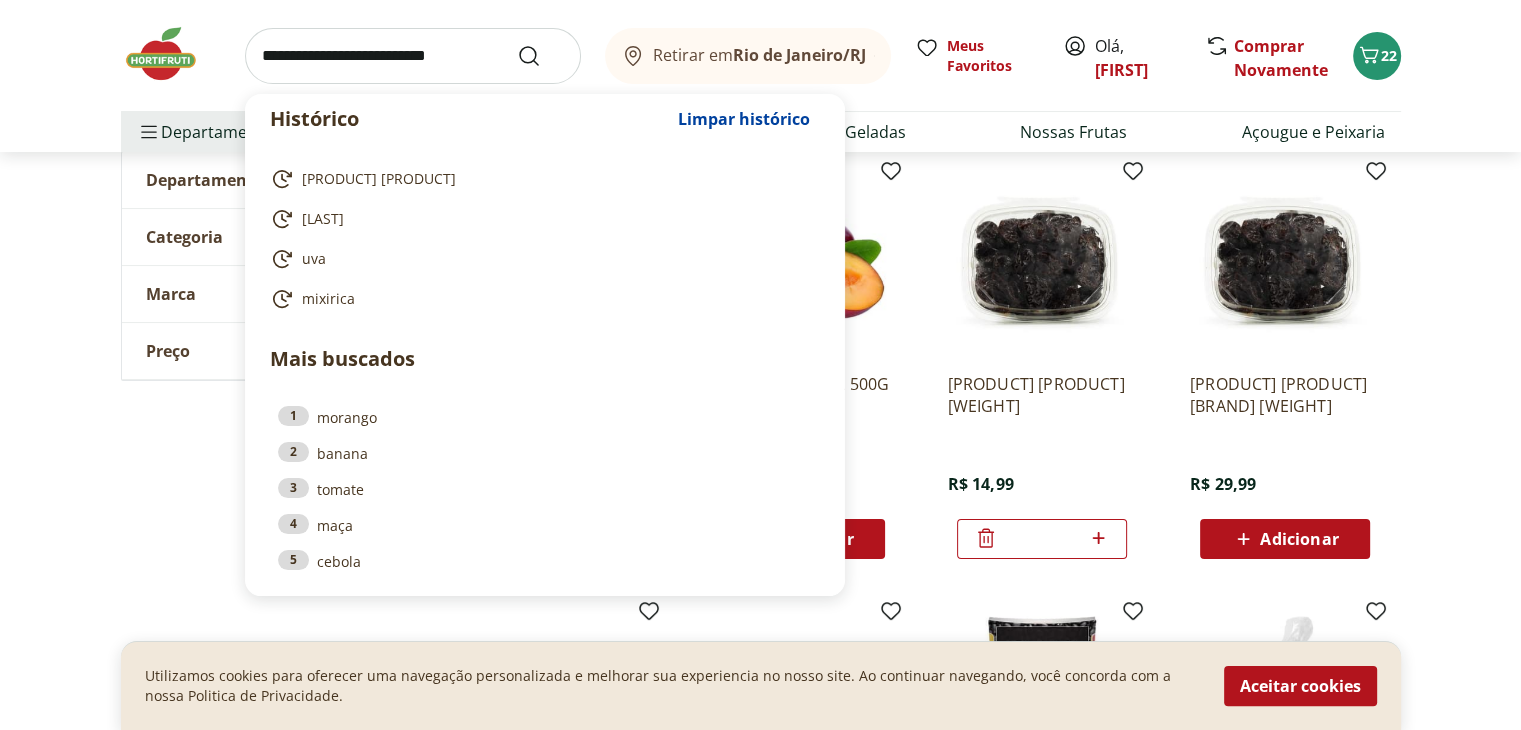 click on "**********" at bounding box center (760, 796) 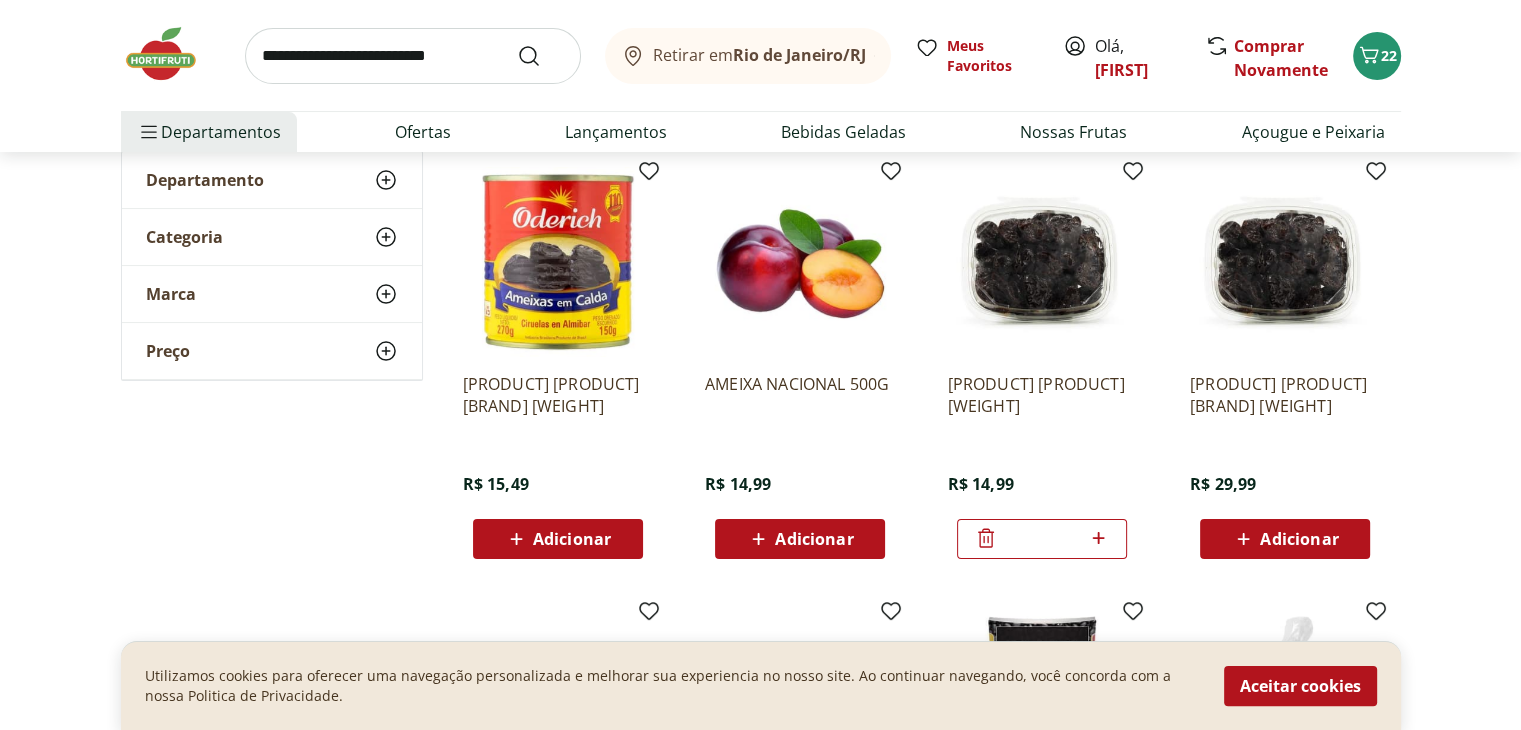 scroll, scrollTop: 0, scrollLeft: 0, axis: both 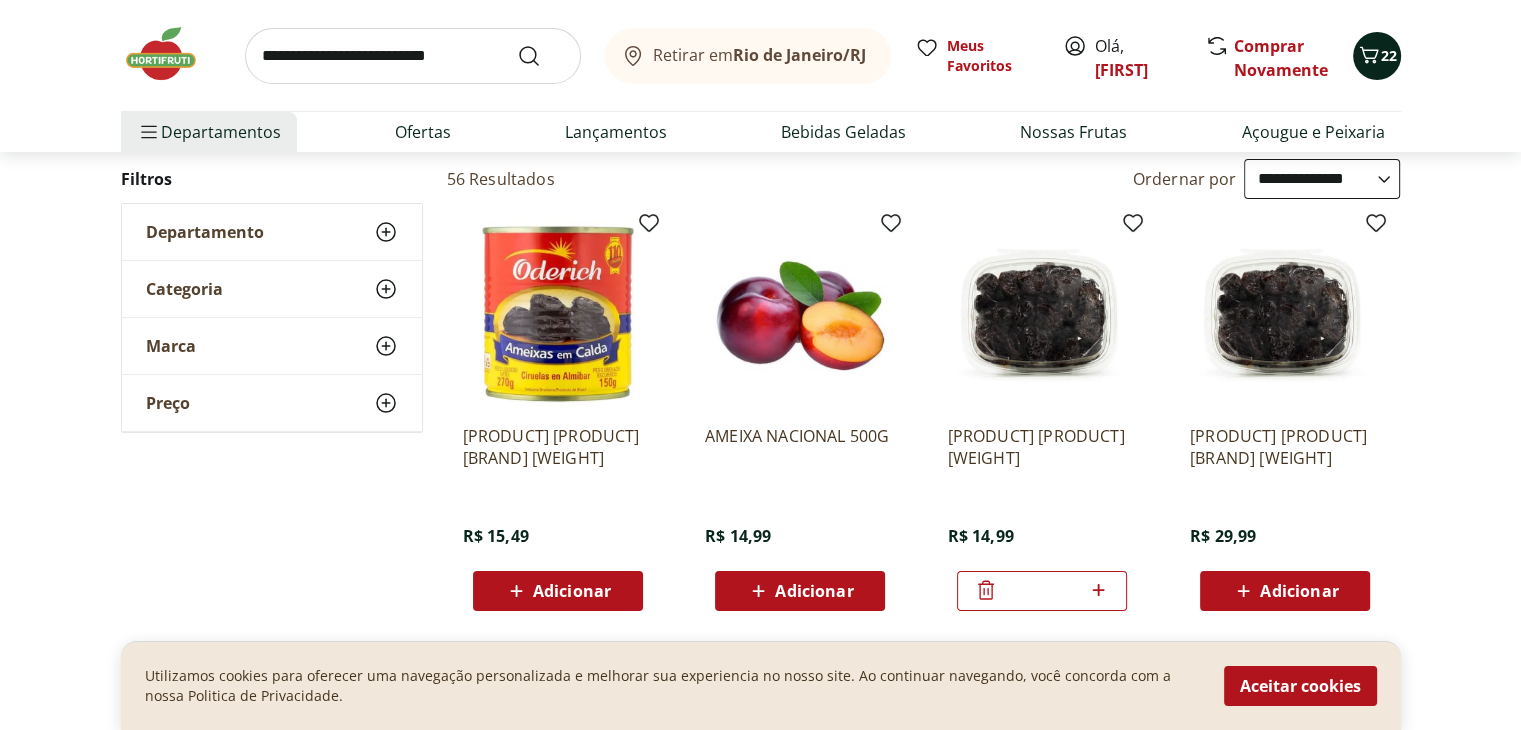 click 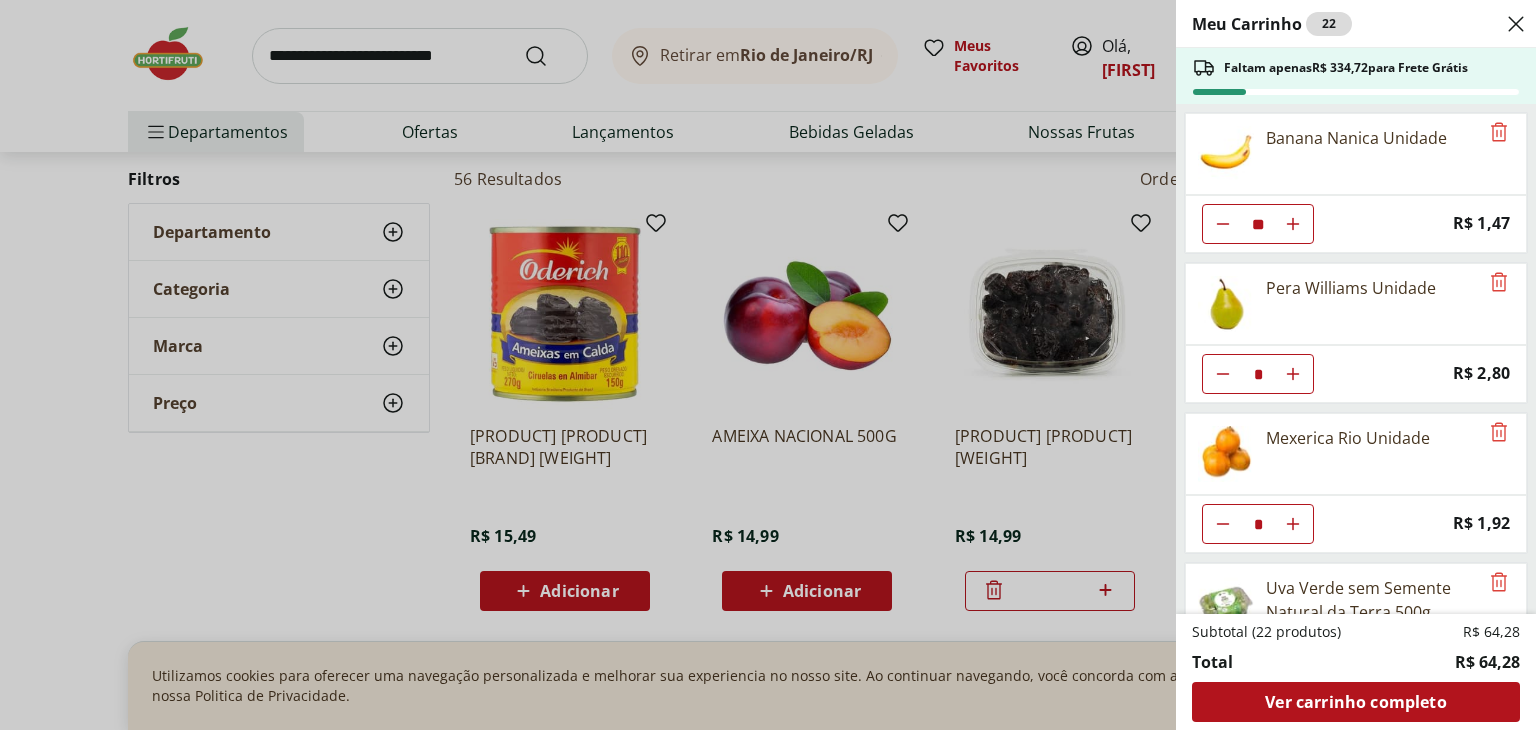 click on "Meu Carrinho 22 Faltam apenas  R$ 334,72  para Frete Grátis [PRODUCT] [PRODUCT] ** Price: R$ 1,47 [PRODUCT] [PRODUCT] * Price: R$ 2,80 [PRODUCT] [PRODUCT] * Price: R$ 1,92 [PRODUCT] [PRODUCT] [PRODUCT] [WEIGHT] * Price: R$ 10,99 [PRODUCT] [PRODUCT] [WEIGHT] * Price: R$ 14,99 Subtotal (22 produtos) R$ 64,28 Total R$ 64,28 Ver carrinho completo" at bounding box center (768, 365) 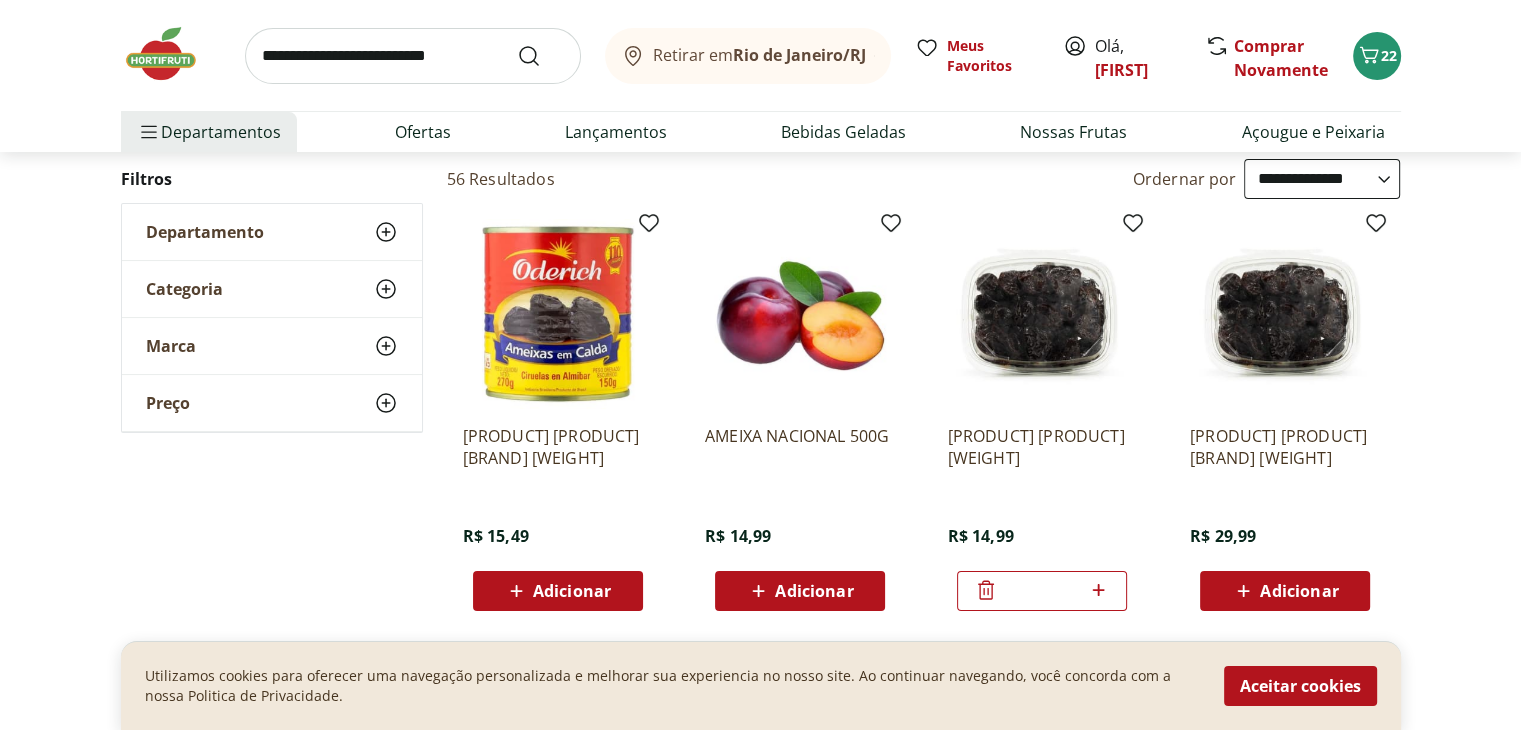 click at bounding box center [413, 56] 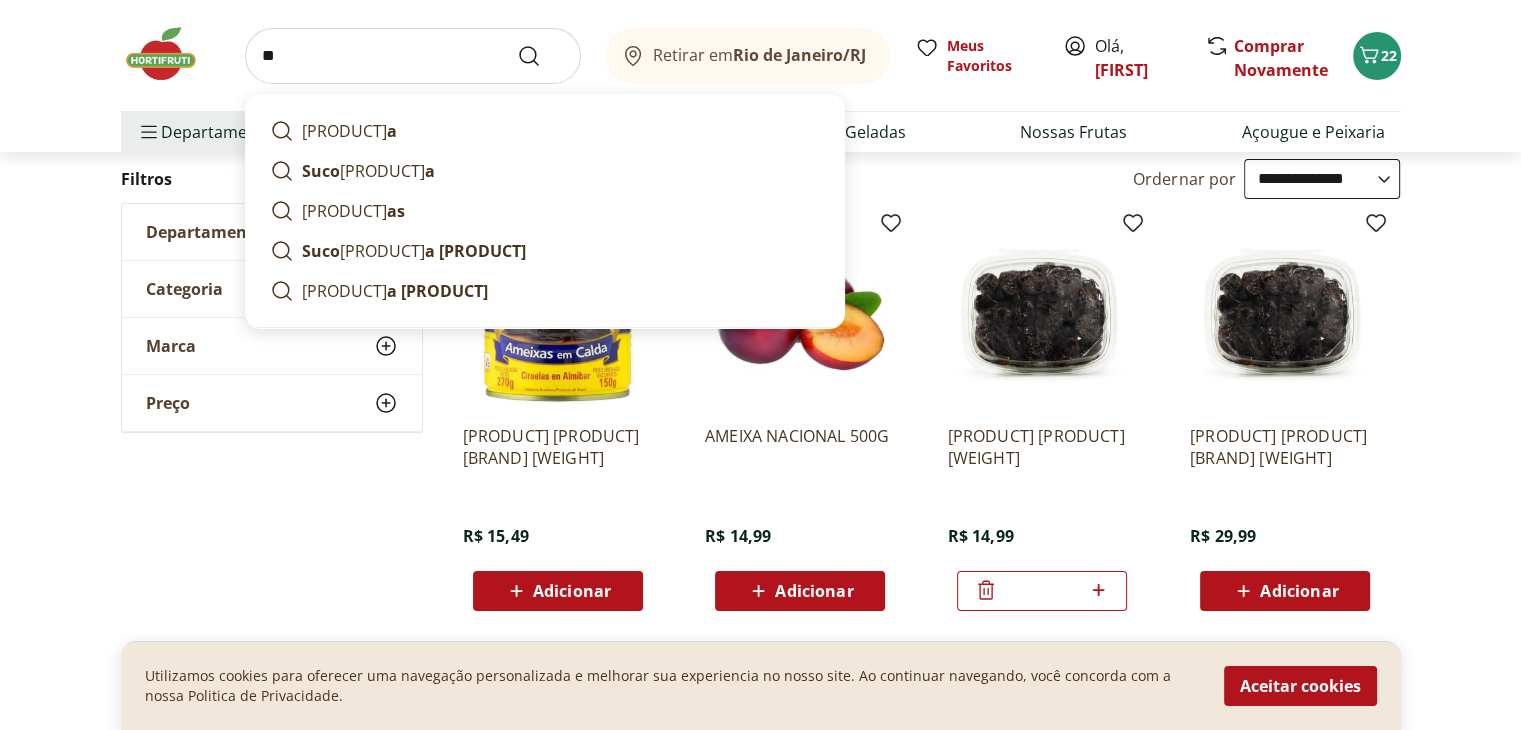 type on "***" 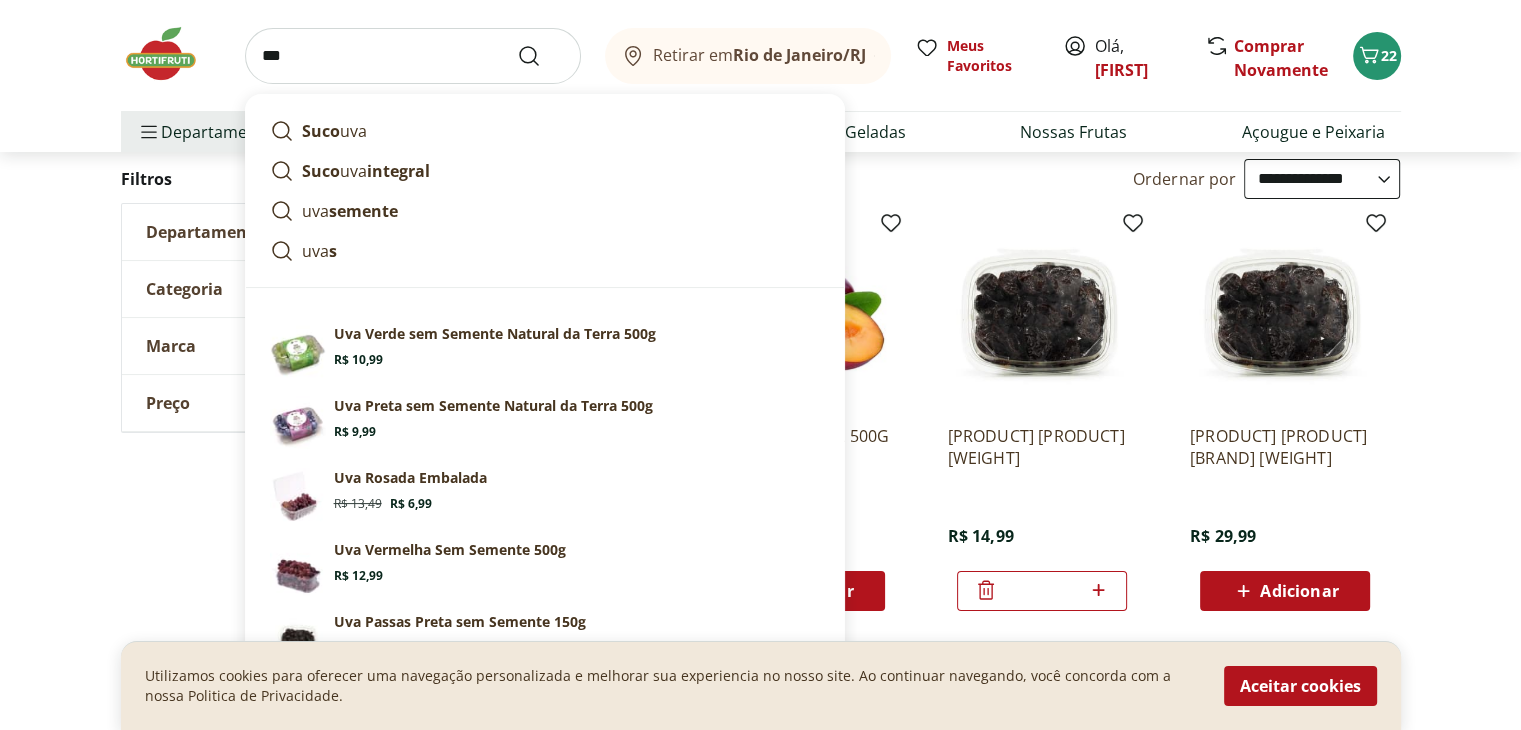click at bounding box center [541, 56] 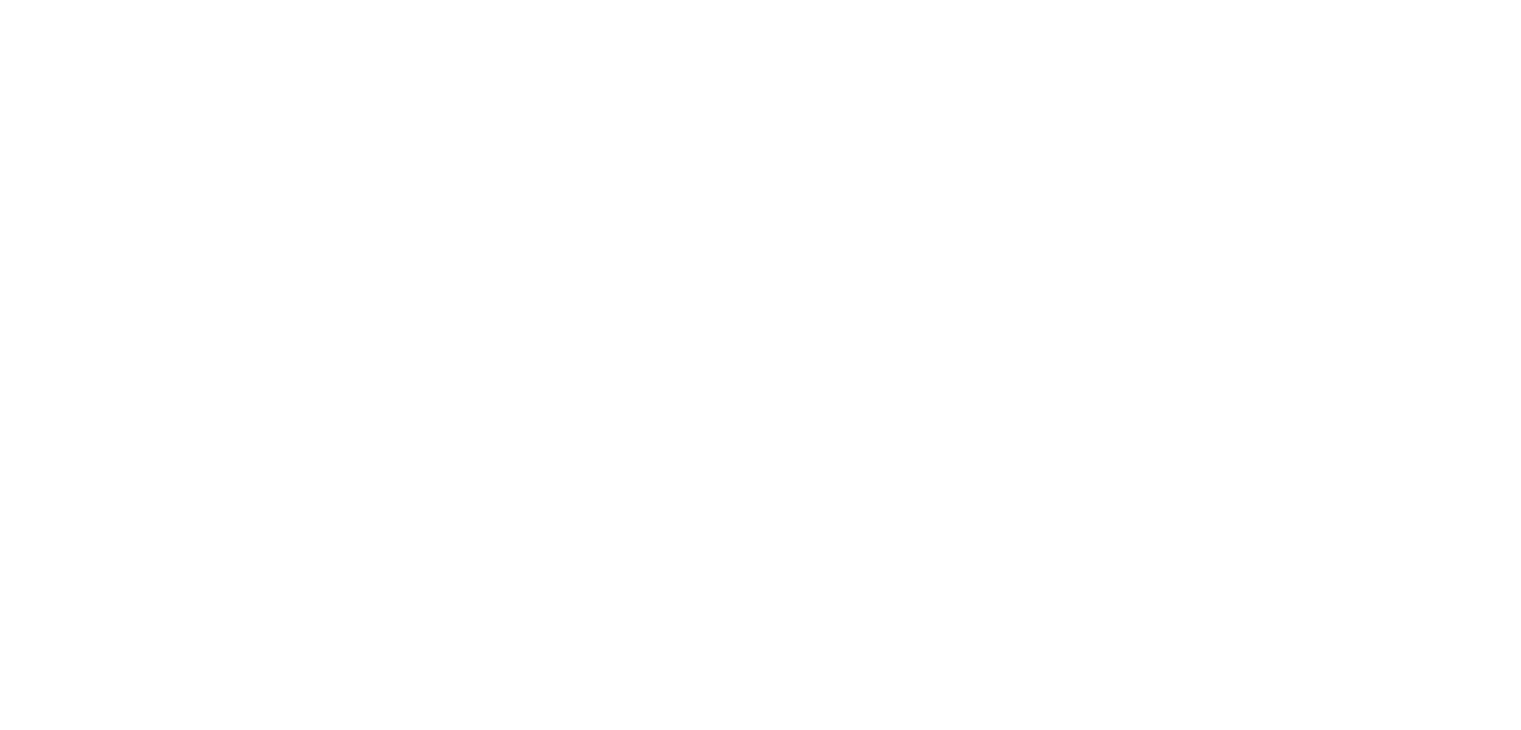scroll, scrollTop: 0, scrollLeft: 0, axis: both 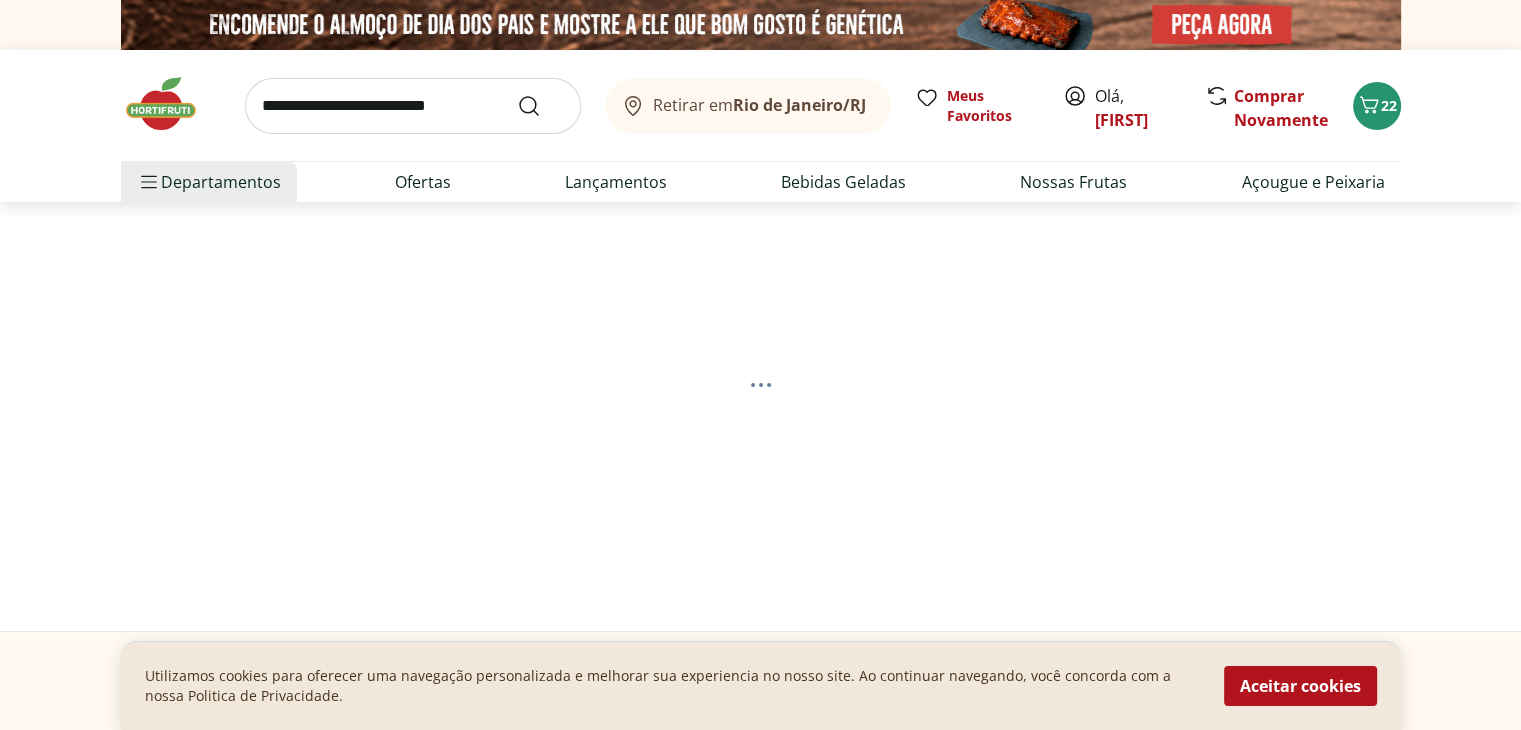 select on "**********" 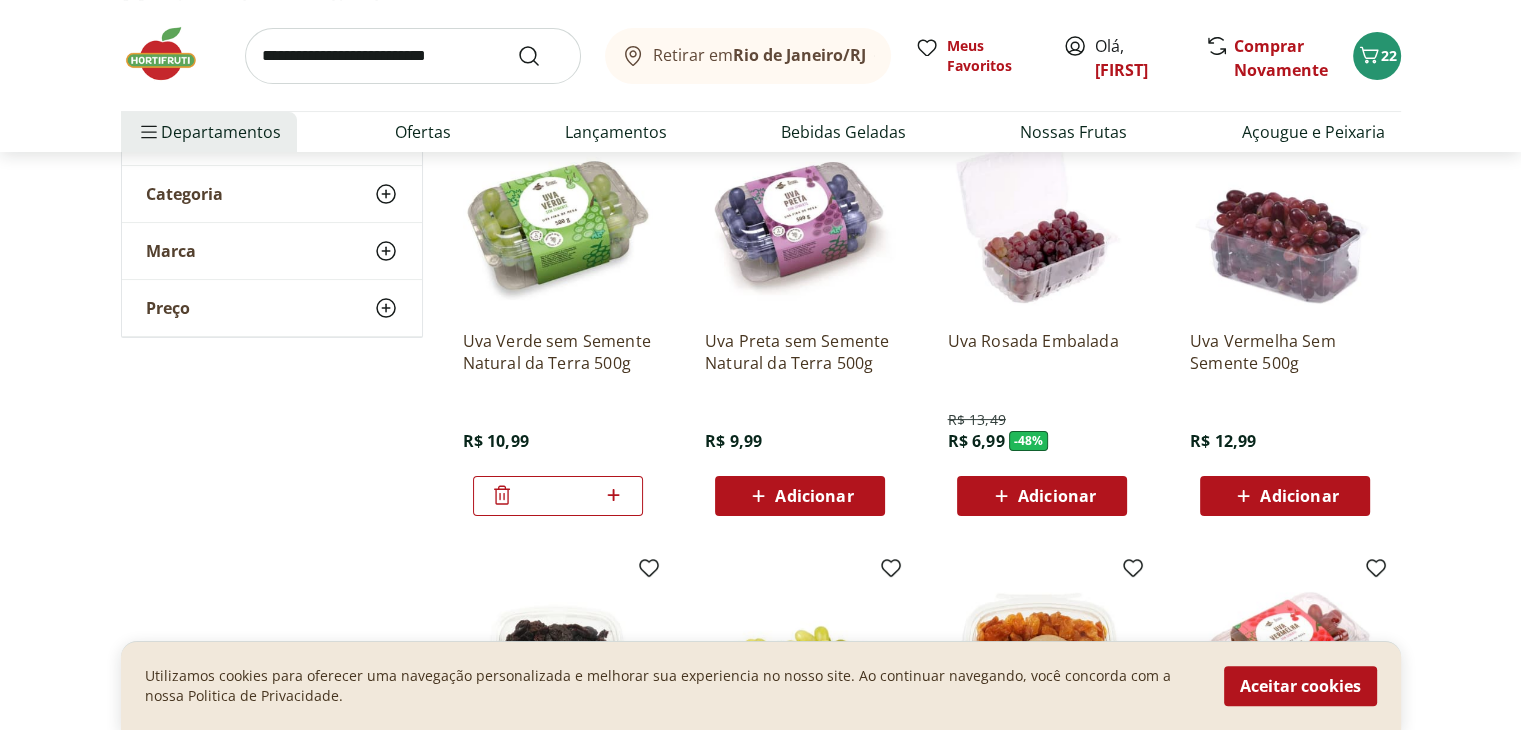 scroll, scrollTop: 287, scrollLeft: 0, axis: vertical 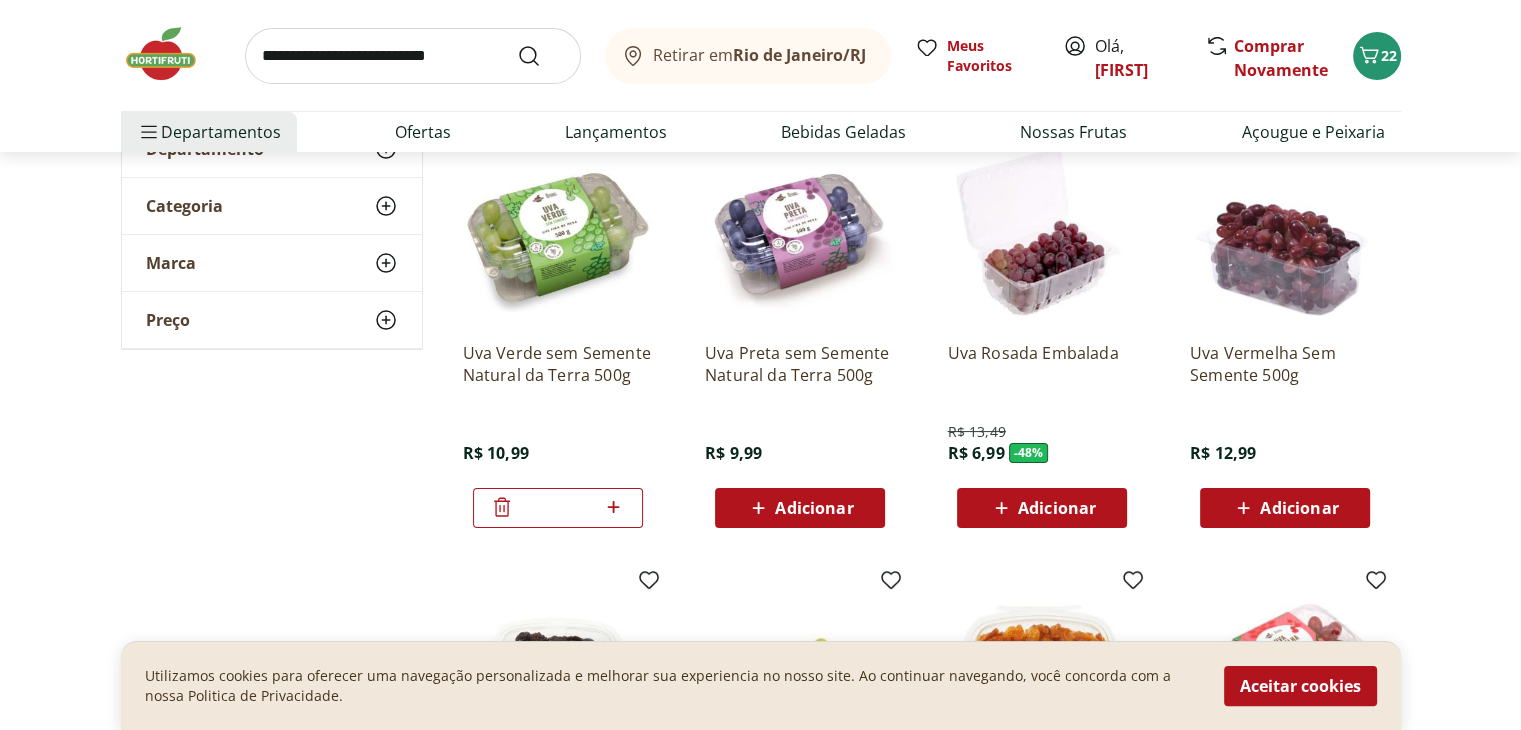 click 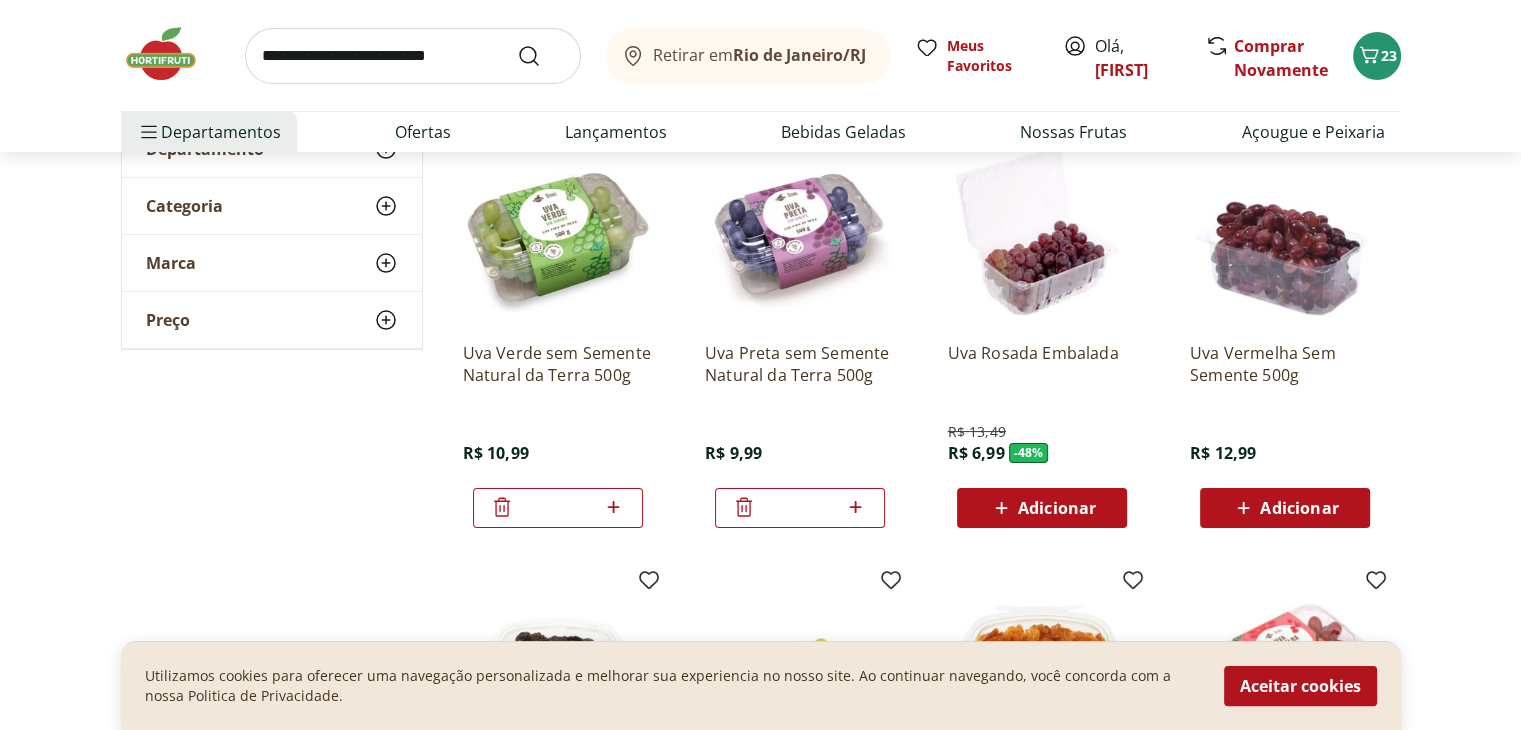 click at bounding box center (413, 56) 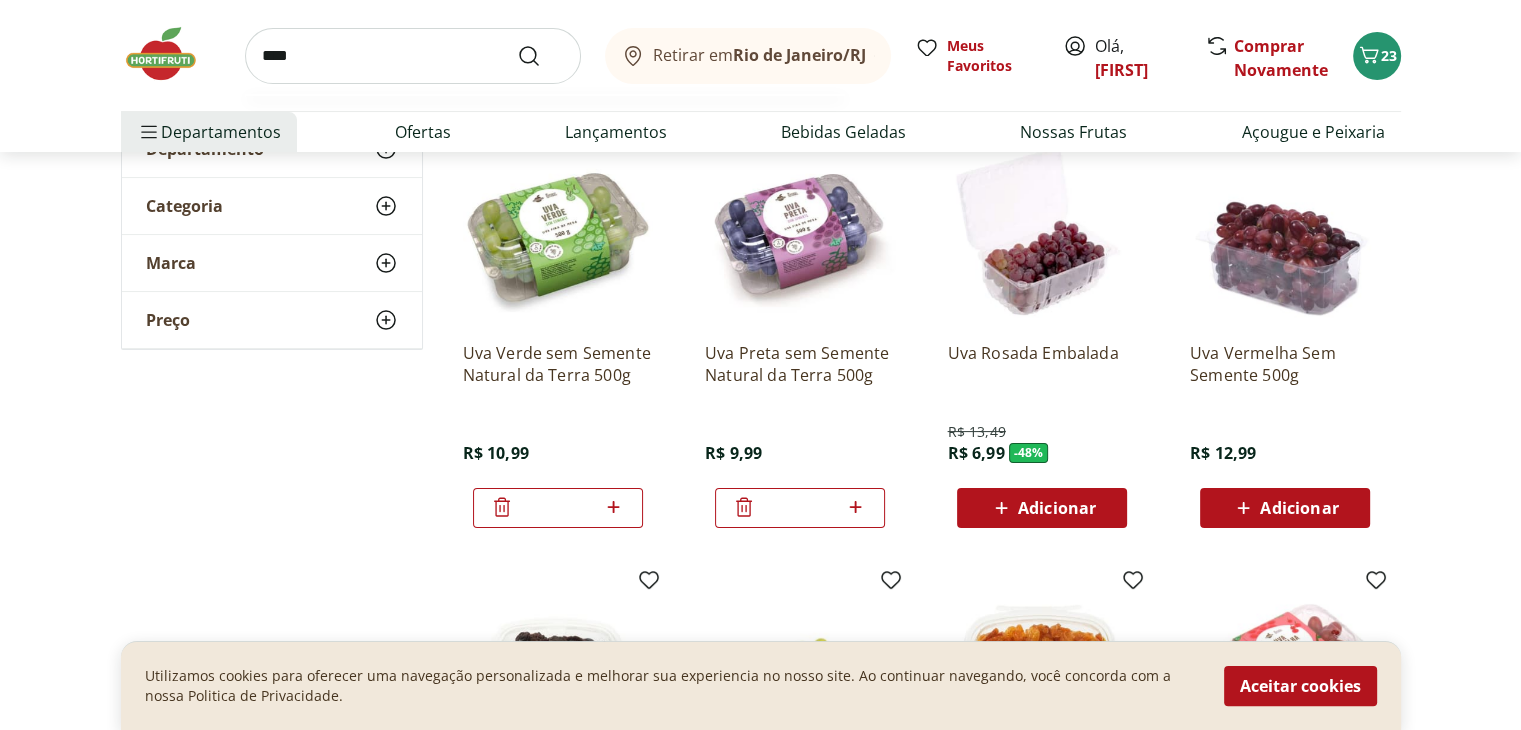 type on "***" 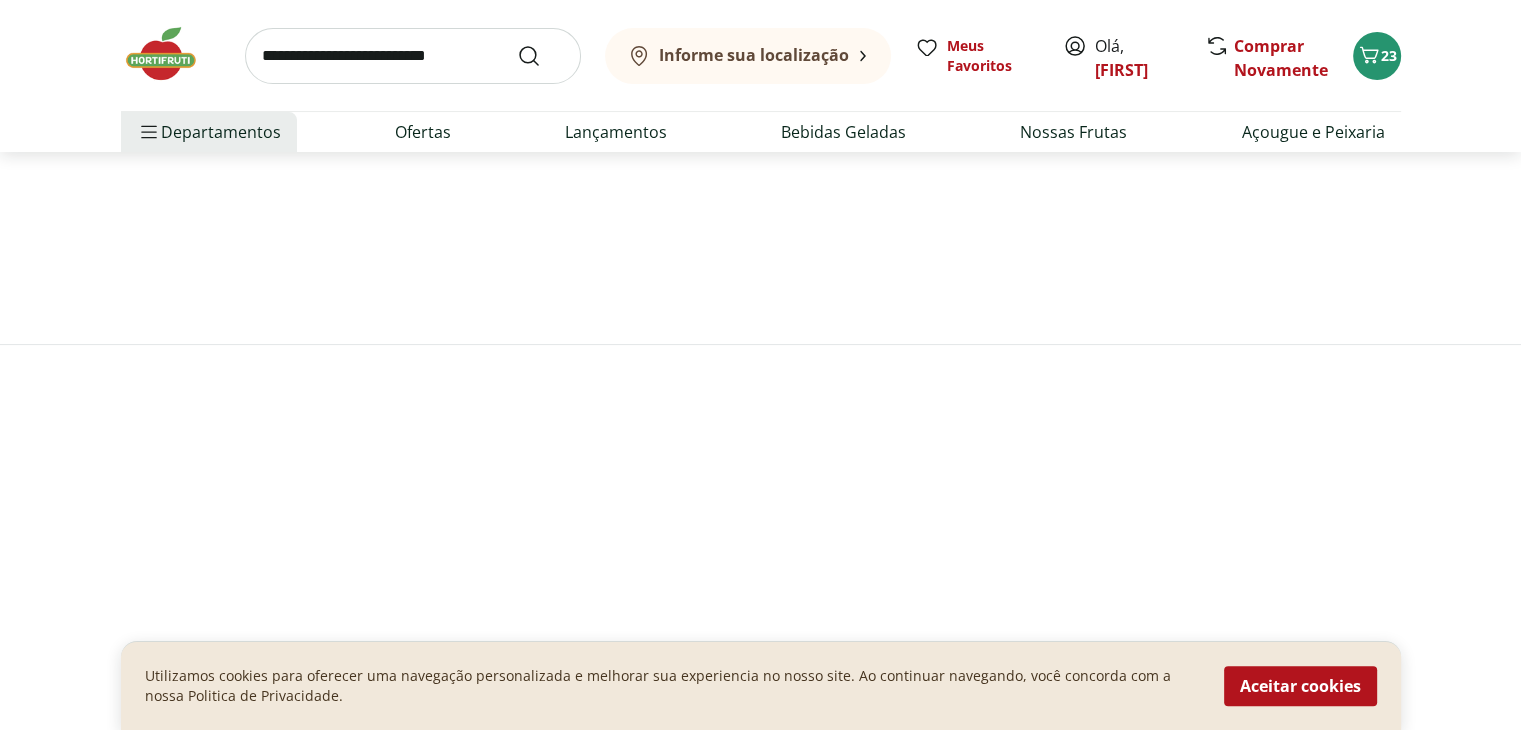 scroll, scrollTop: 0, scrollLeft: 0, axis: both 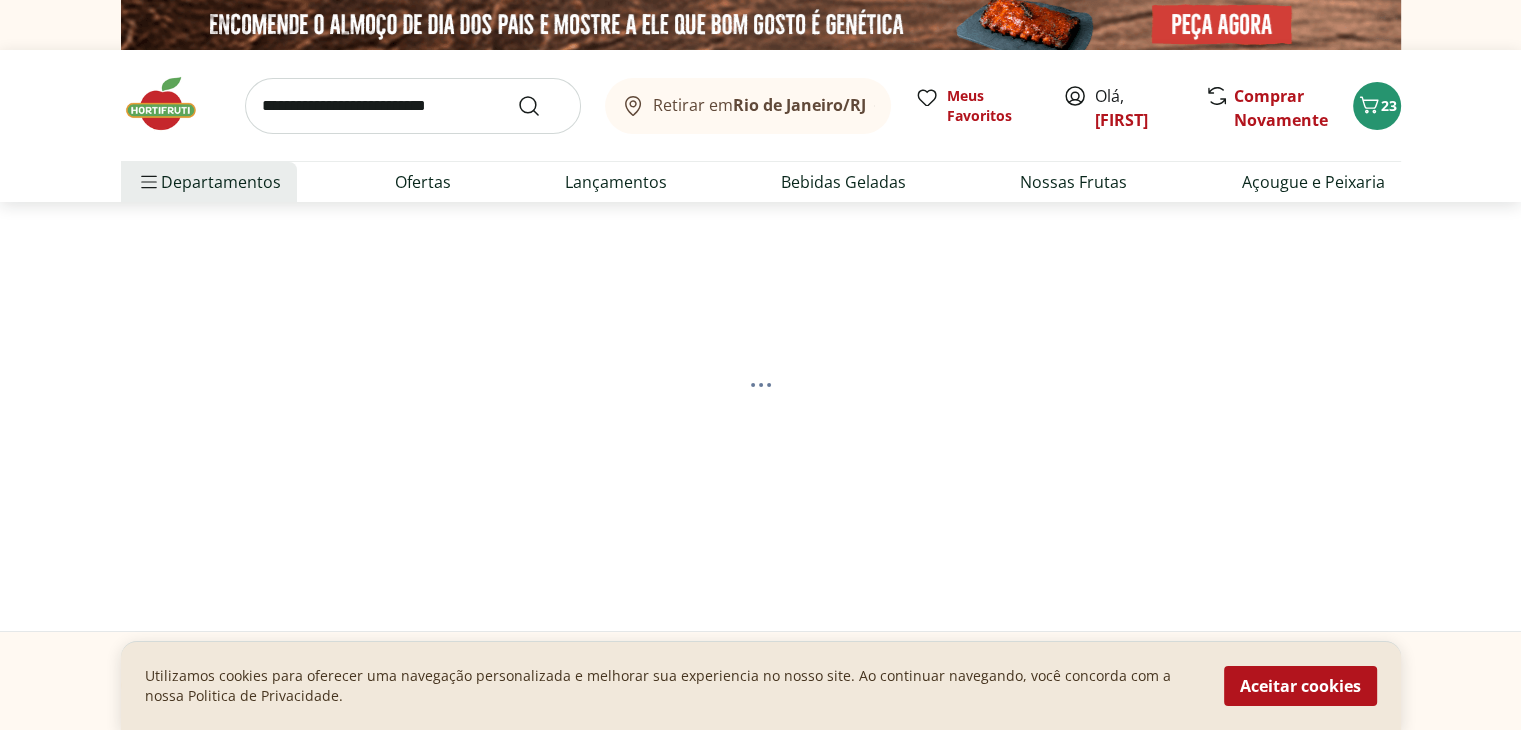 select on "**********" 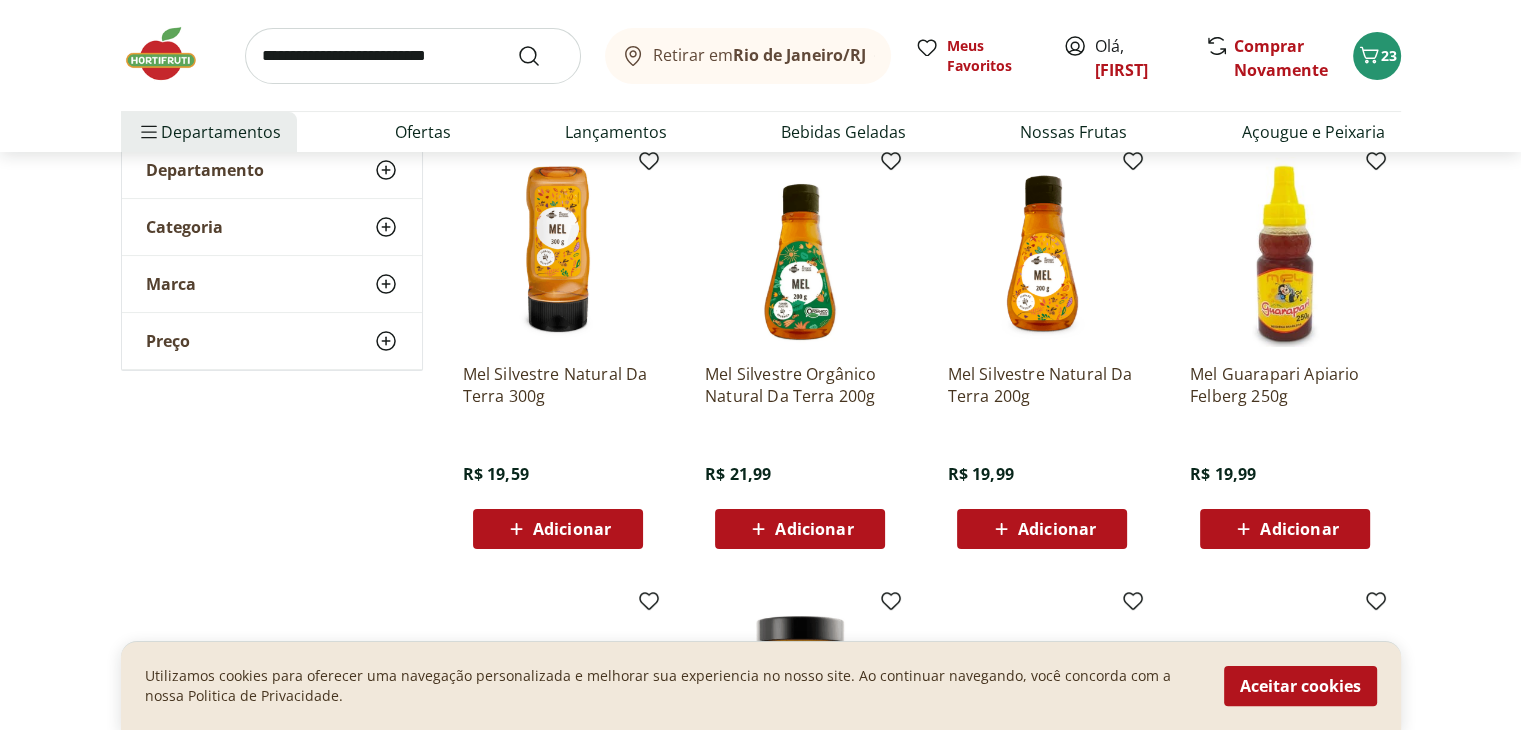 scroll, scrollTop: 200, scrollLeft: 0, axis: vertical 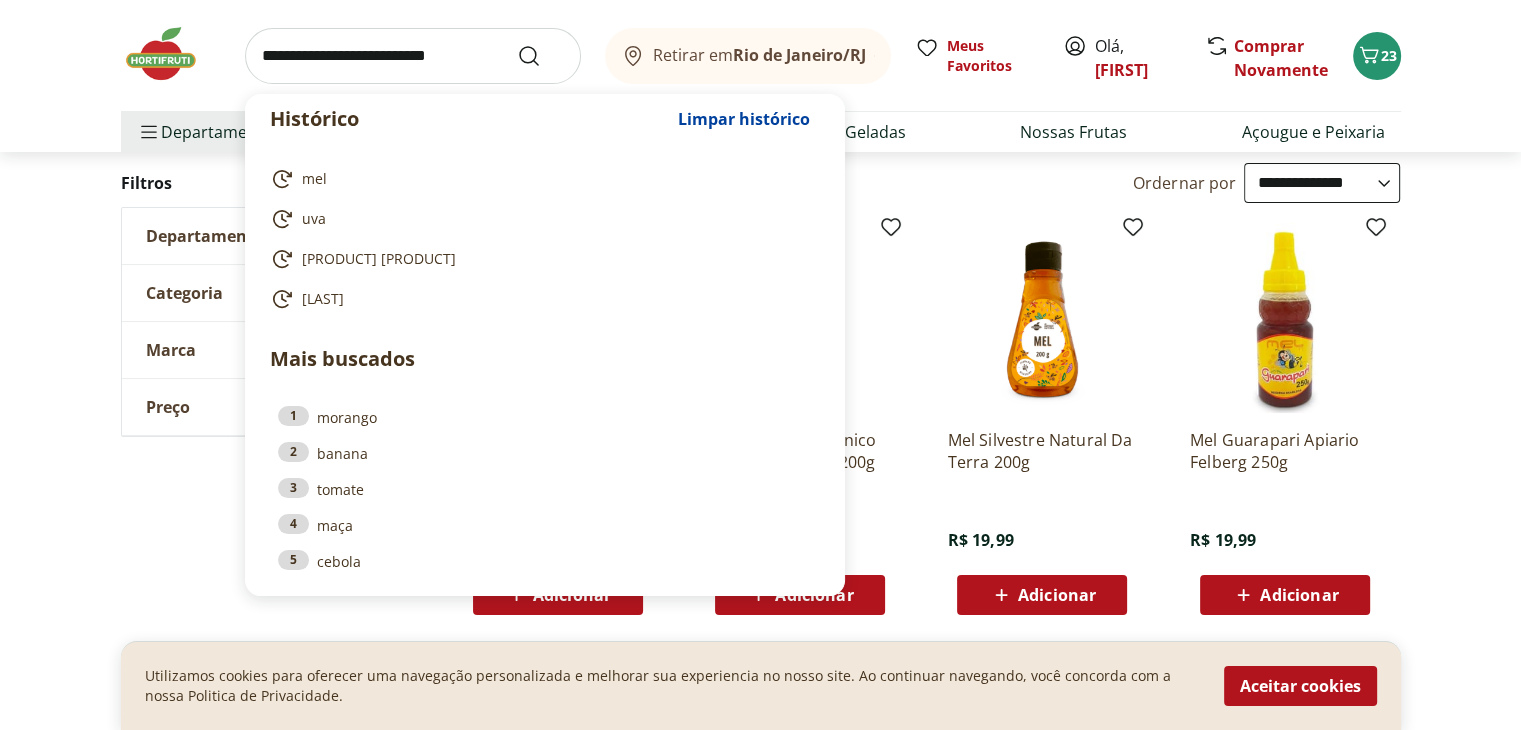 click at bounding box center (413, 56) 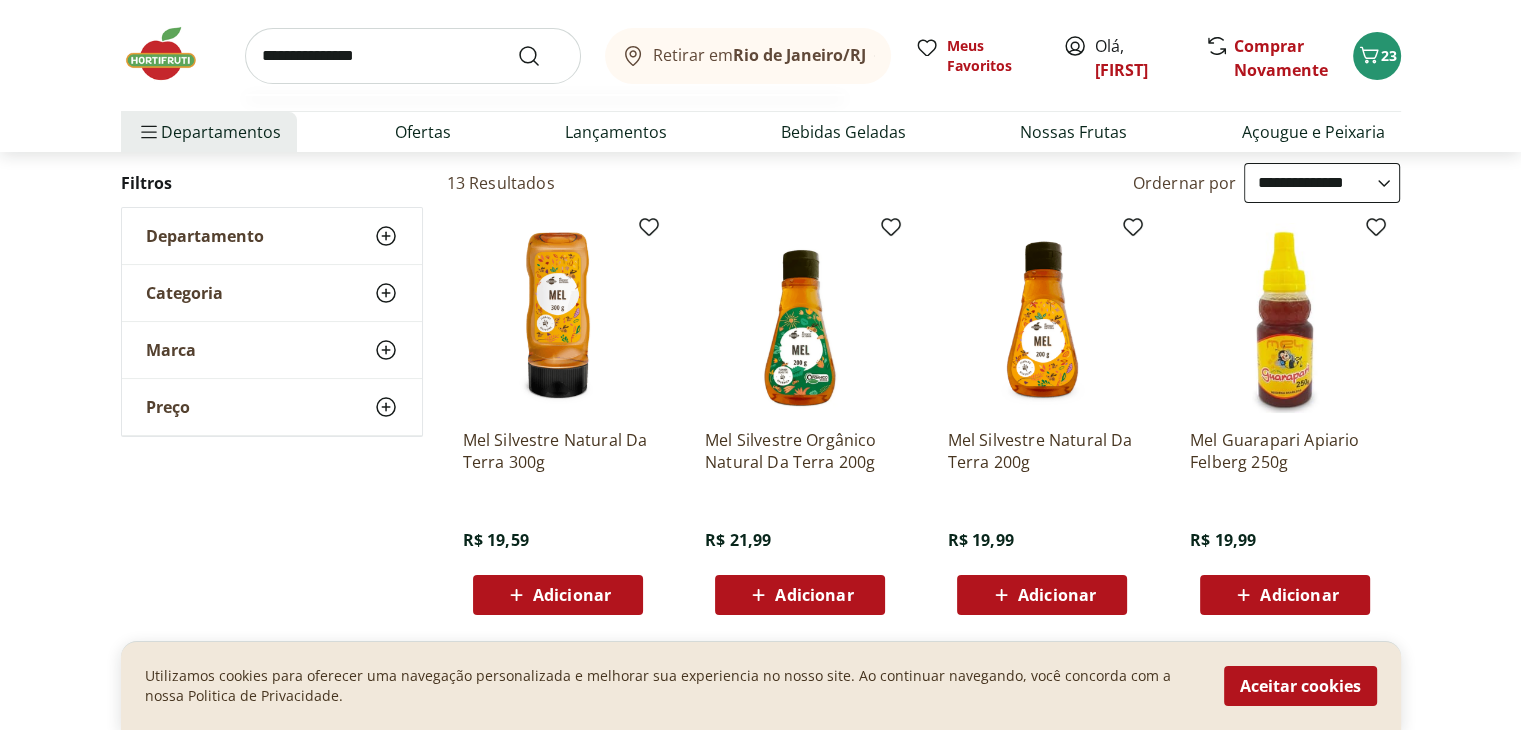 type on "**********" 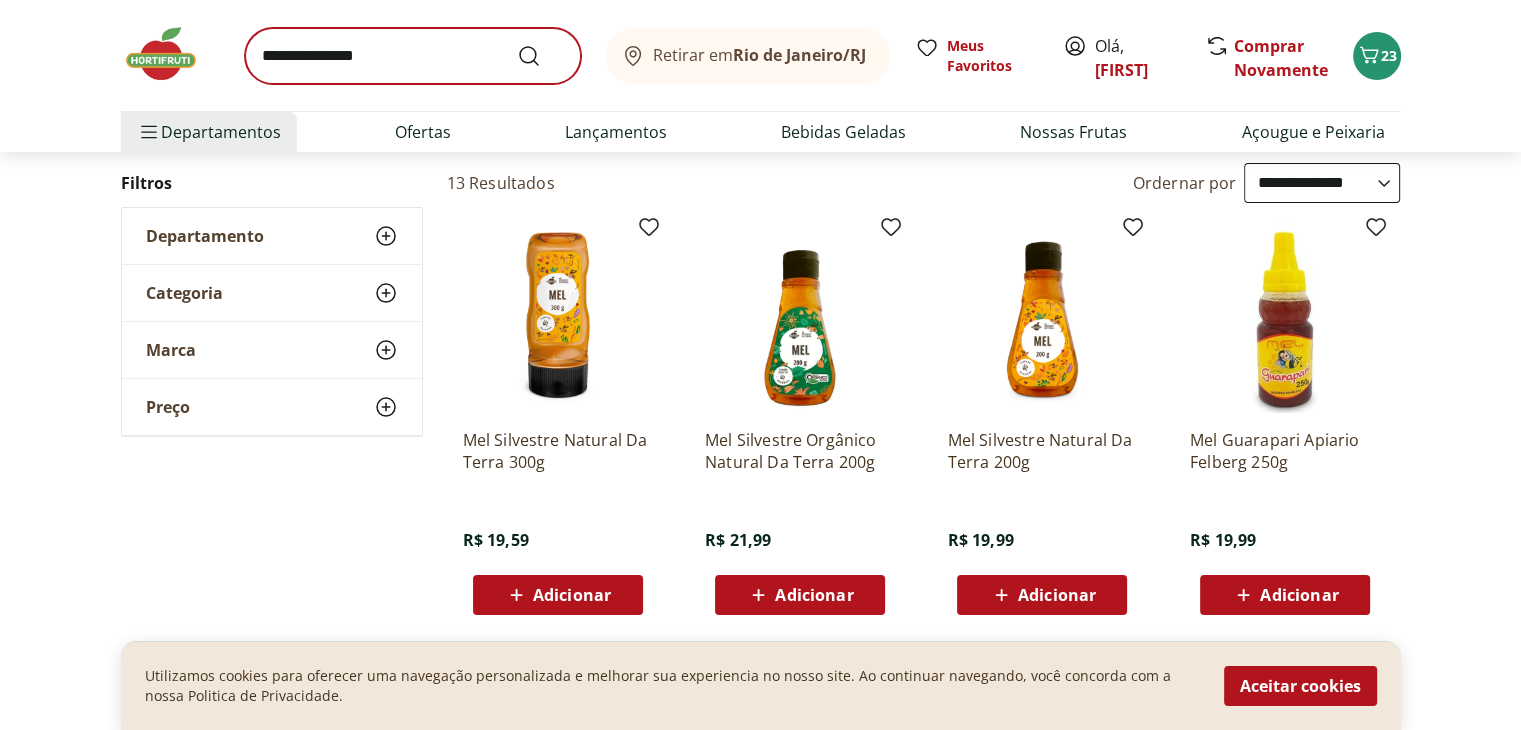 scroll, scrollTop: 0, scrollLeft: 0, axis: both 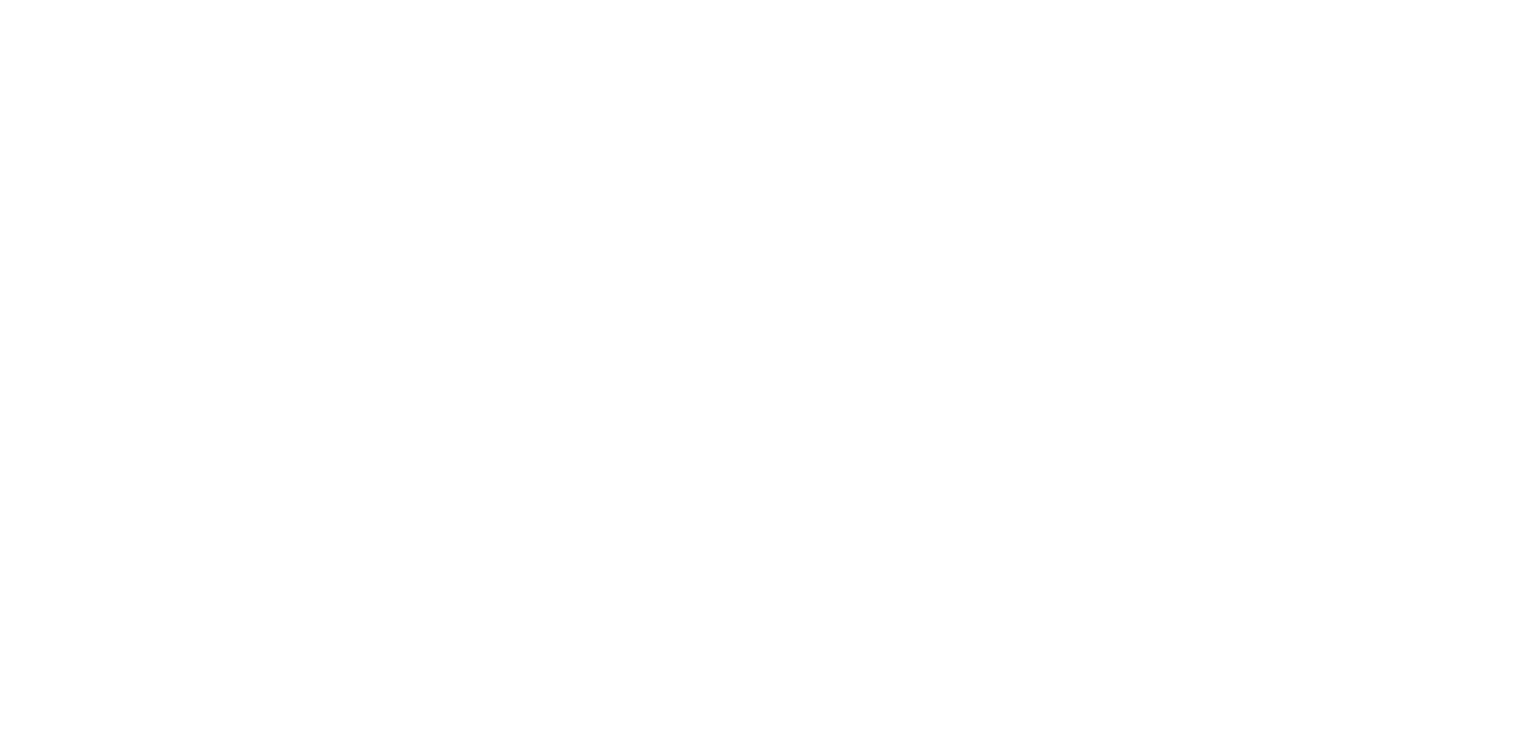 select on "**********" 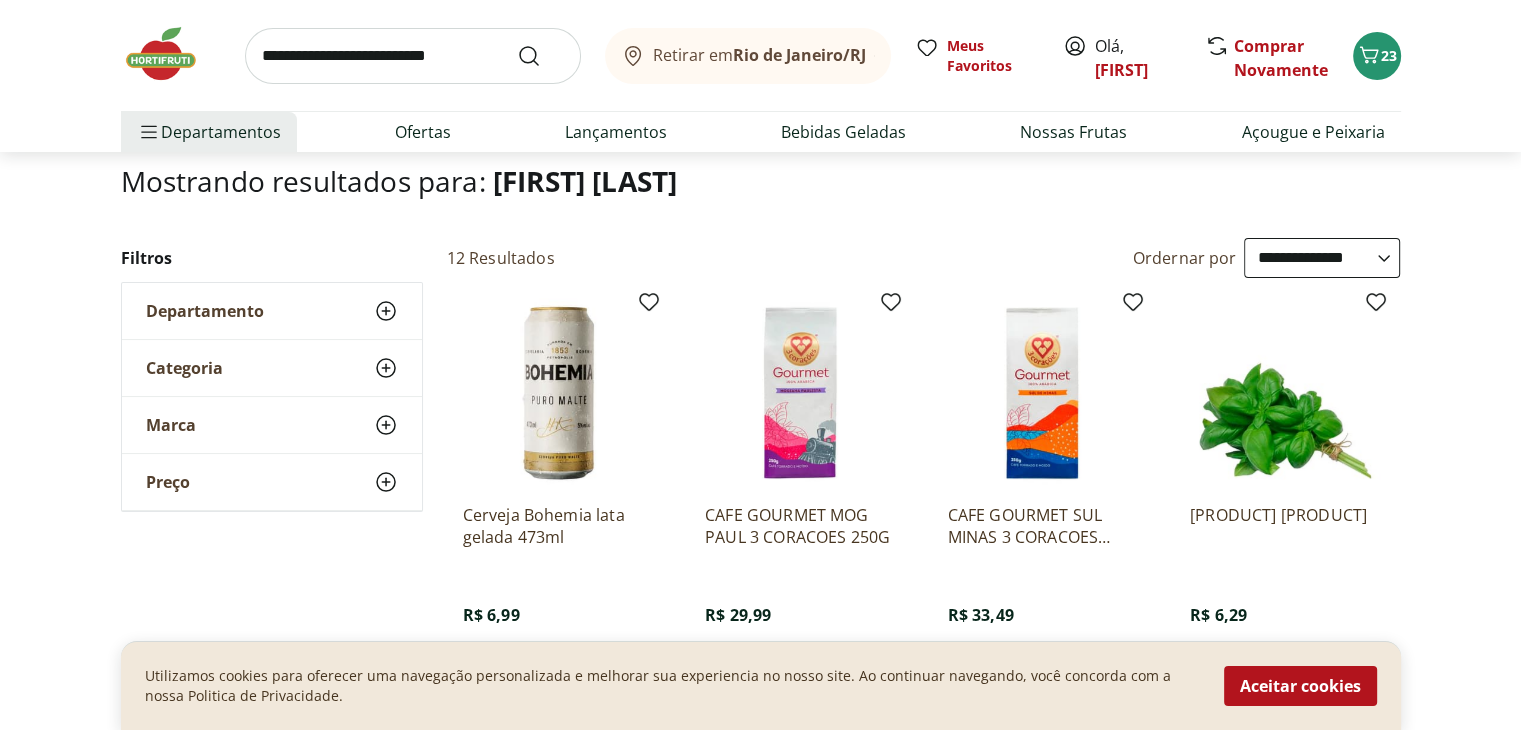 scroll, scrollTop: 113, scrollLeft: 0, axis: vertical 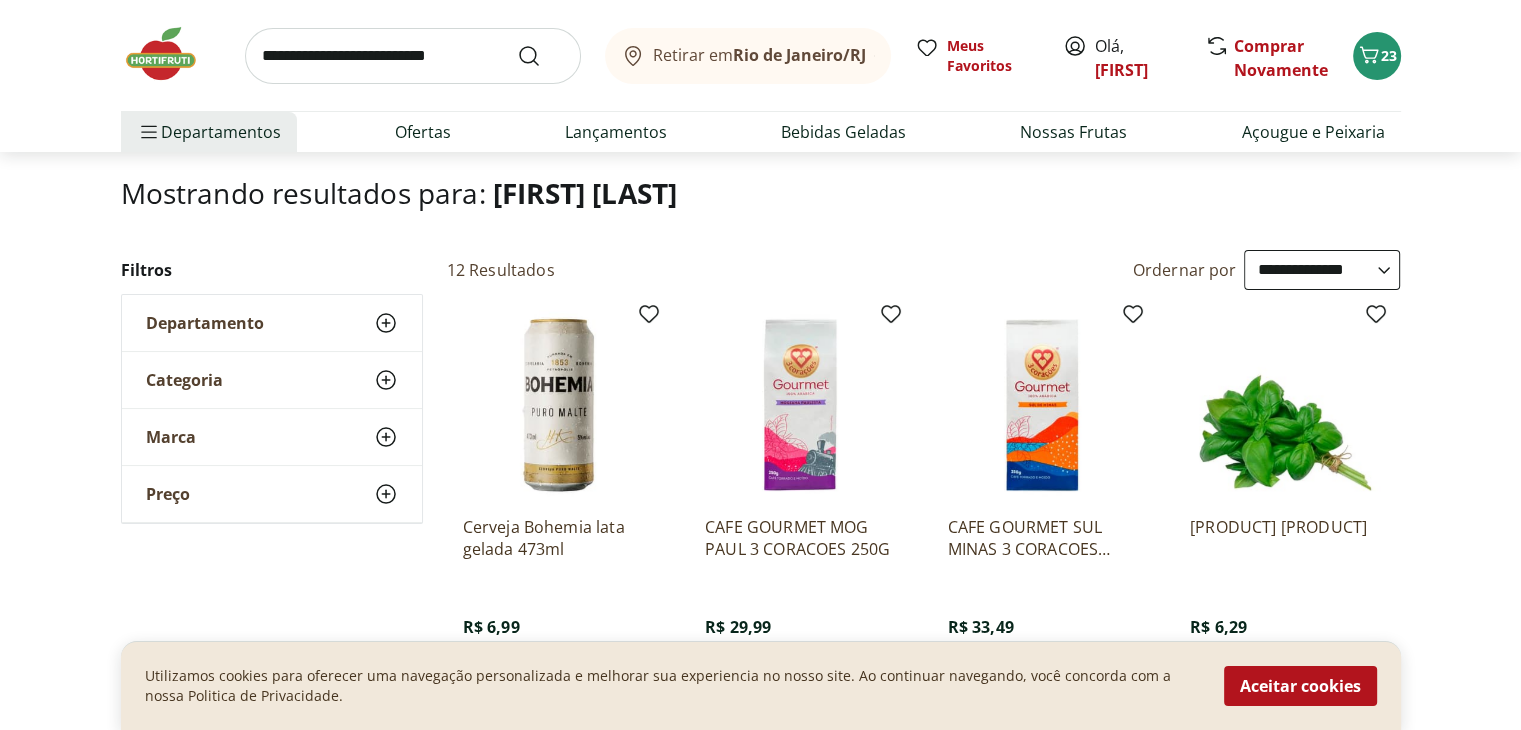 click at bounding box center [413, 56] 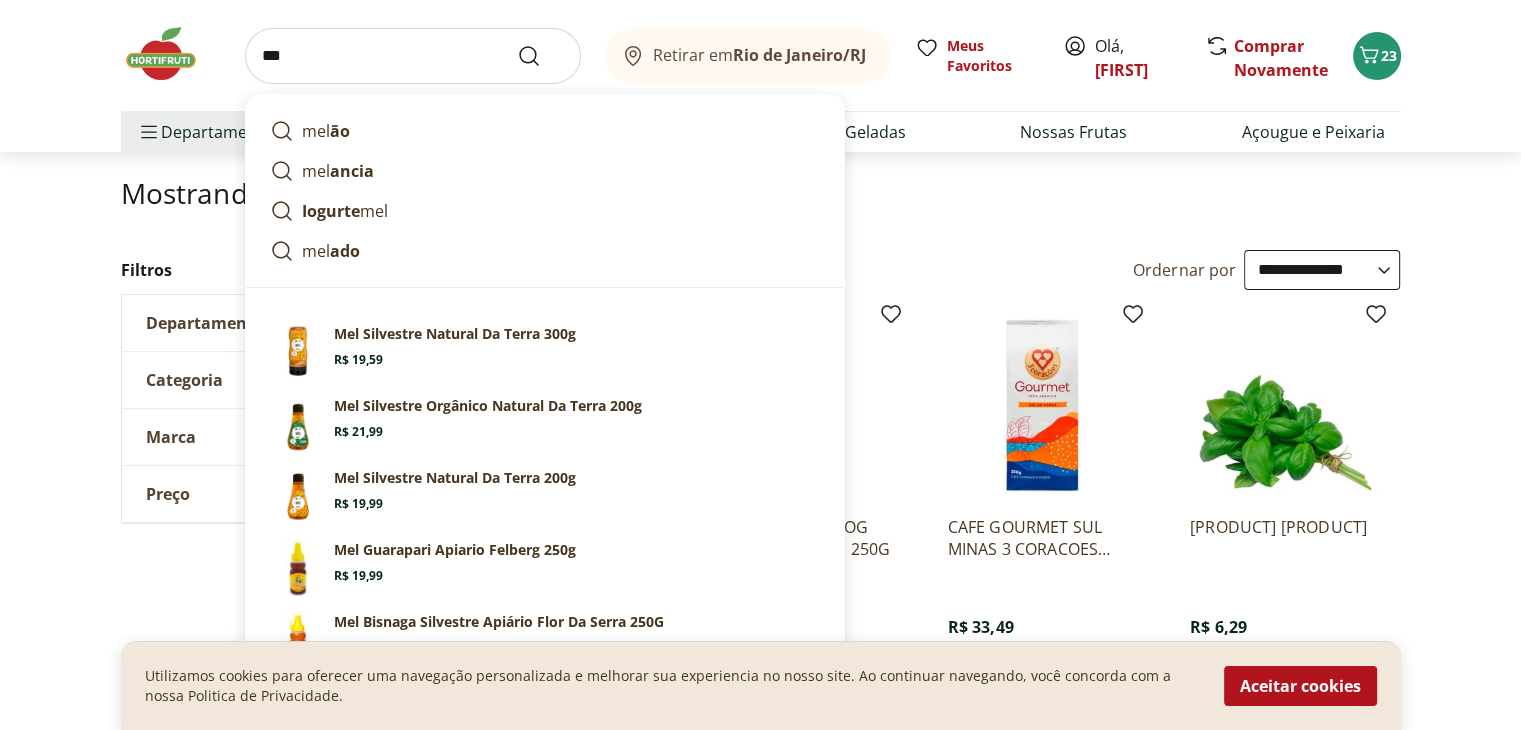 type on "***" 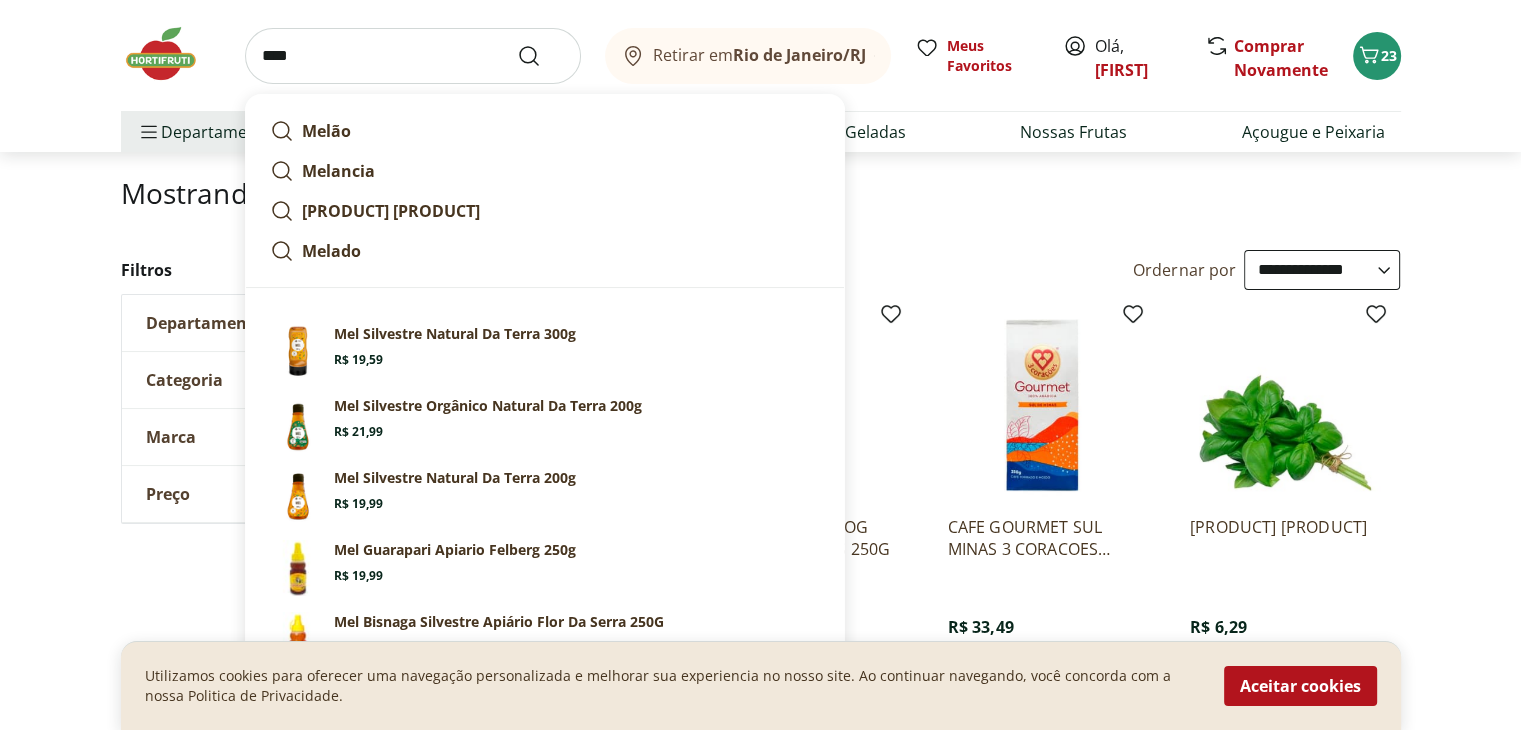 click at bounding box center [541, 56] 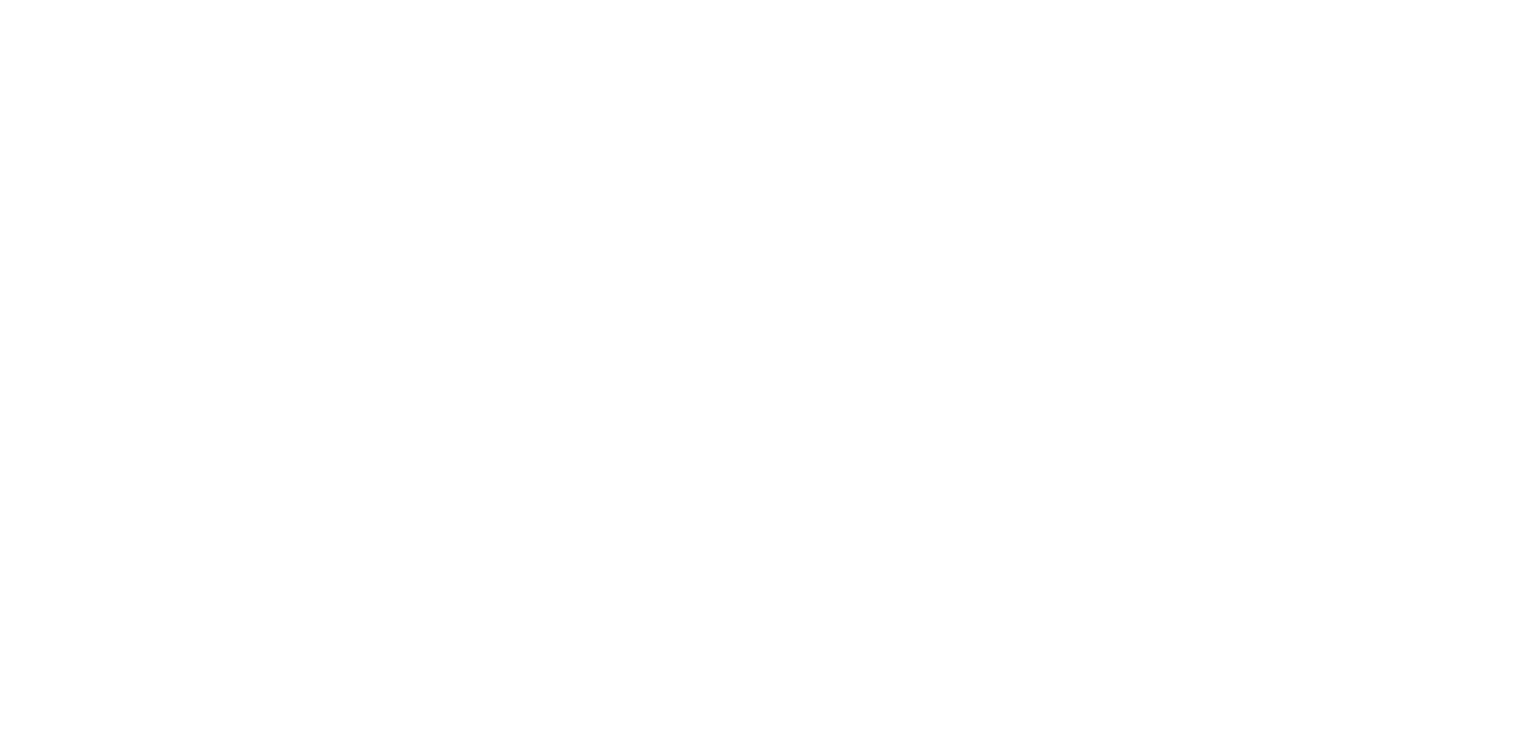 scroll, scrollTop: 0, scrollLeft: 0, axis: both 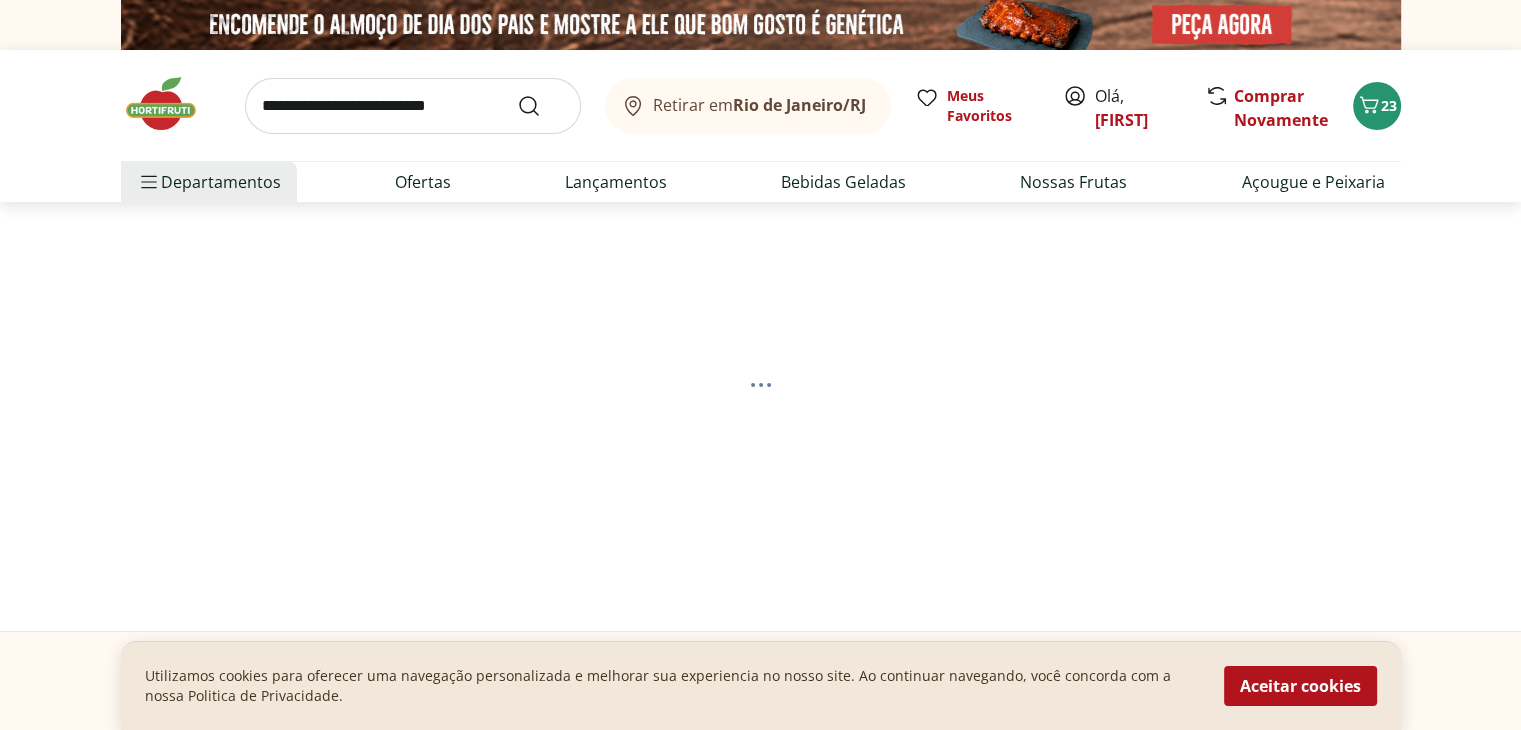 select on "**********" 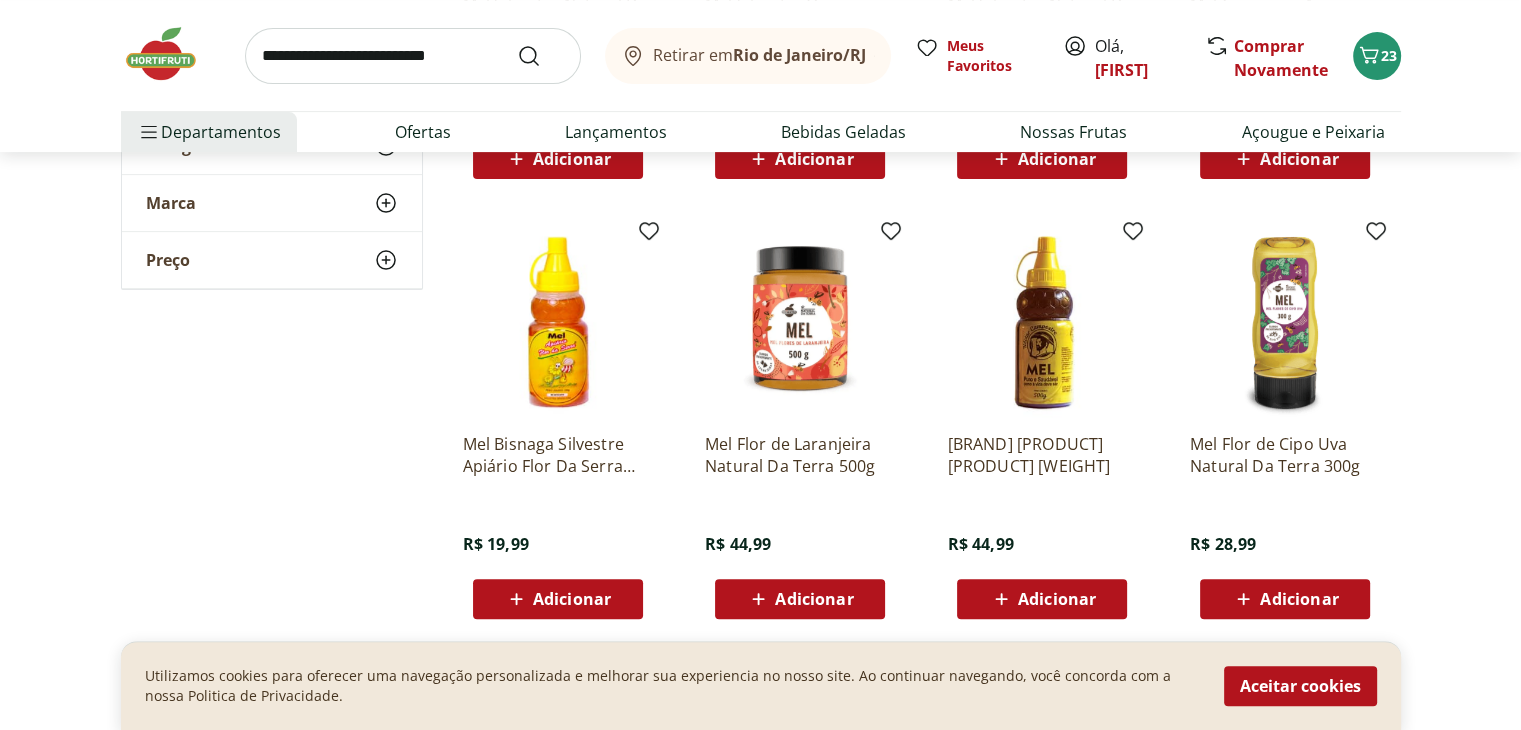 scroll, scrollTop: 736, scrollLeft: 0, axis: vertical 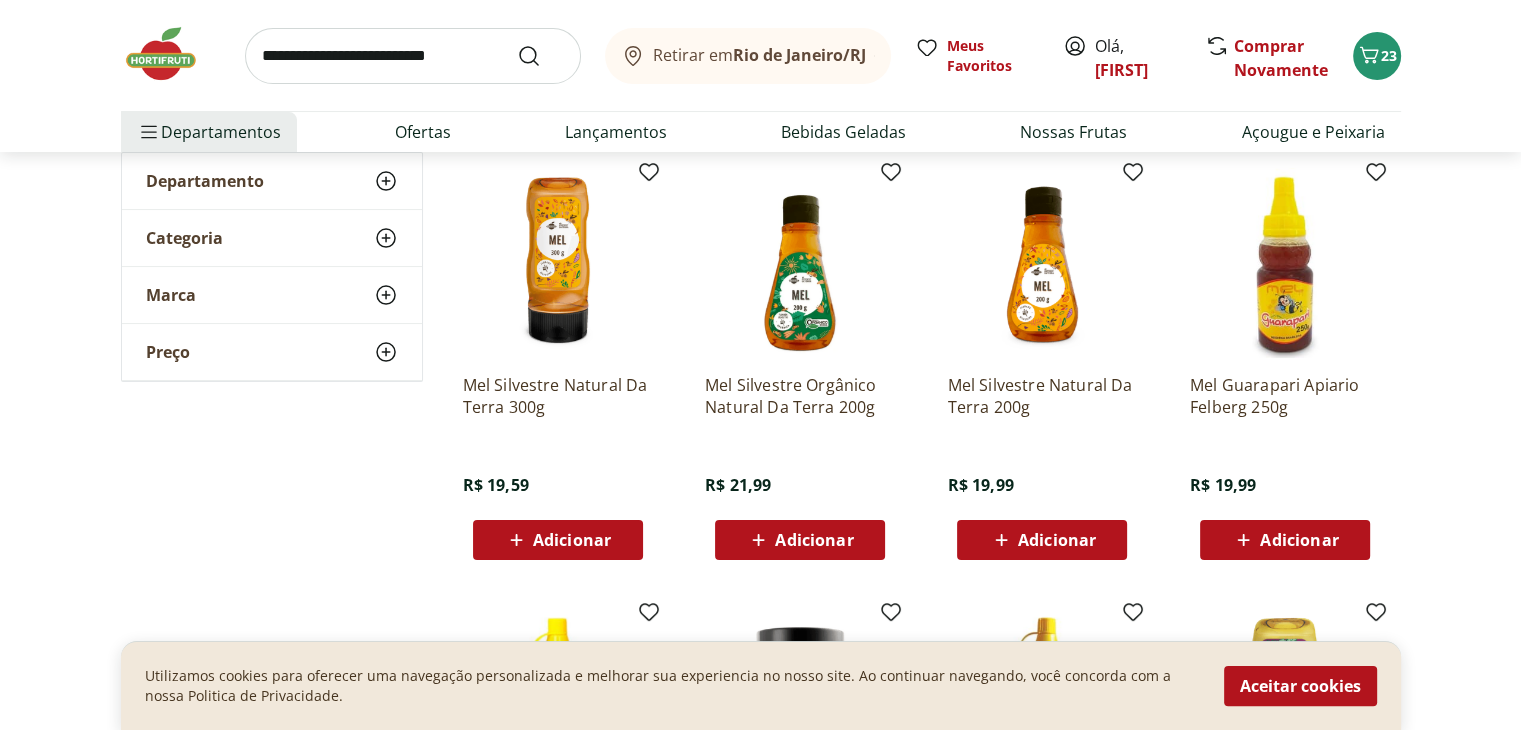 click on "Adicionar" at bounding box center [814, 540] 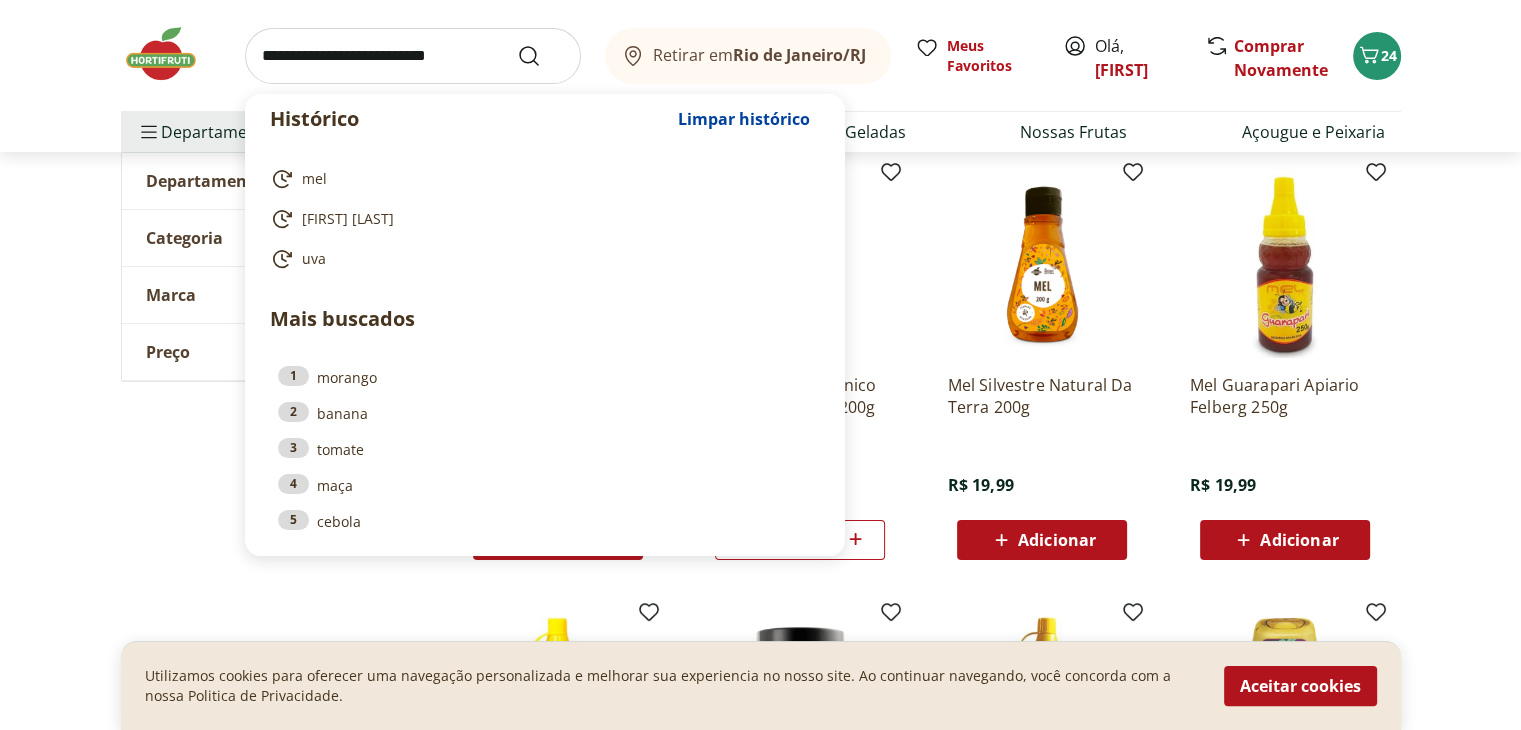click at bounding box center (413, 56) 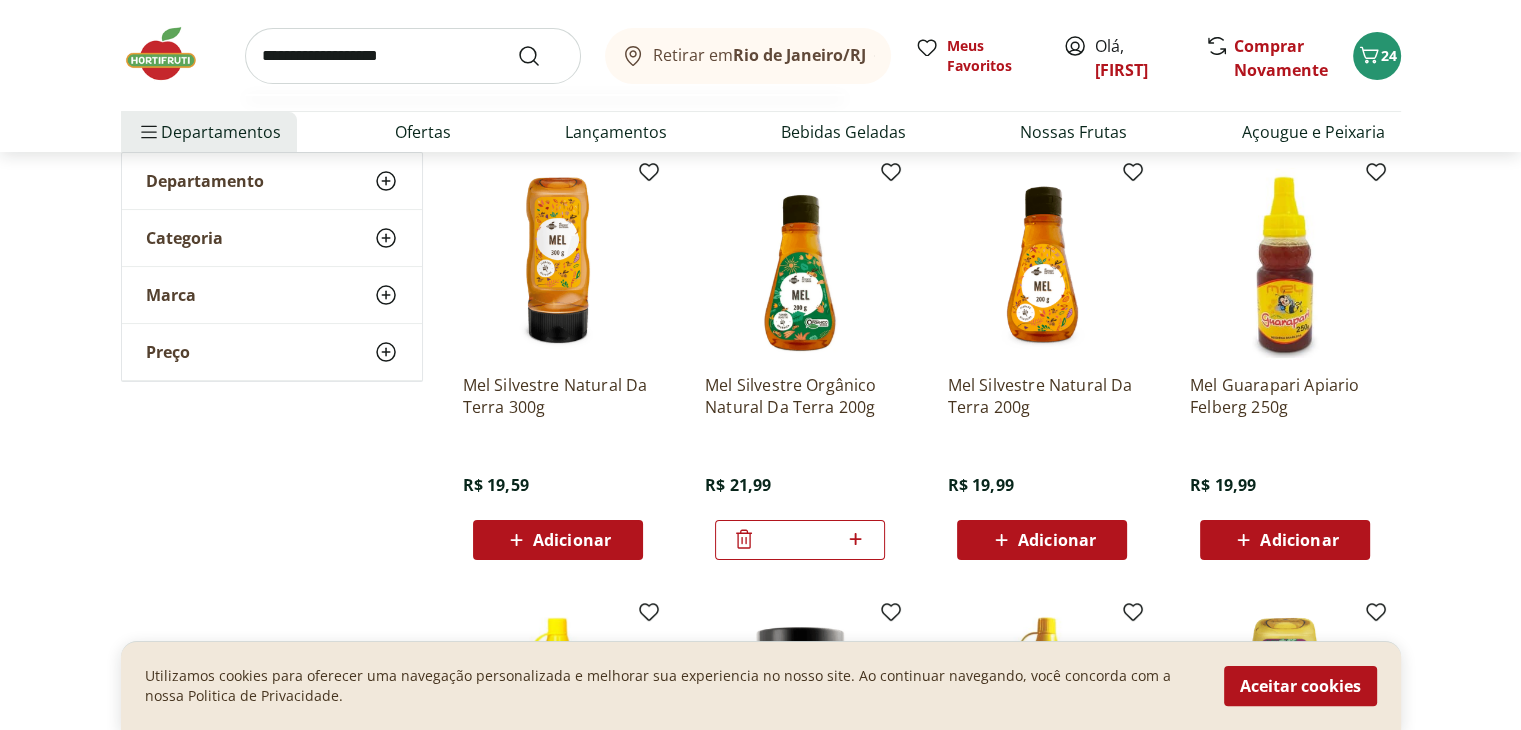 type on "**********" 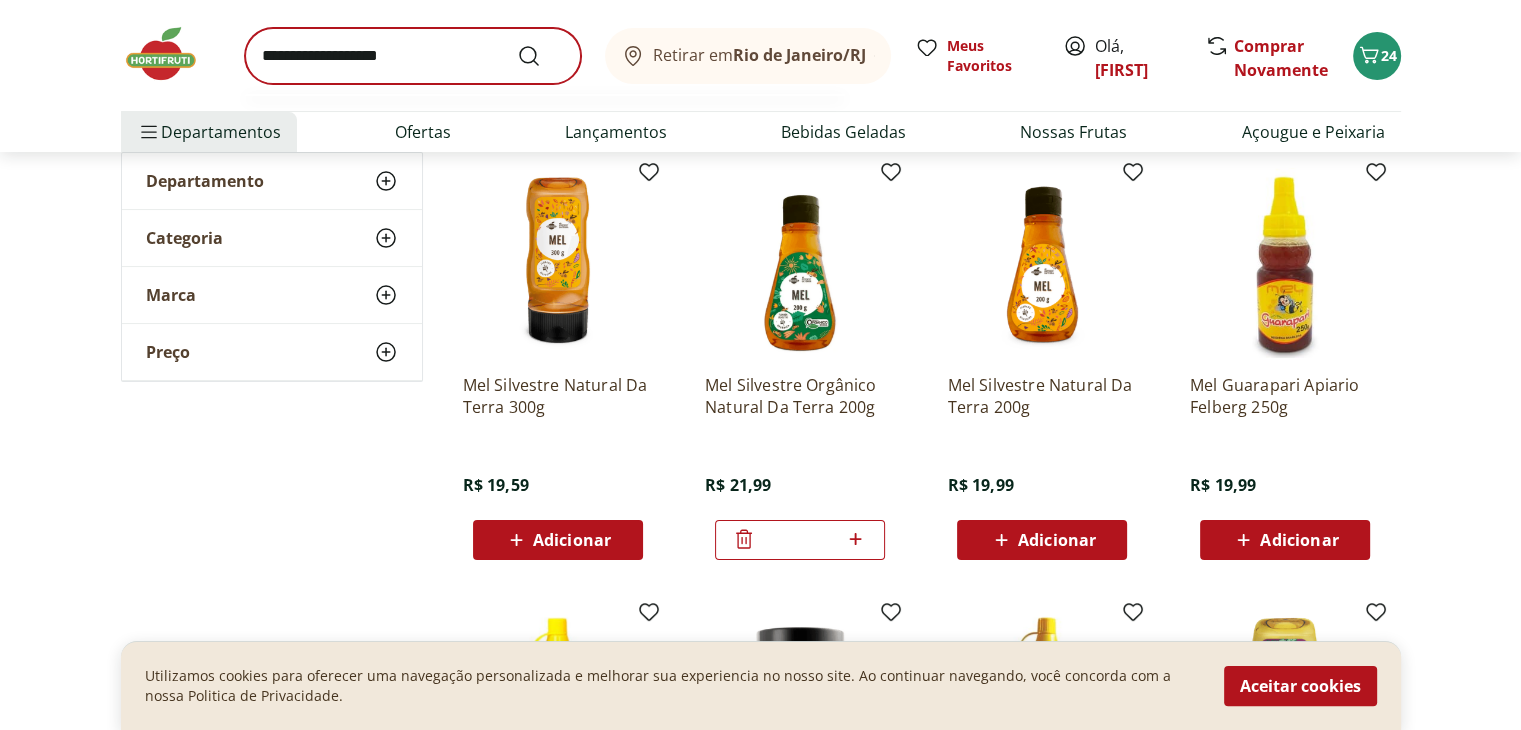 scroll, scrollTop: 0, scrollLeft: 0, axis: both 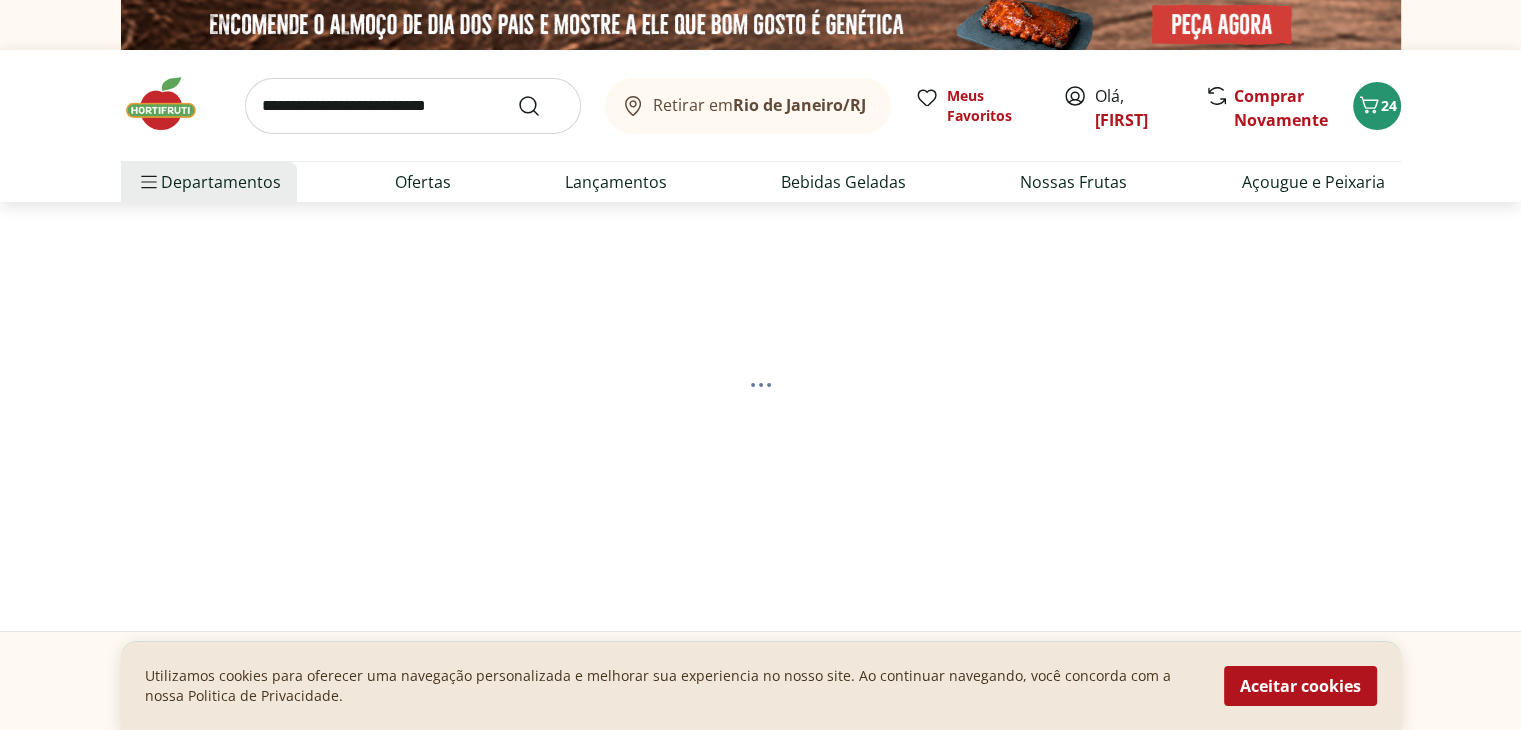 select on "**********" 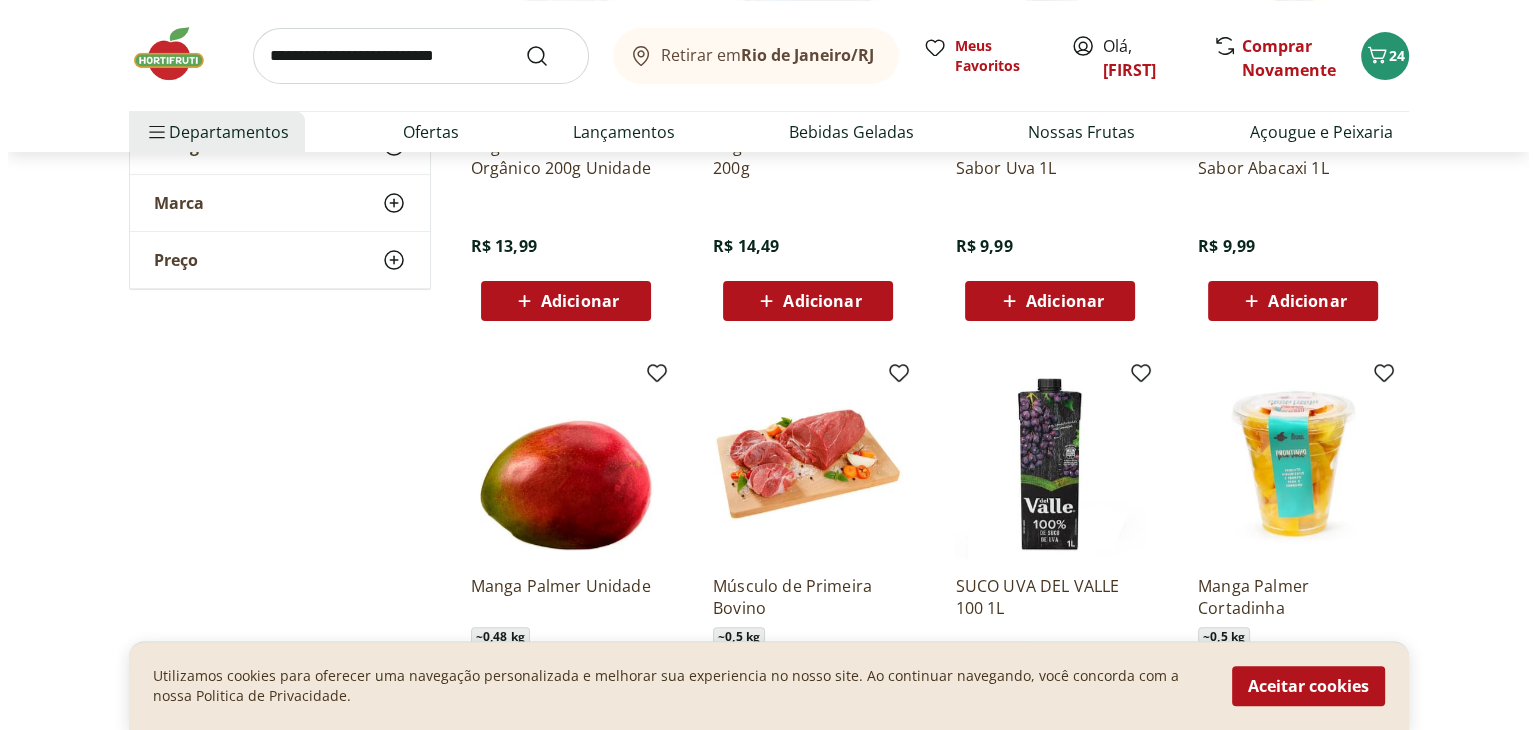scroll, scrollTop: 0, scrollLeft: 0, axis: both 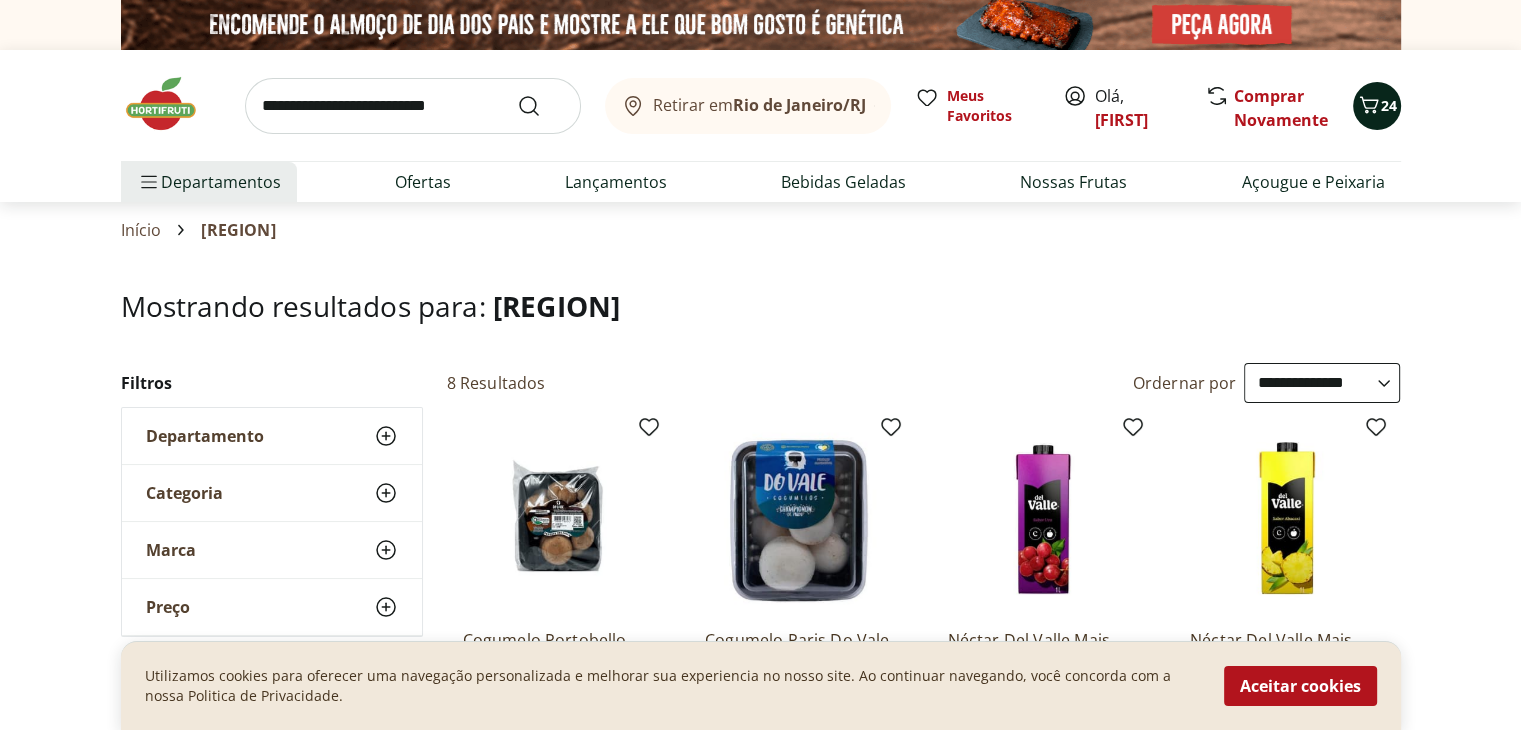 click 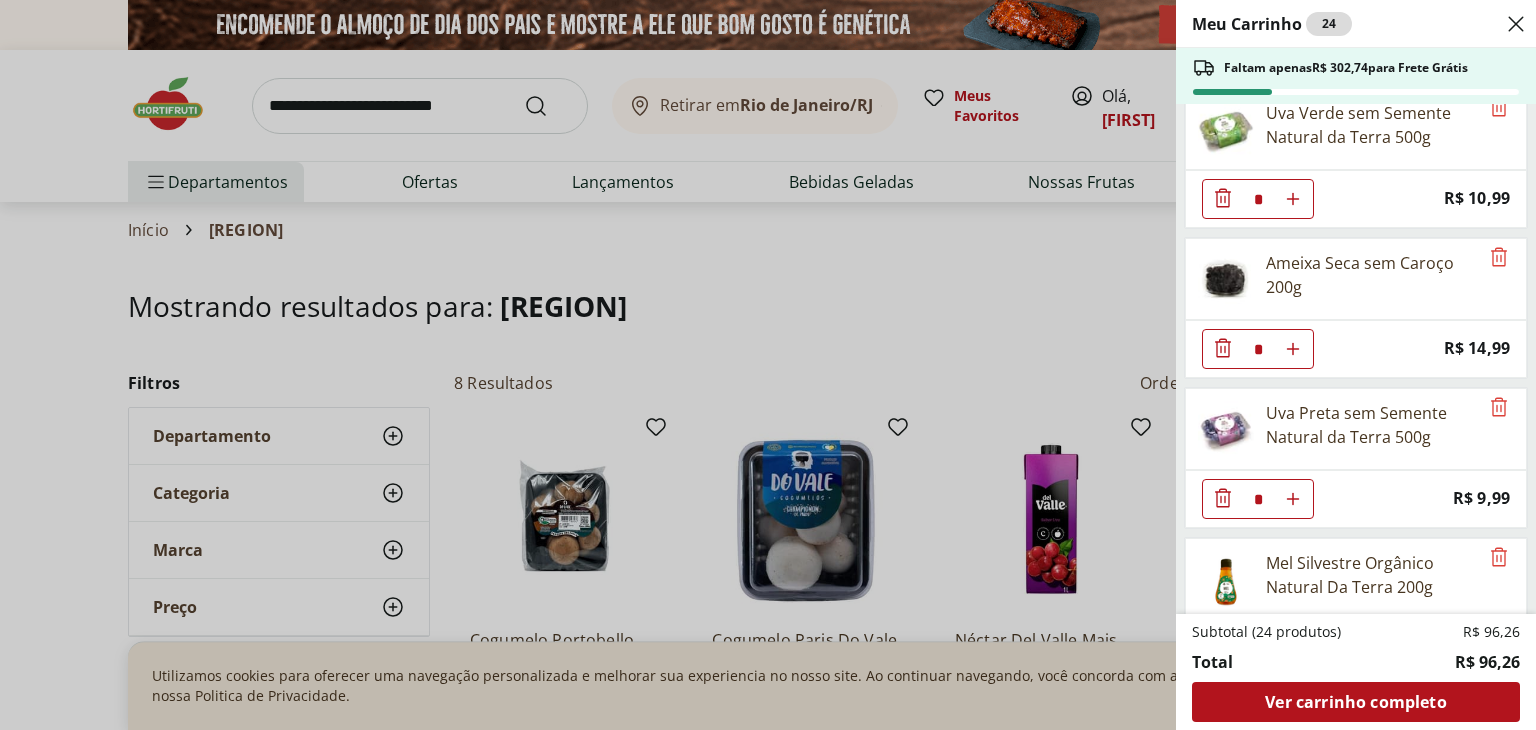 scroll, scrollTop: 540, scrollLeft: 0, axis: vertical 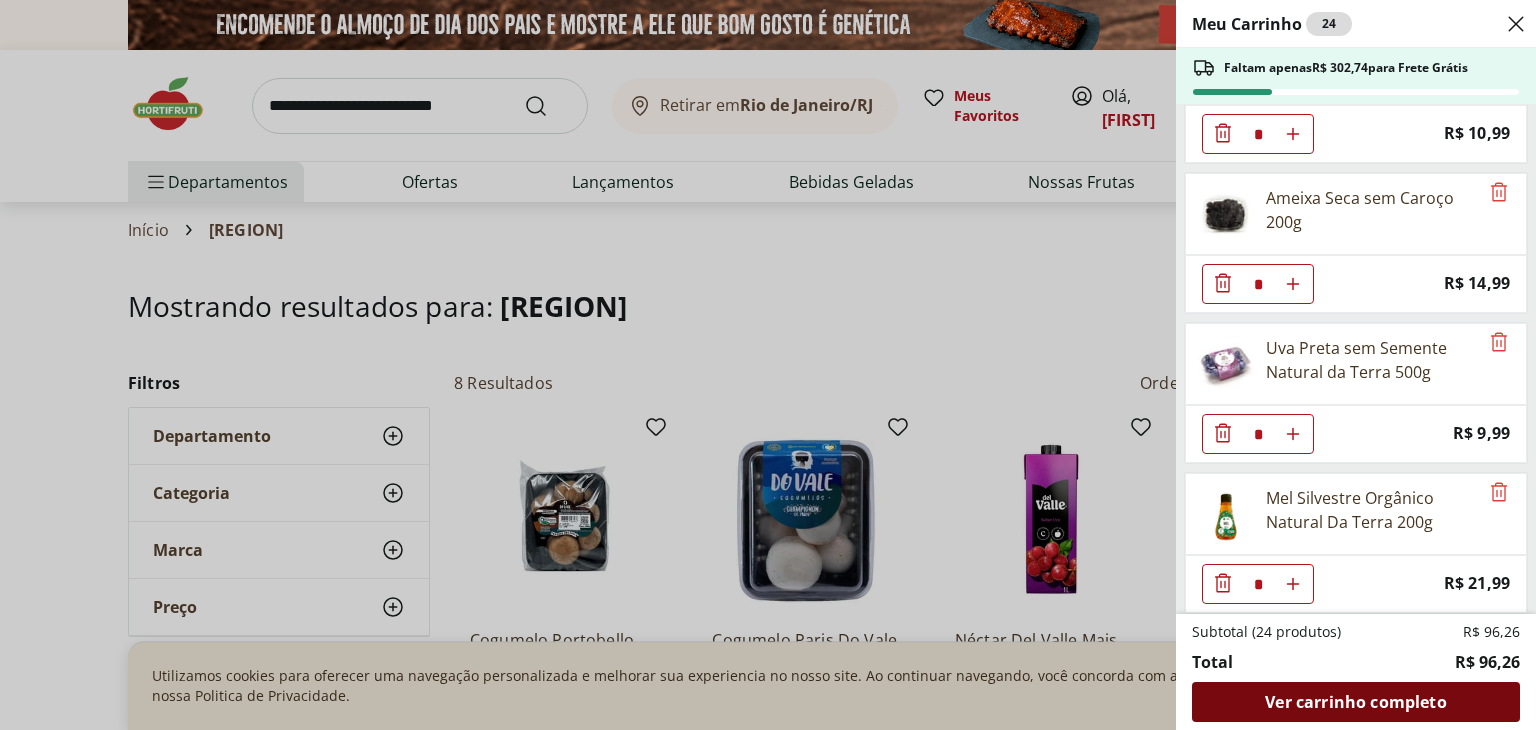 click on "Ver carrinho completo" at bounding box center [1355, 702] 